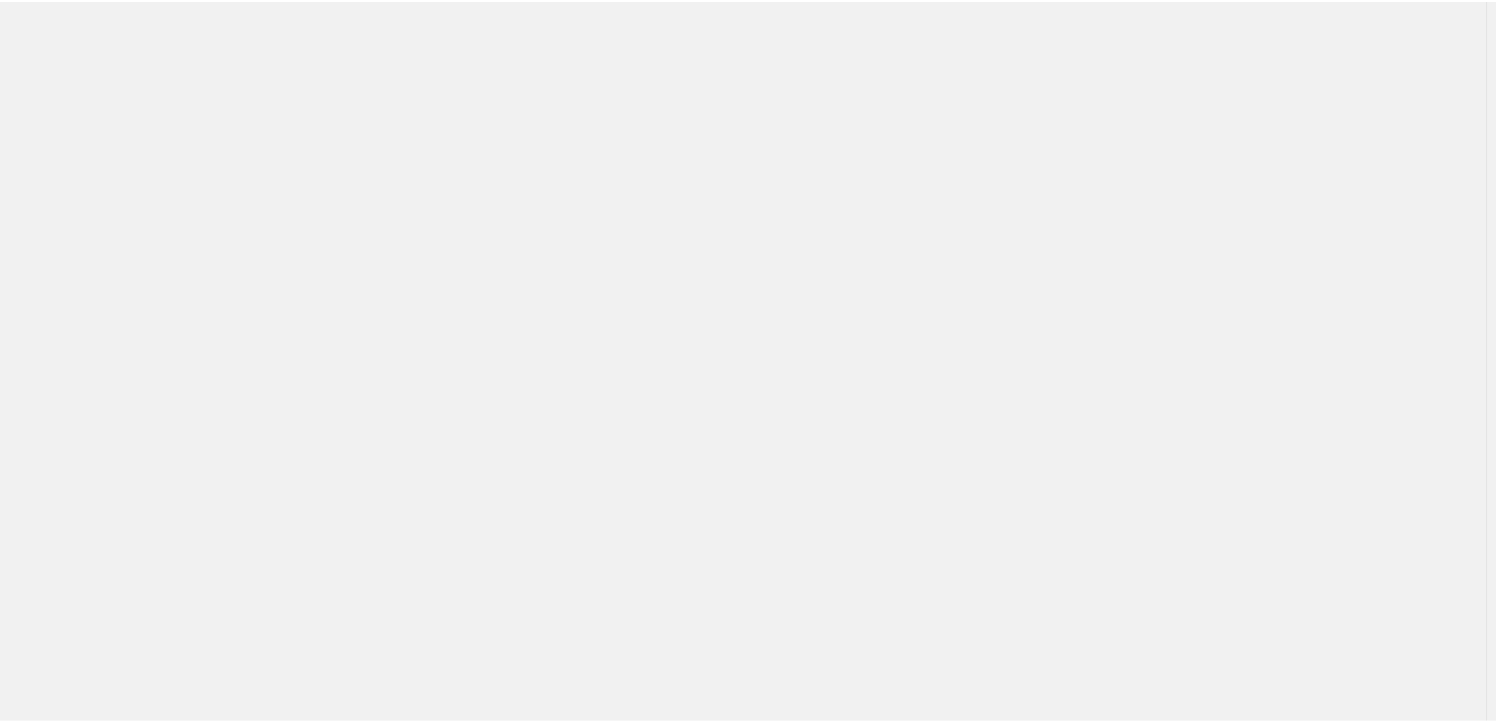 scroll, scrollTop: 0, scrollLeft: 0, axis: both 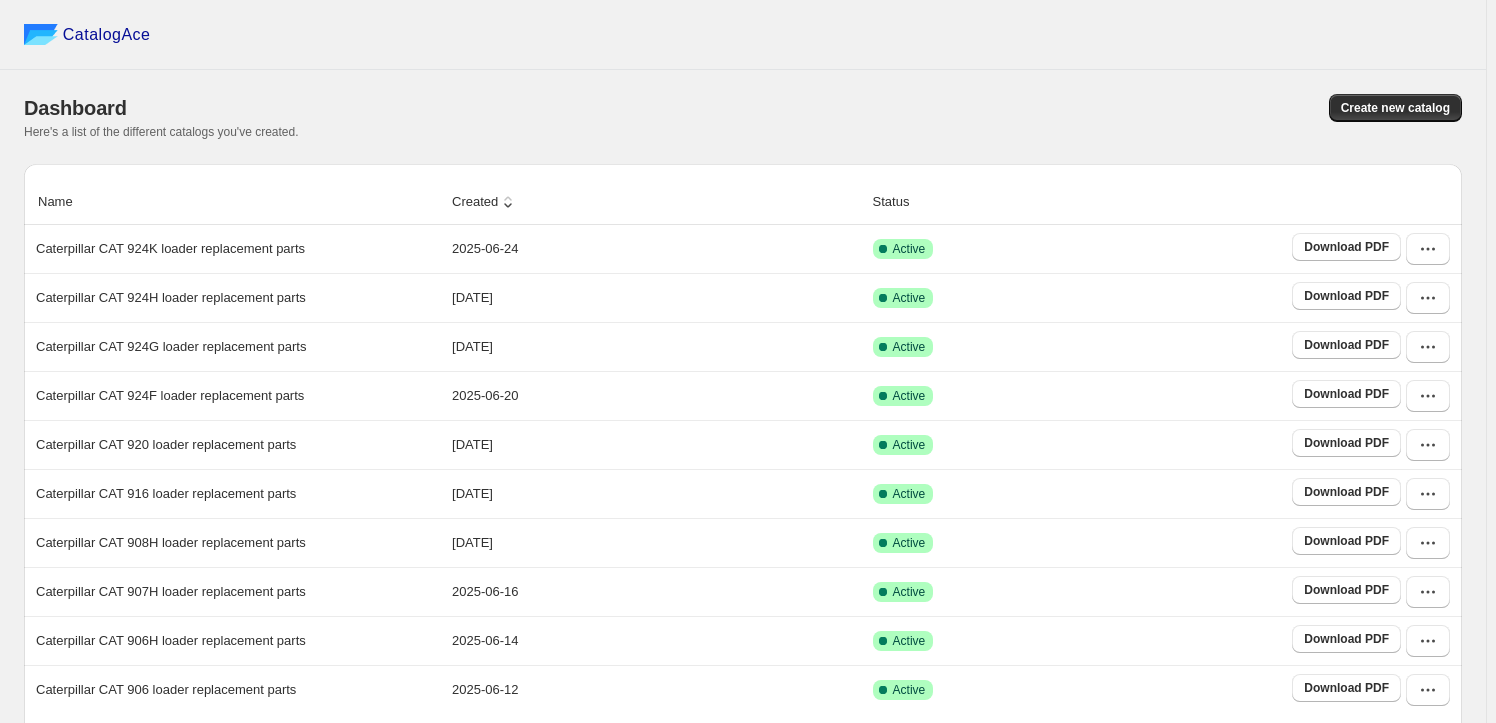 click 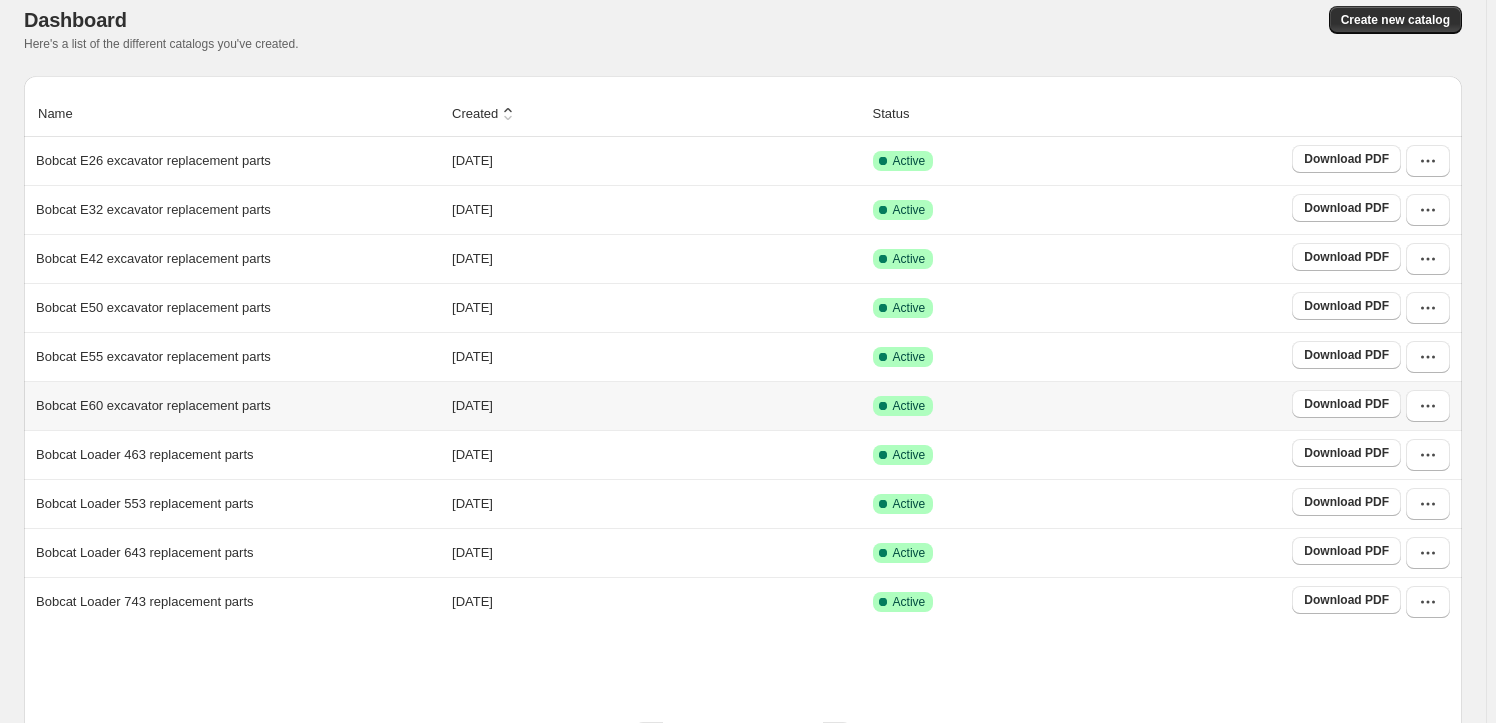 scroll, scrollTop: 172, scrollLeft: 0, axis: vertical 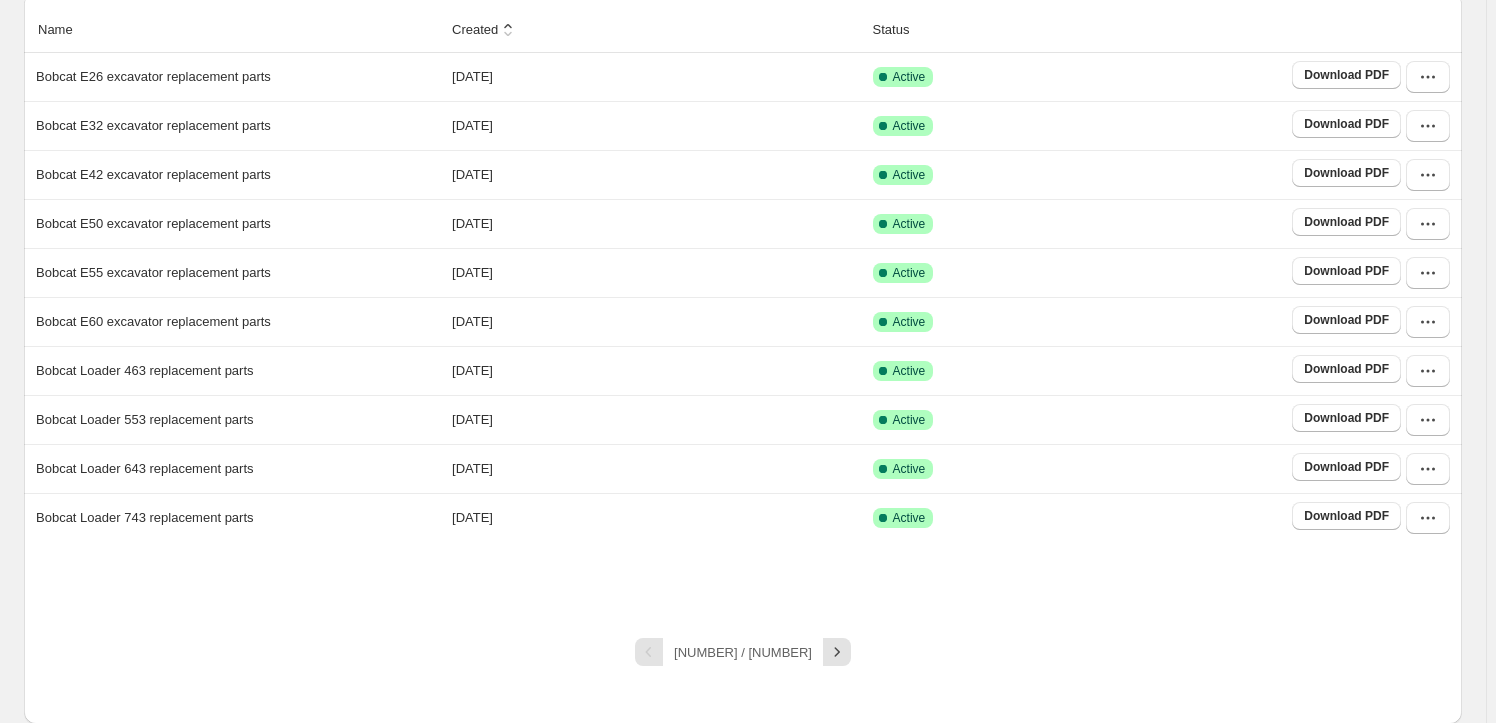 click at bounding box center (837, 652) 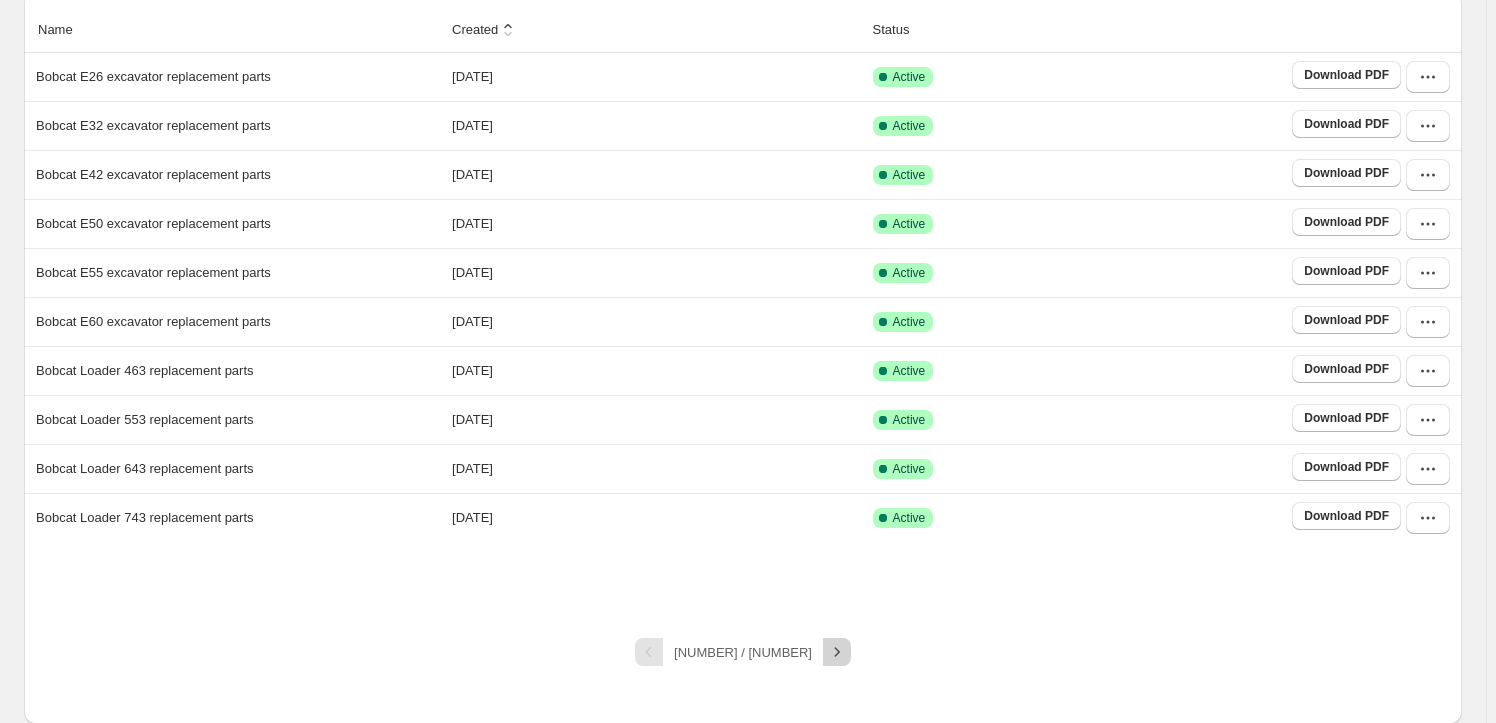 click at bounding box center [837, 652] 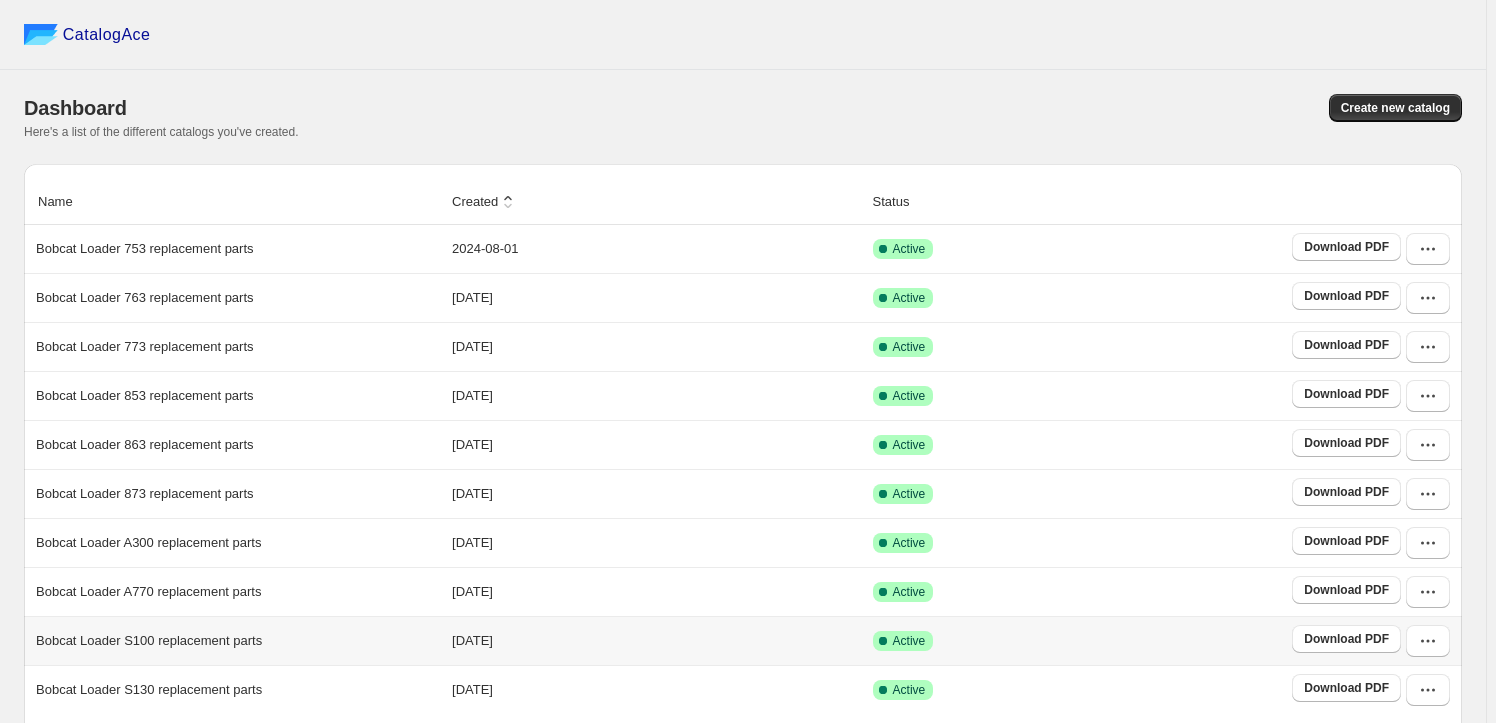 scroll, scrollTop: 172, scrollLeft: 0, axis: vertical 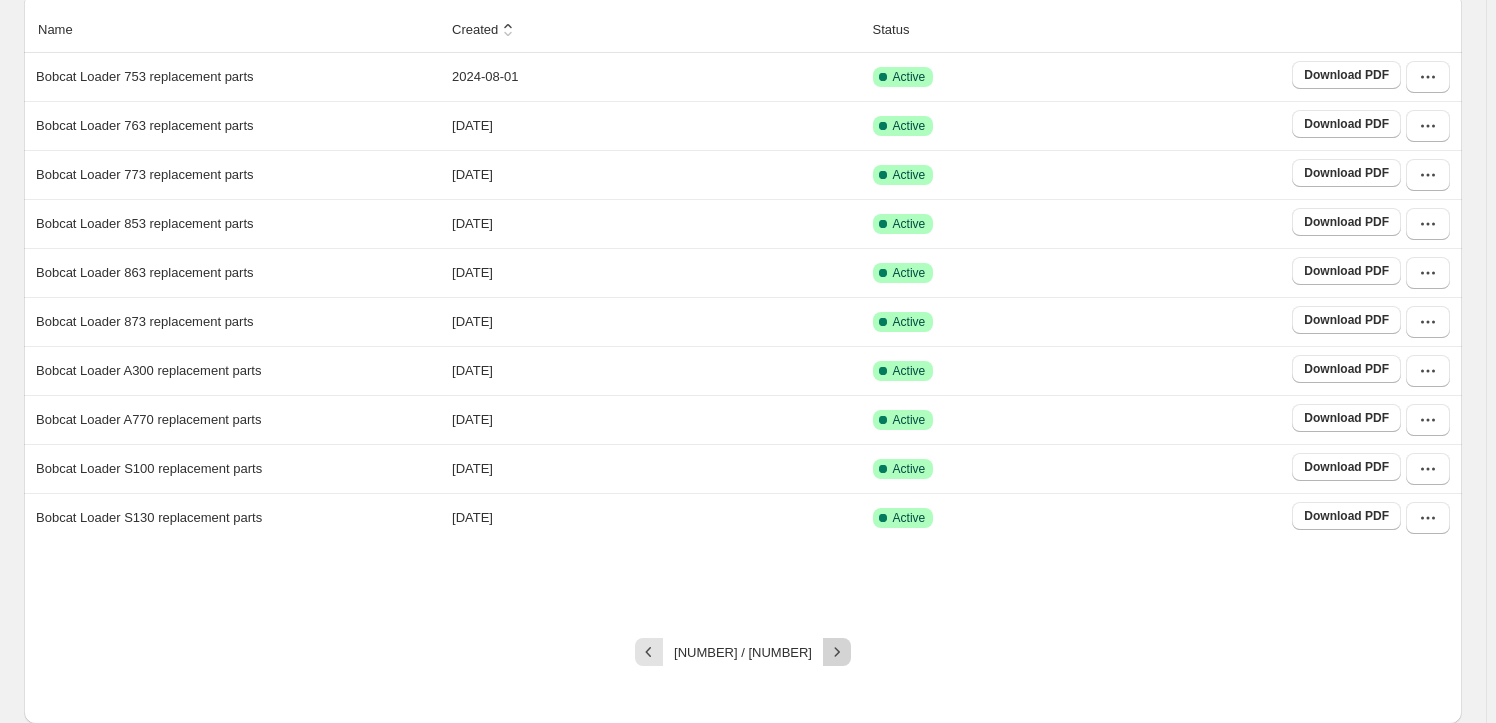 click 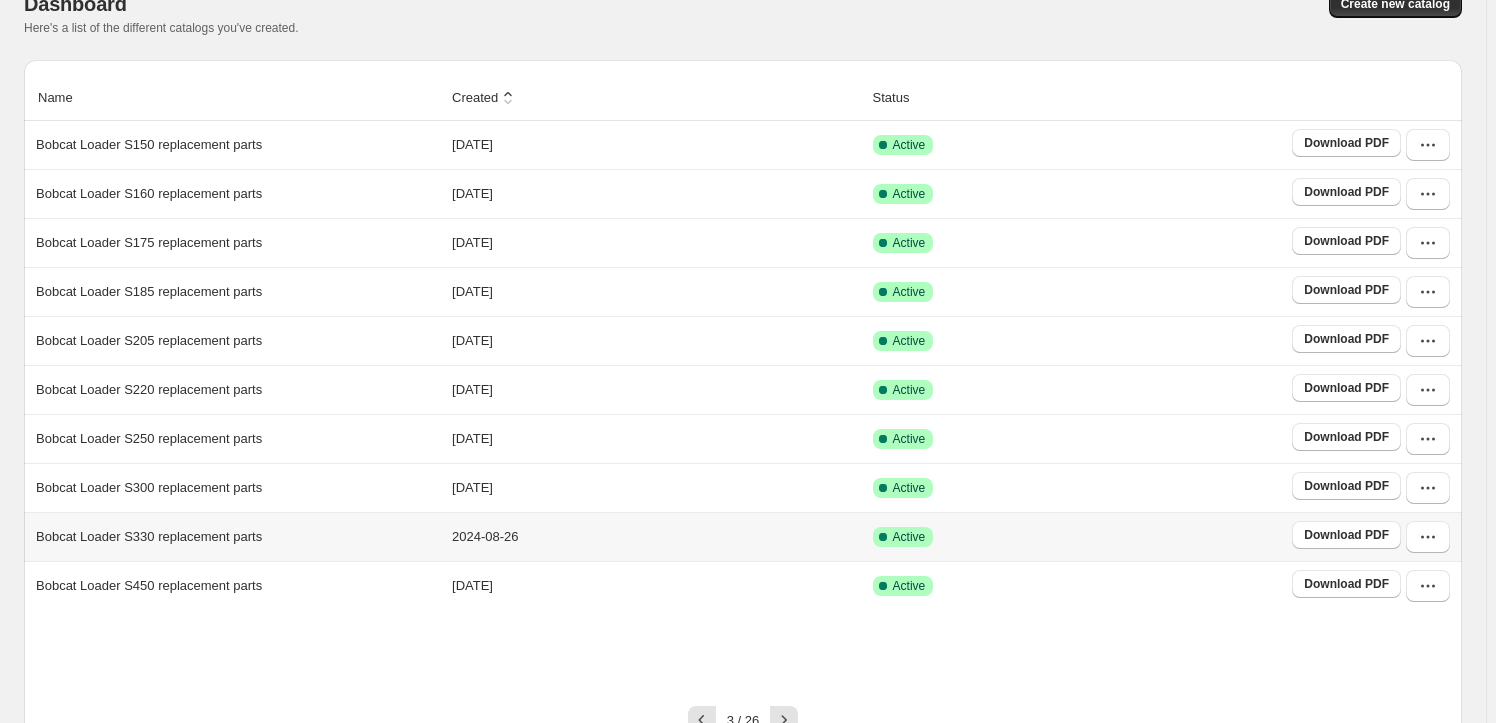 scroll, scrollTop: 172, scrollLeft: 0, axis: vertical 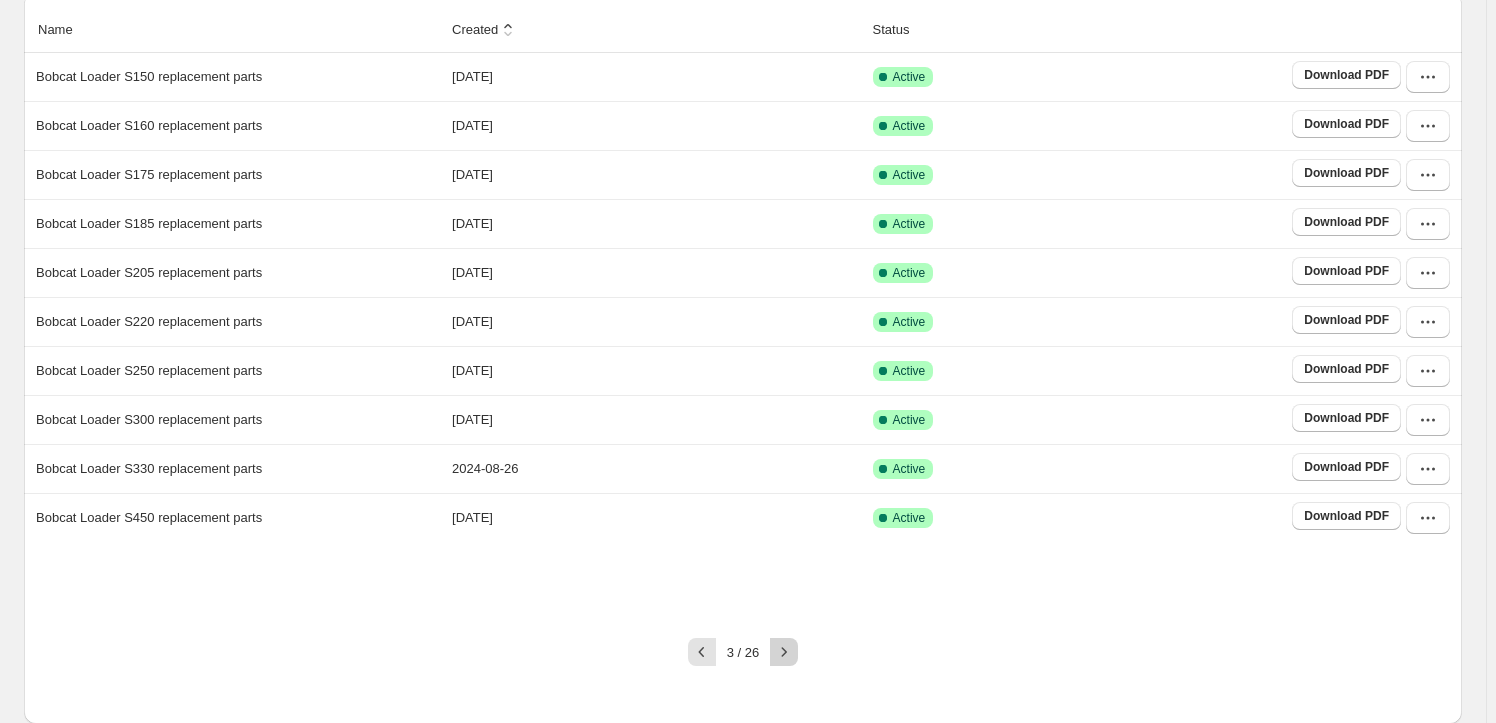 click 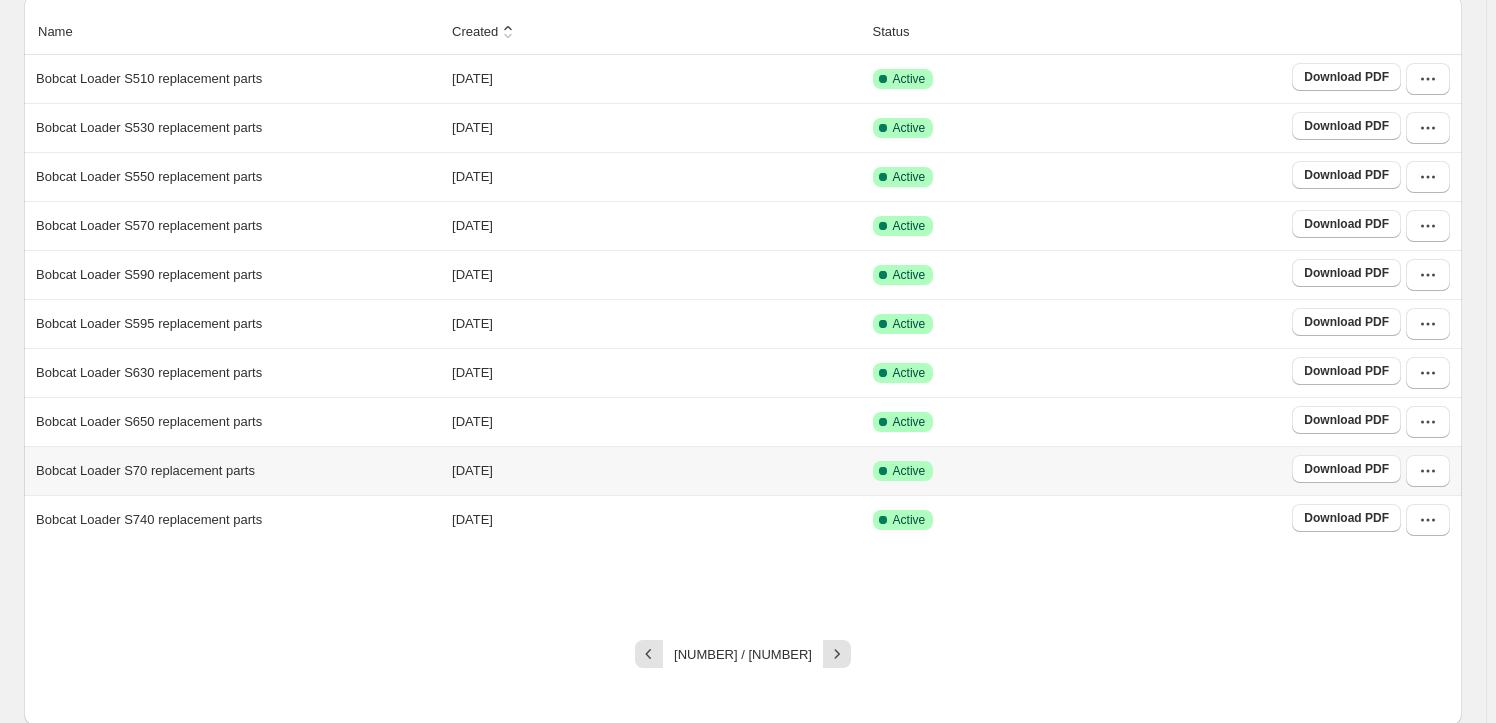 scroll, scrollTop: 172, scrollLeft: 0, axis: vertical 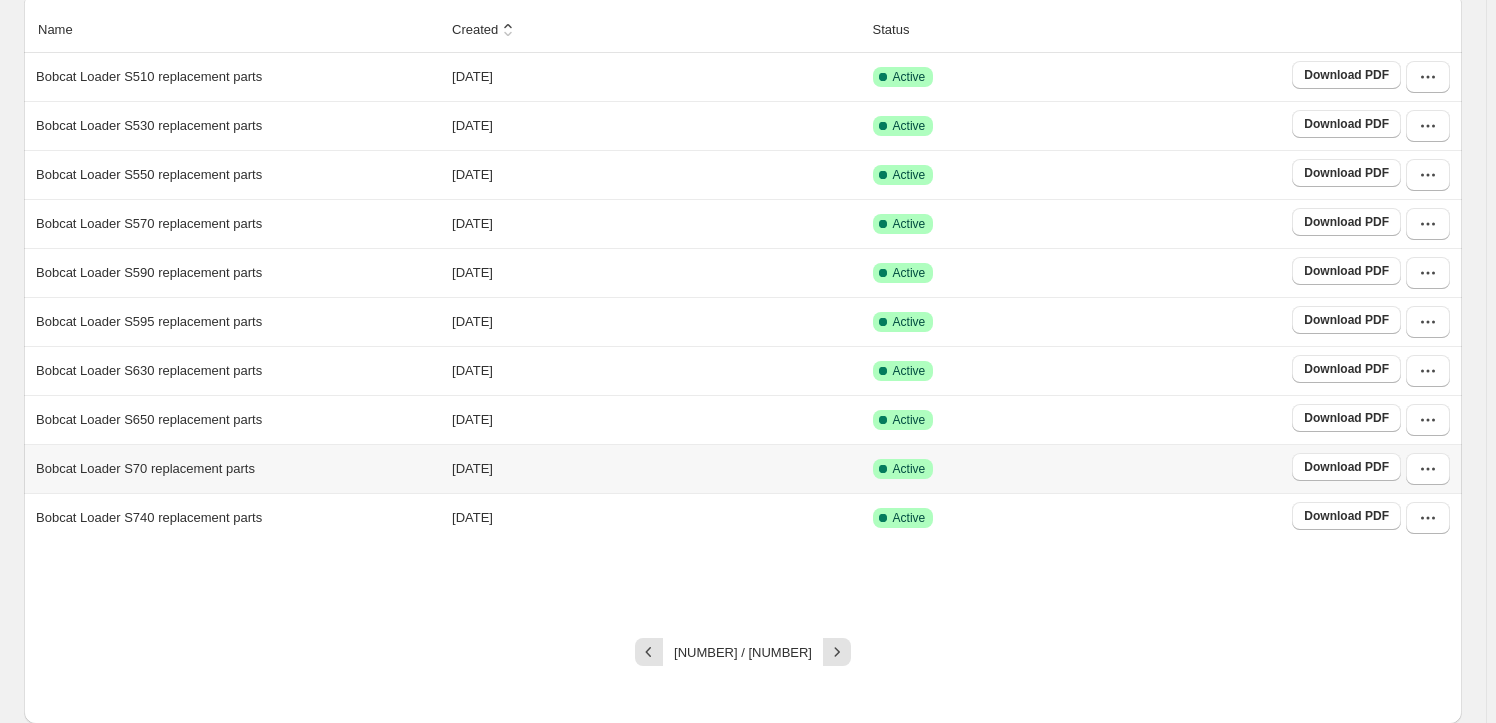 click 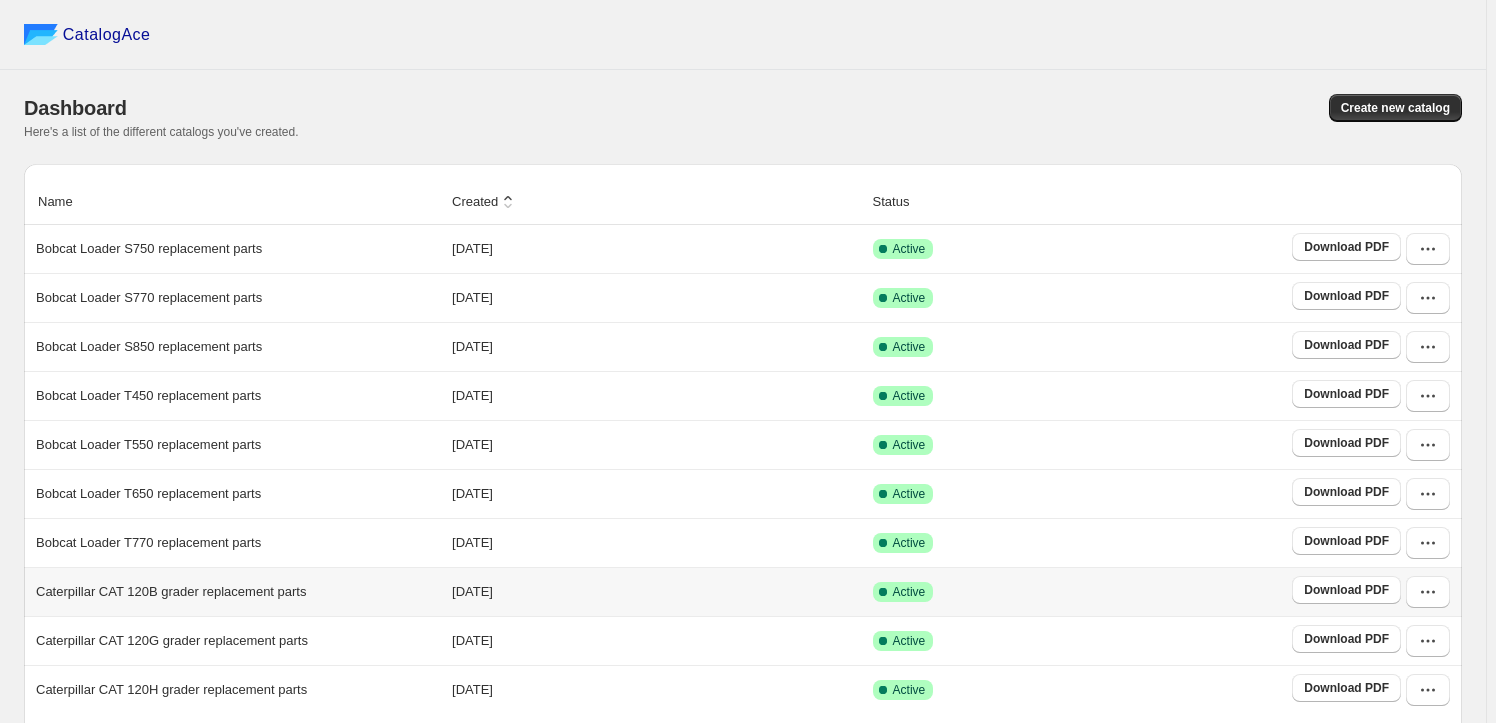 scroll, scrollTop: 232, scrollLeft: 0, axis: vertical 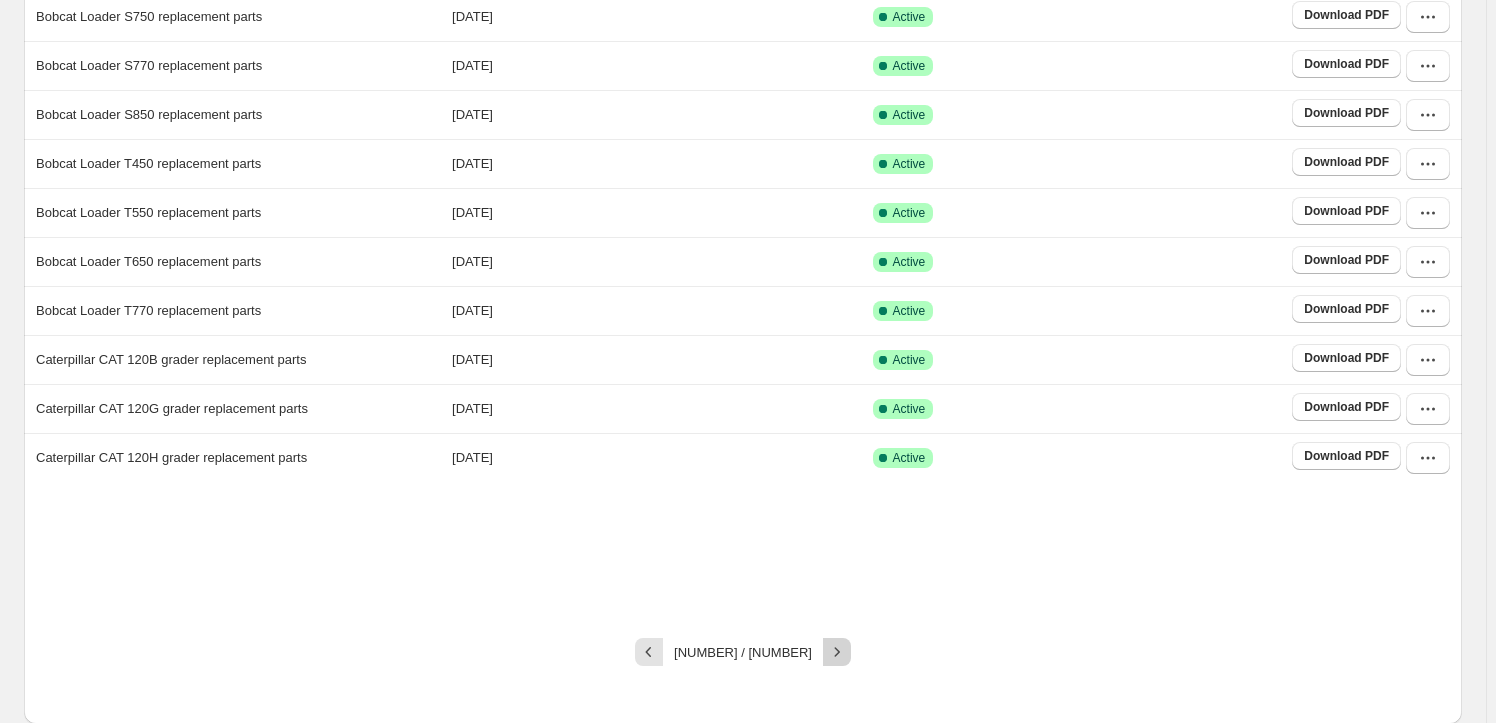 click 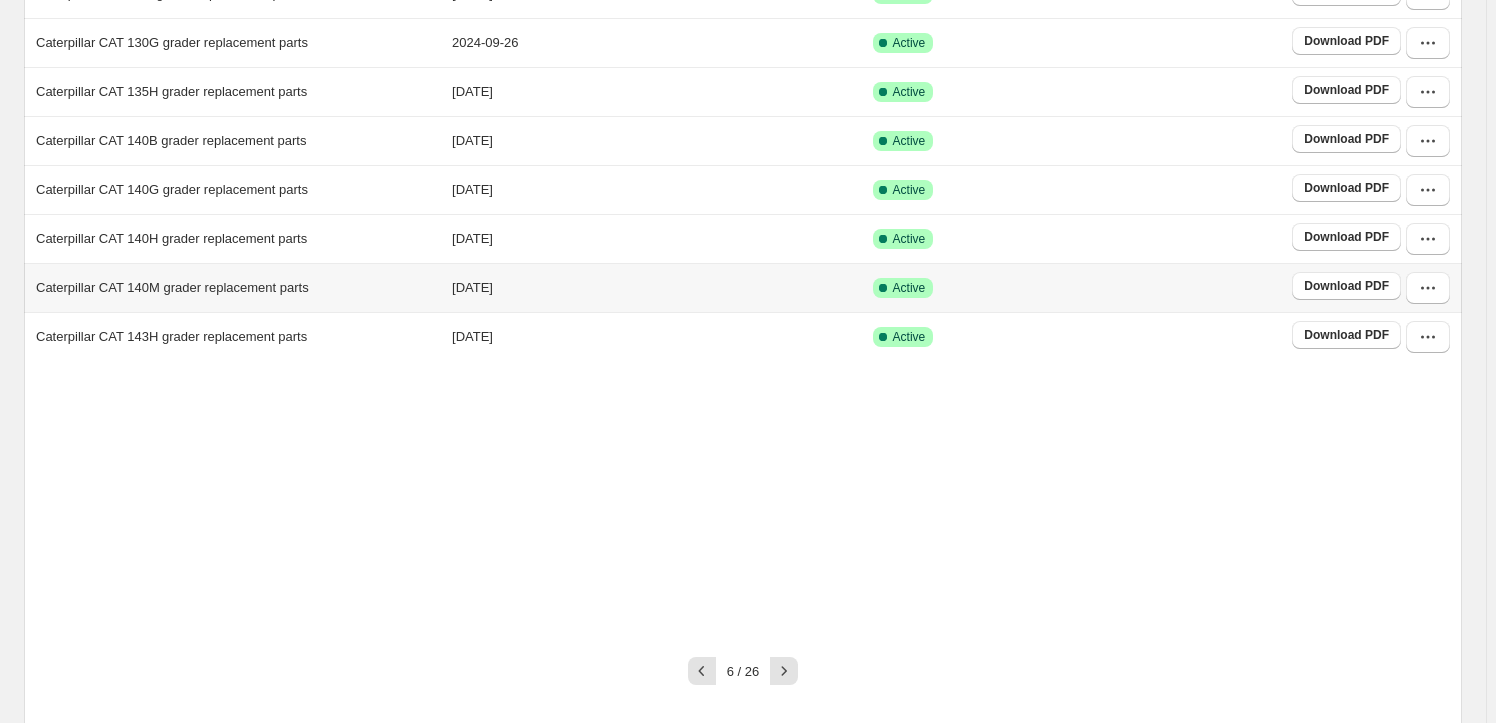 scroll, scrollTop: 363, scrollLeft: 0, axis: vertical 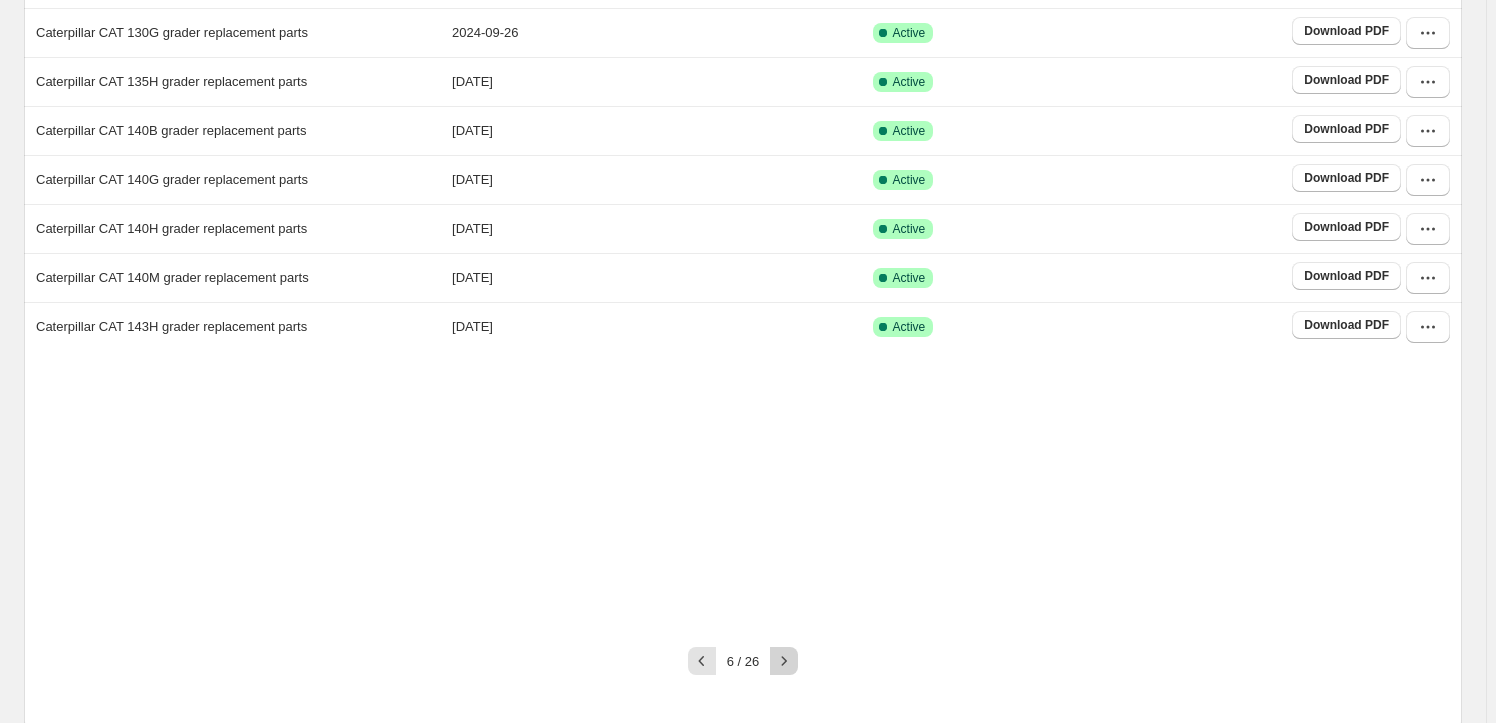 click 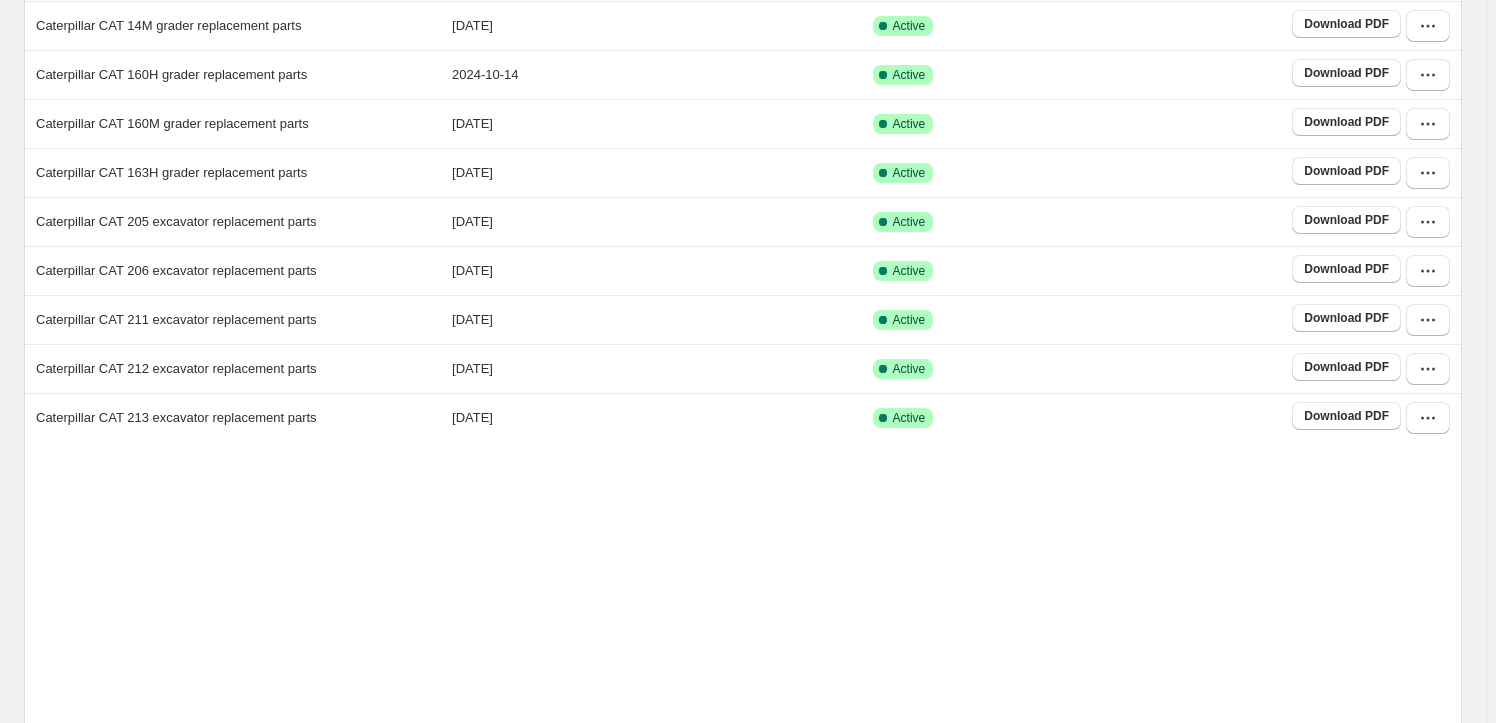 scroll, scrollTop: 372, scrollLeft: 0, axis: vertical 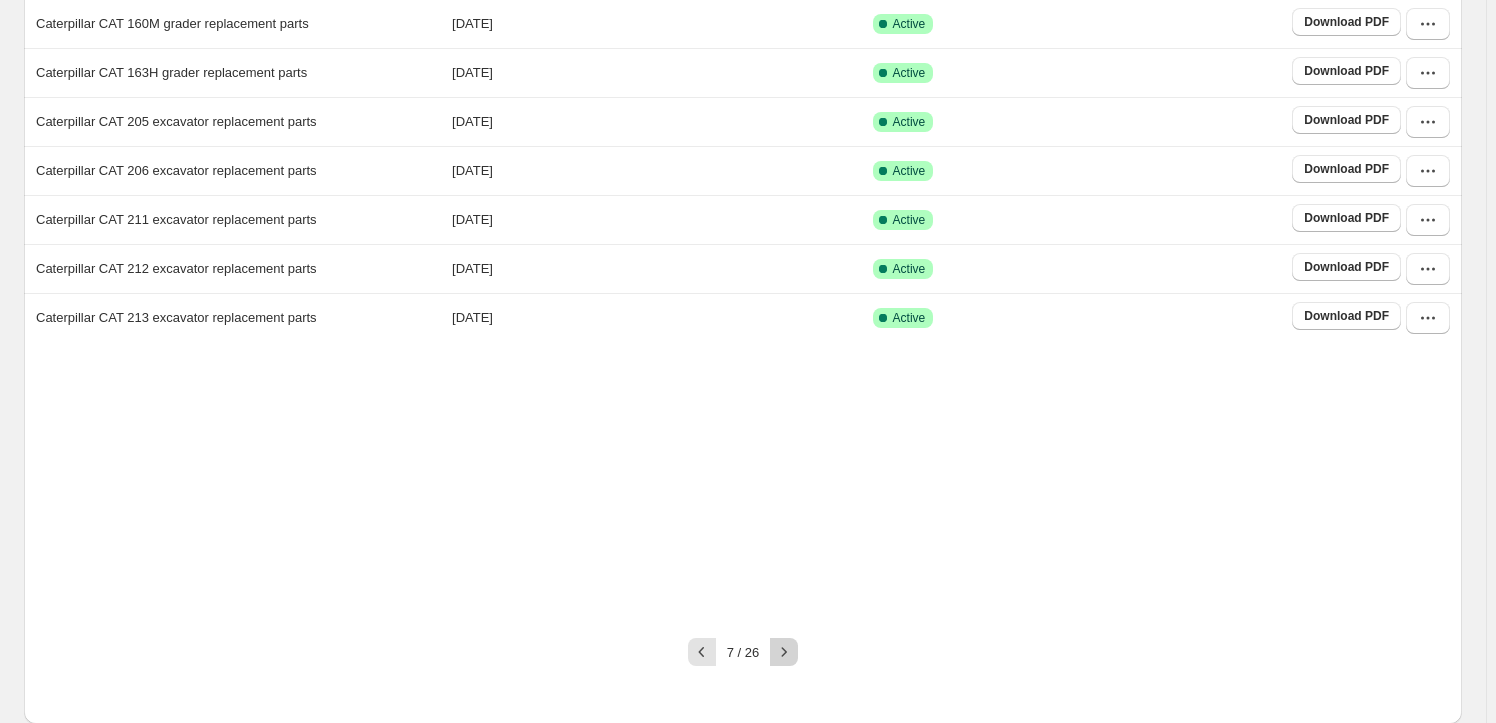 click 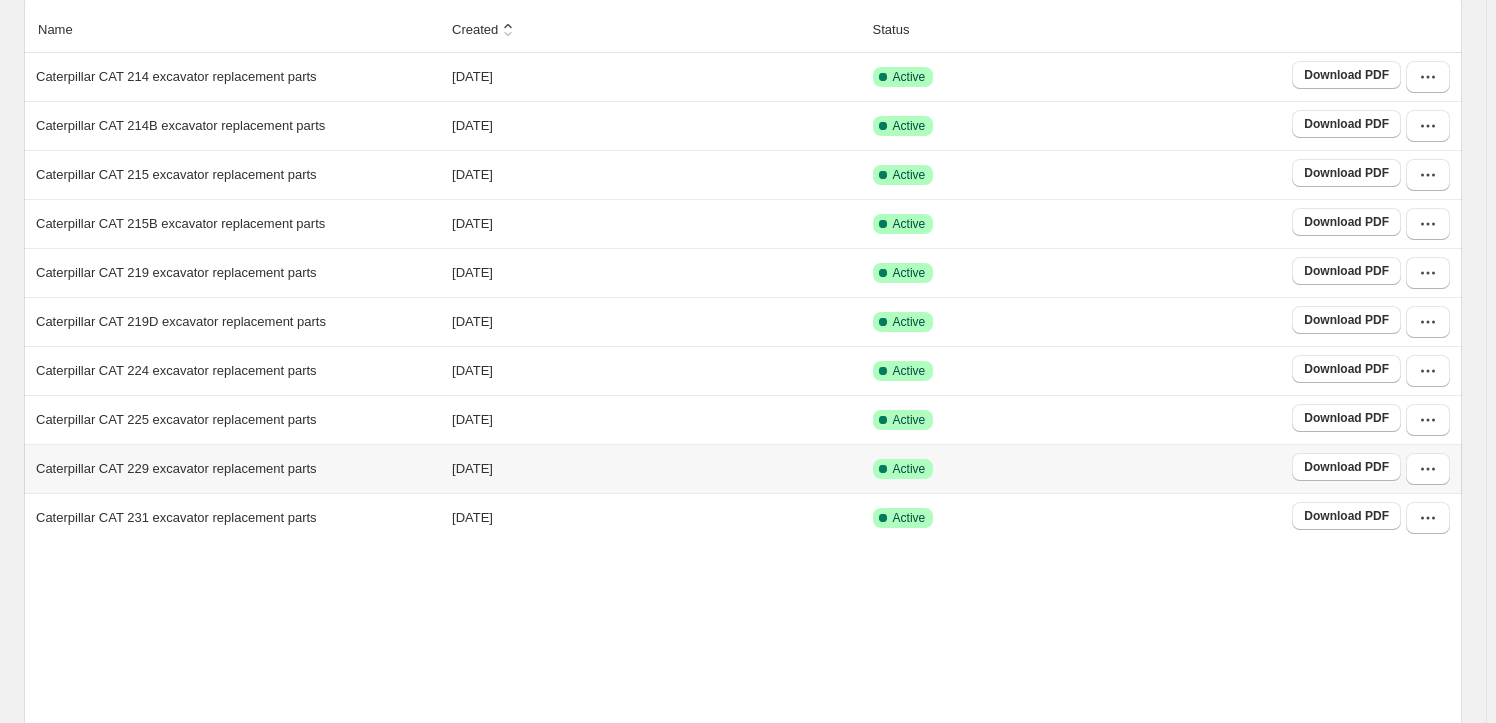 scroll, scrollTop: 372, scrollLeft: 0, axis: vertical 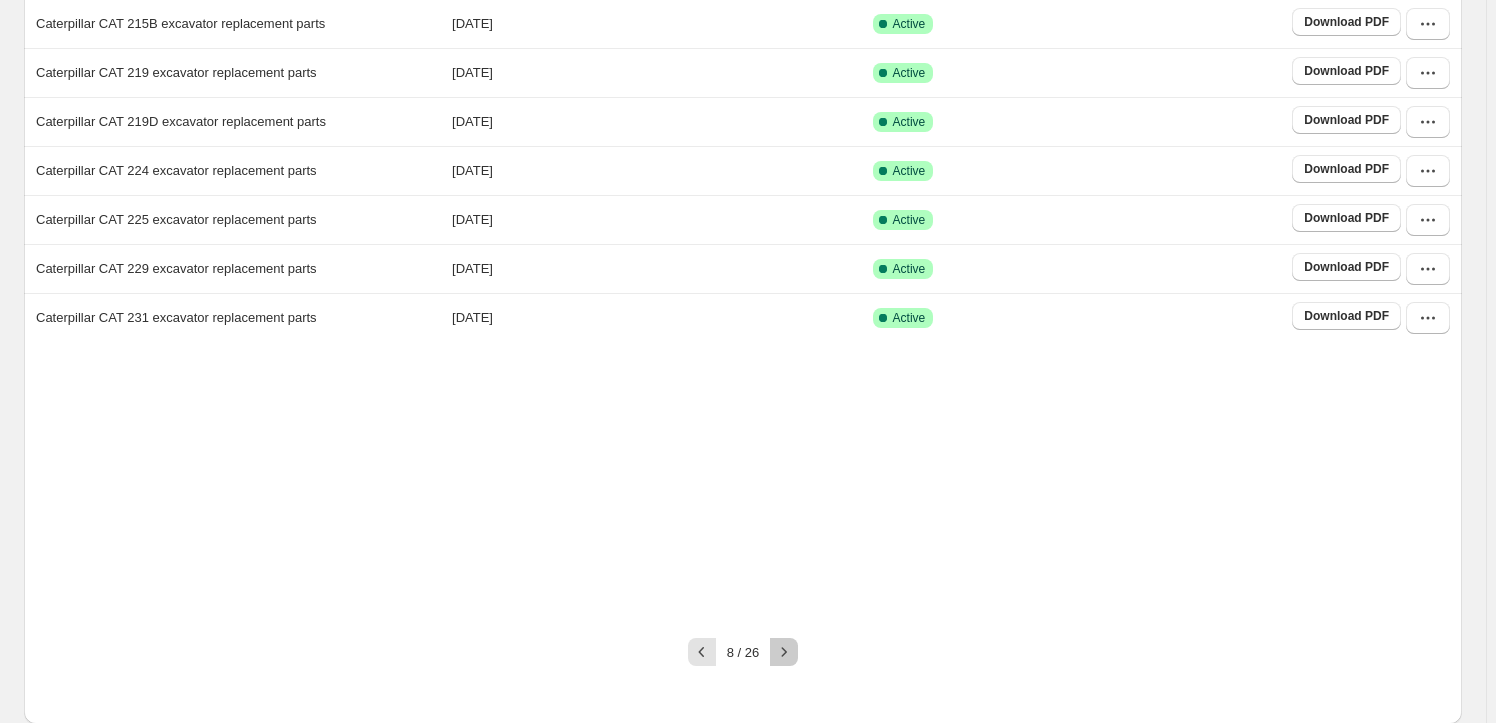 click 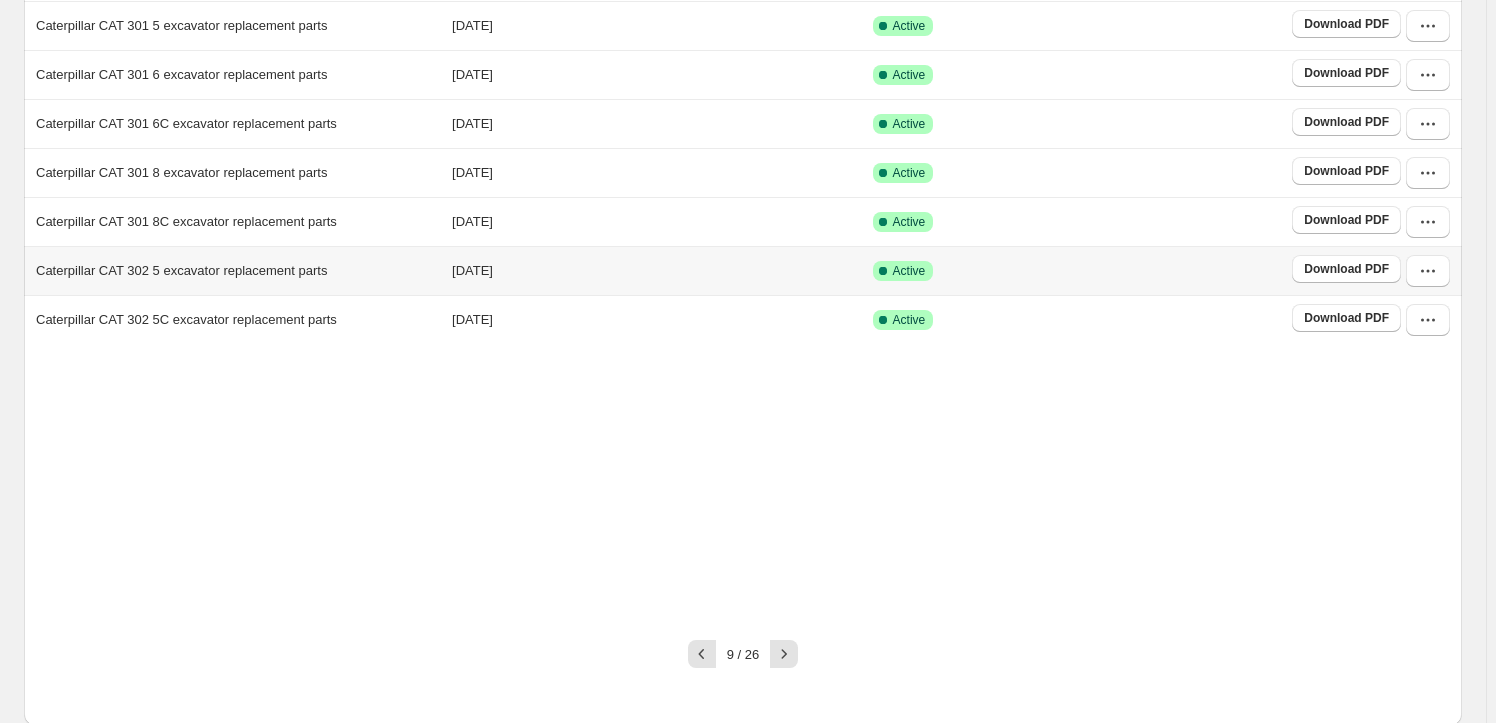 scroll, scrollTop: 372, scrollLeft: 0, axis: vertical 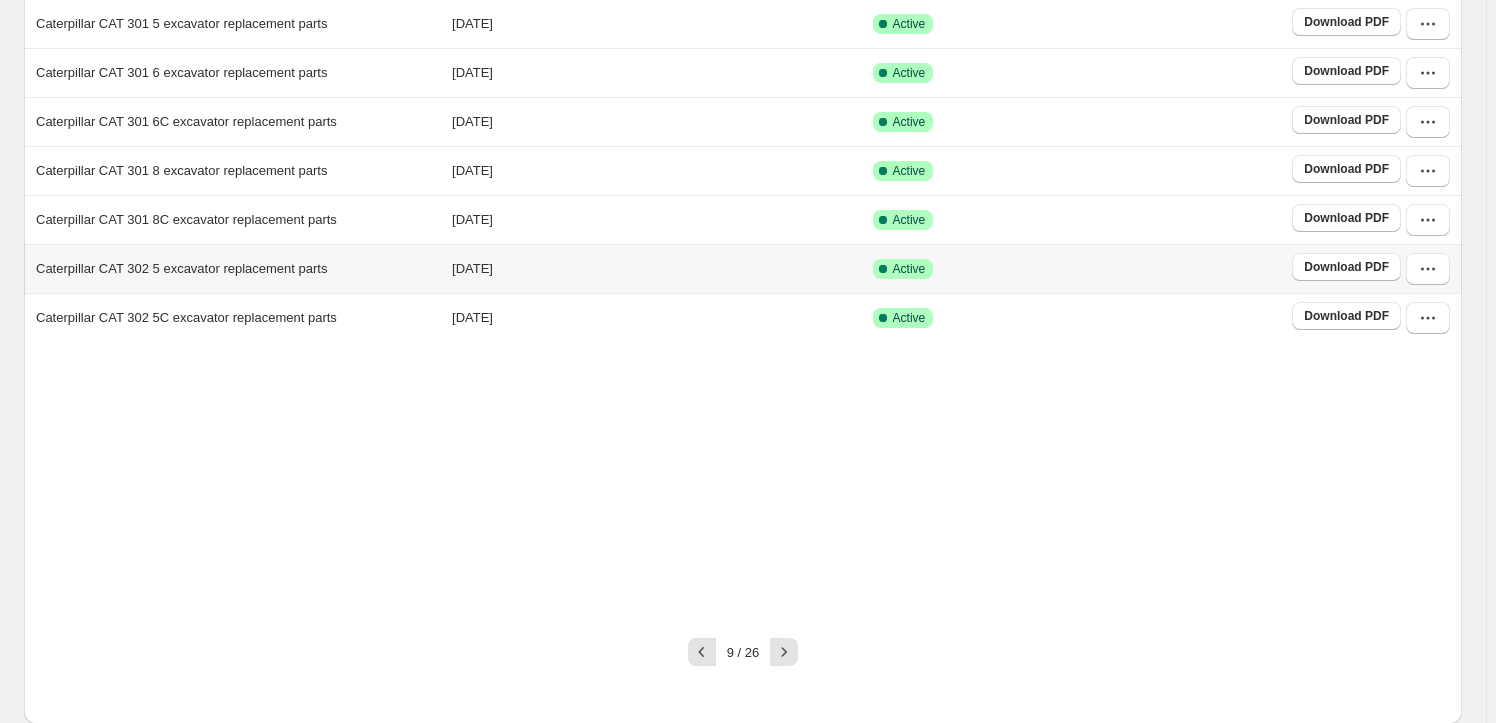 click 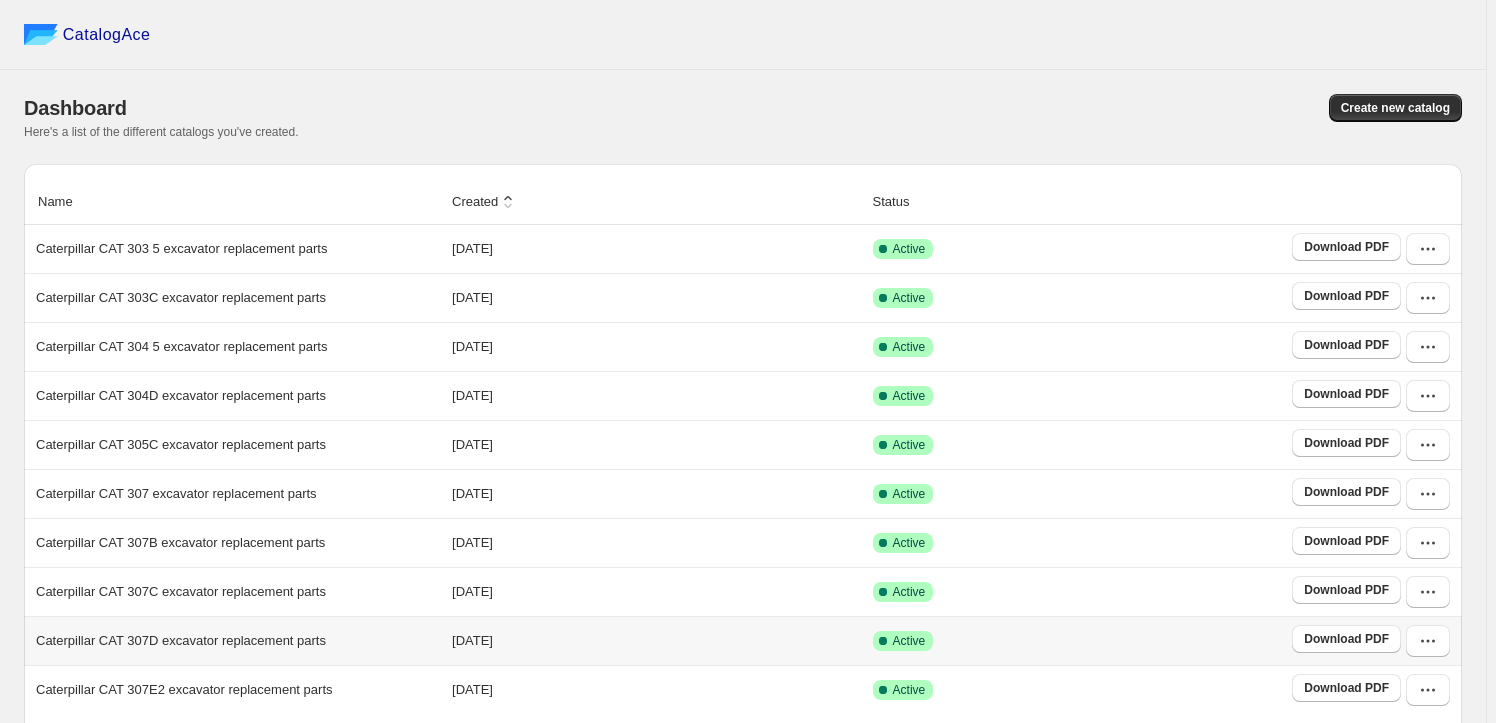 scroll, scrollTop: 372, scrollLeft: 0, axis: vertical 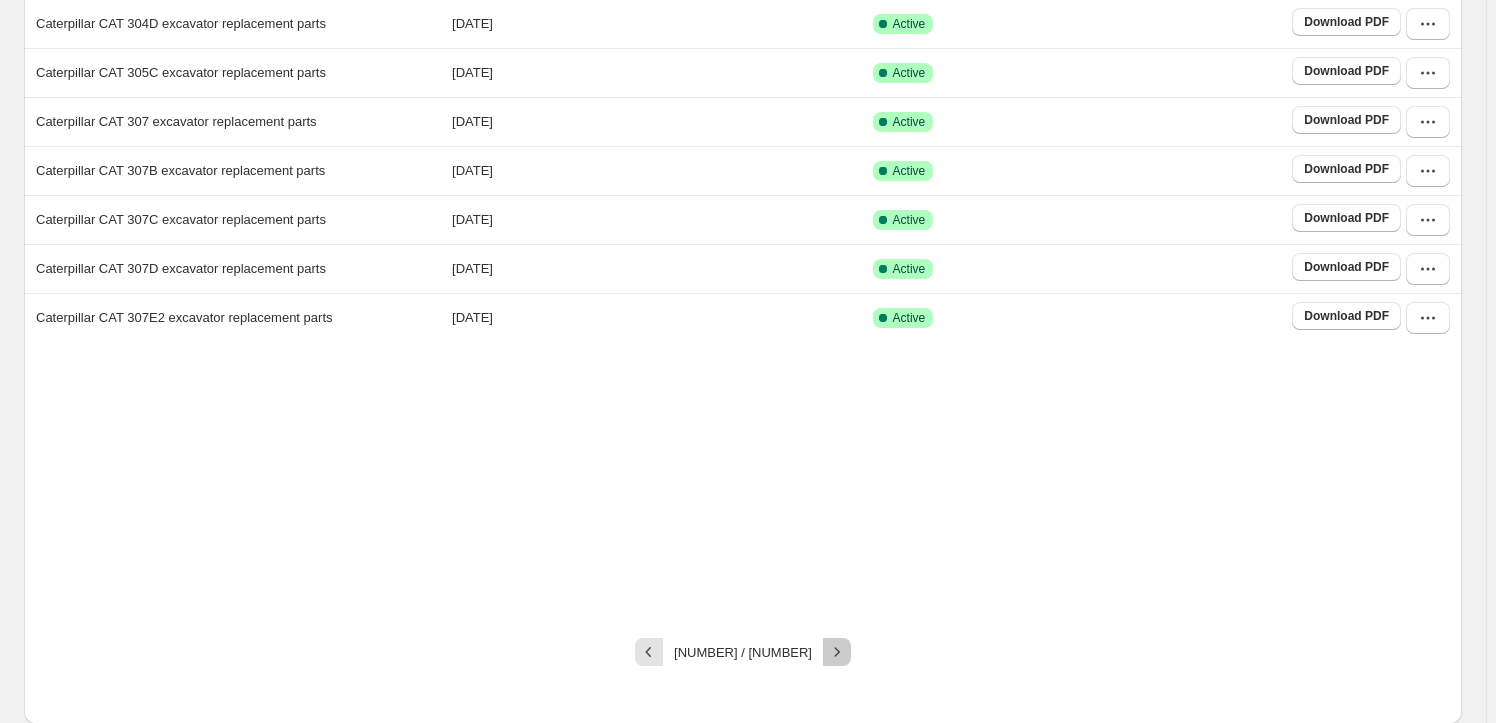 drag, startPoint x: 785, startPoint y: 646, endPoint x: 865, endPoint y: 524, distance: 145.89037 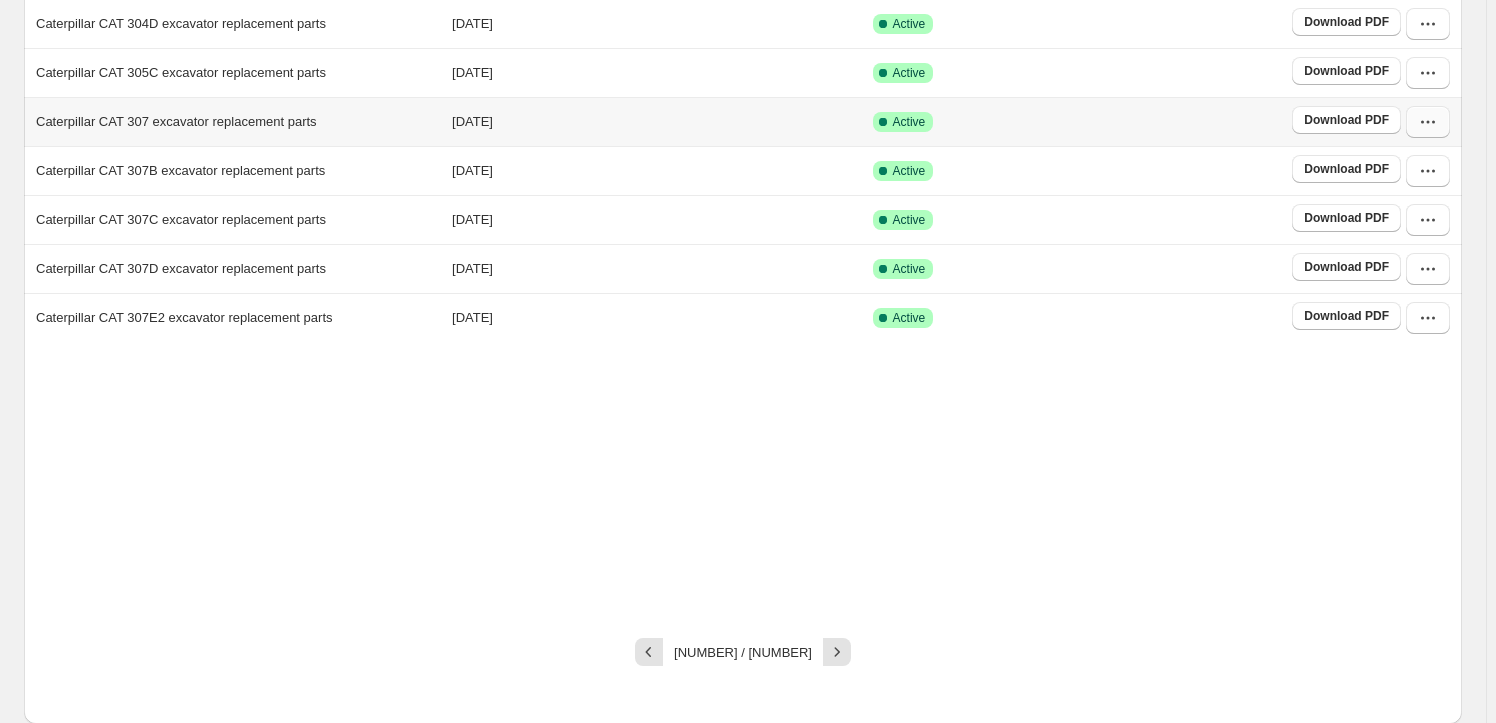 click 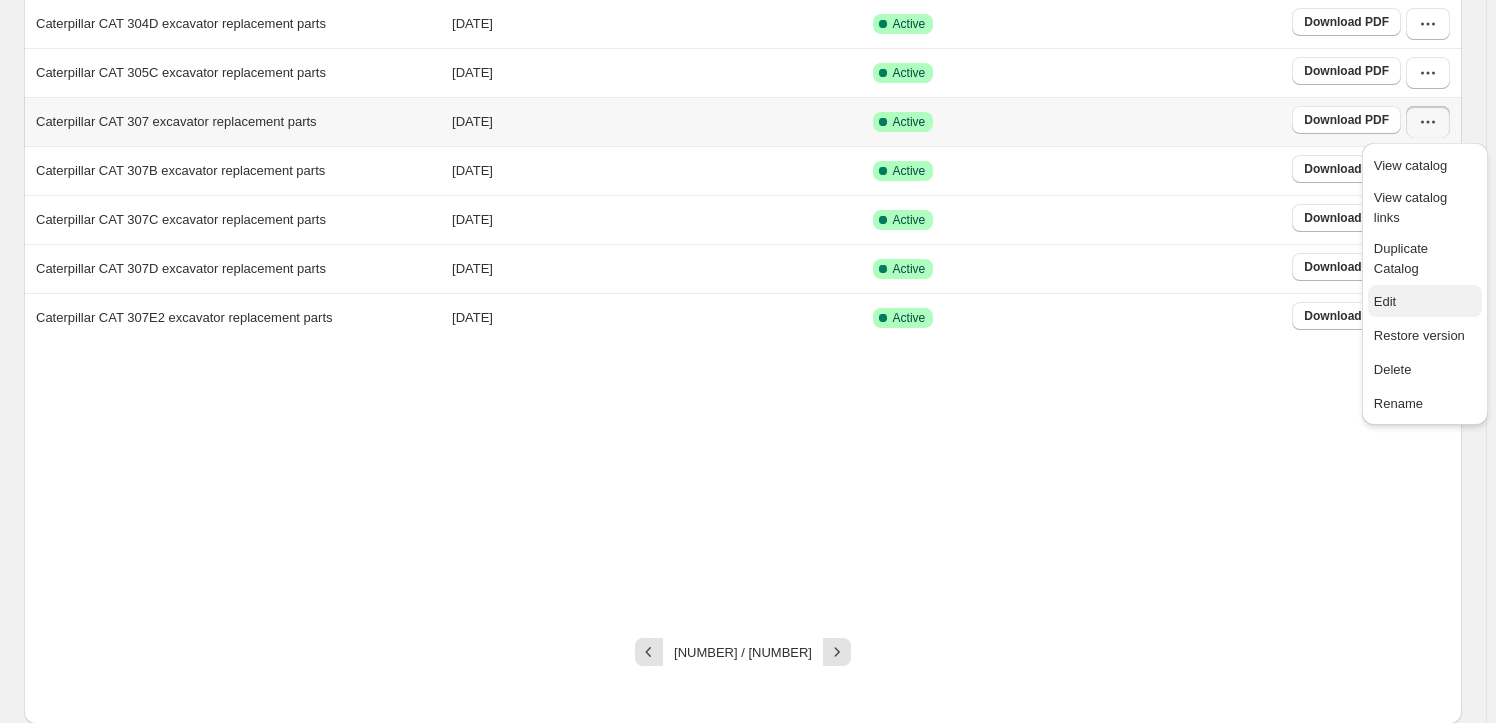 click on "Edit" at bounding box center [1425, 302] 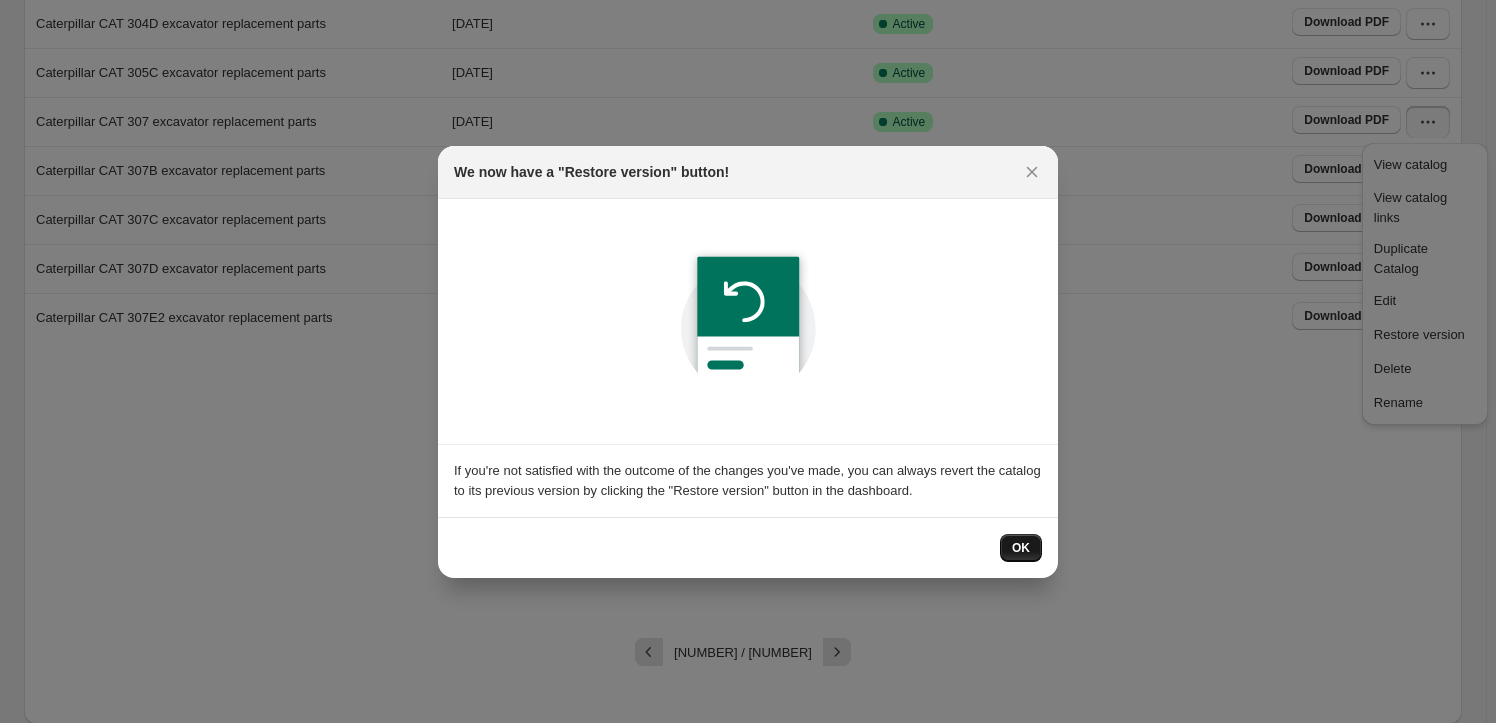 click on "OK" at bounding box center (1021, 548) 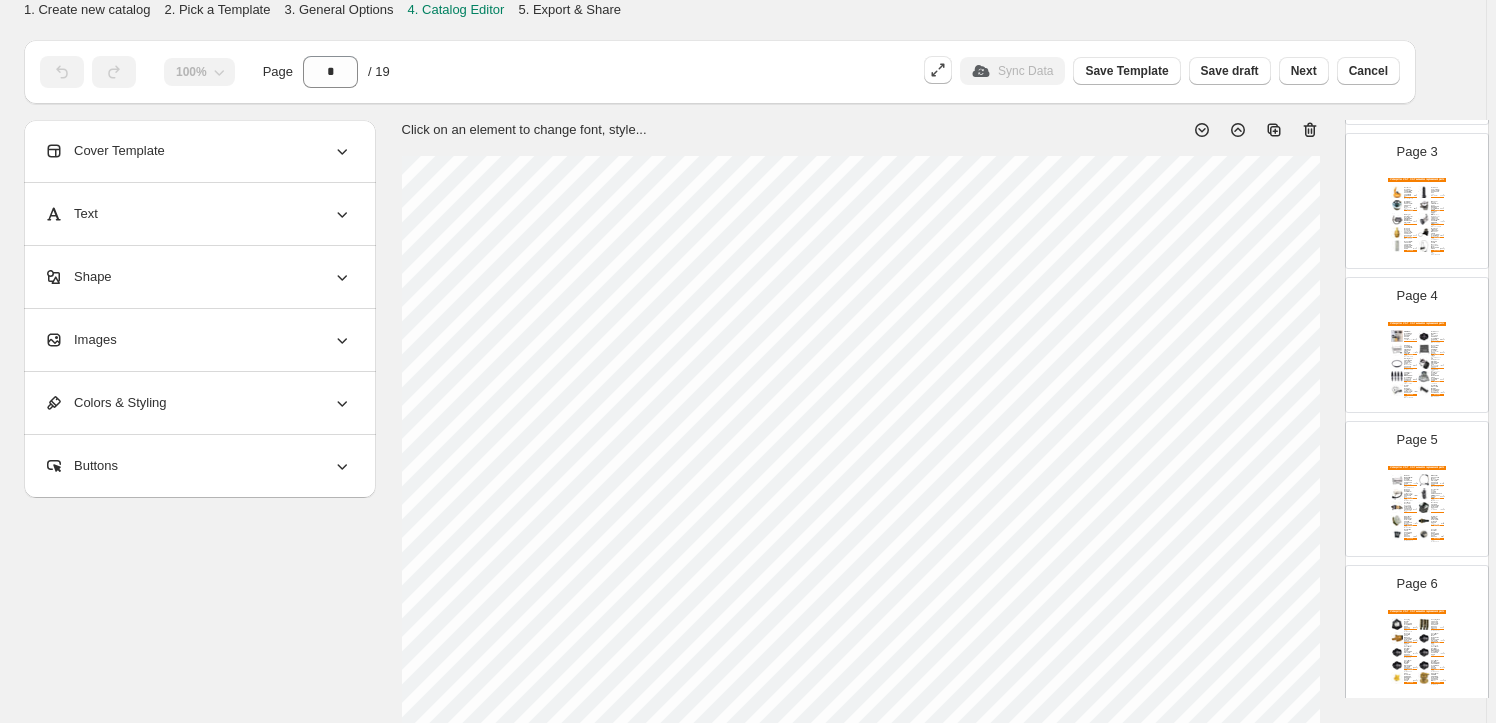 scroll, scrollTop: 0, scrollLeft: 0, axis: both 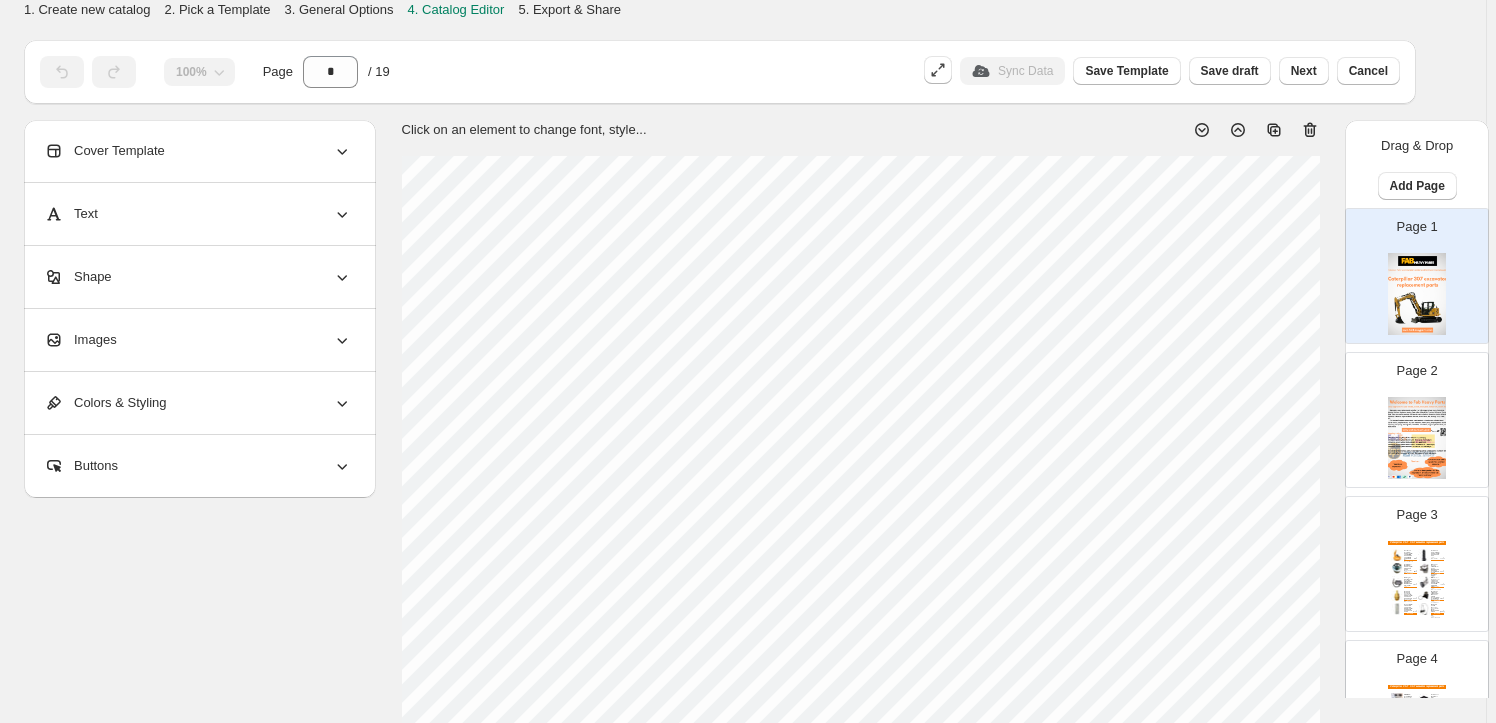click on "Images" at bounding box center [198, 340] 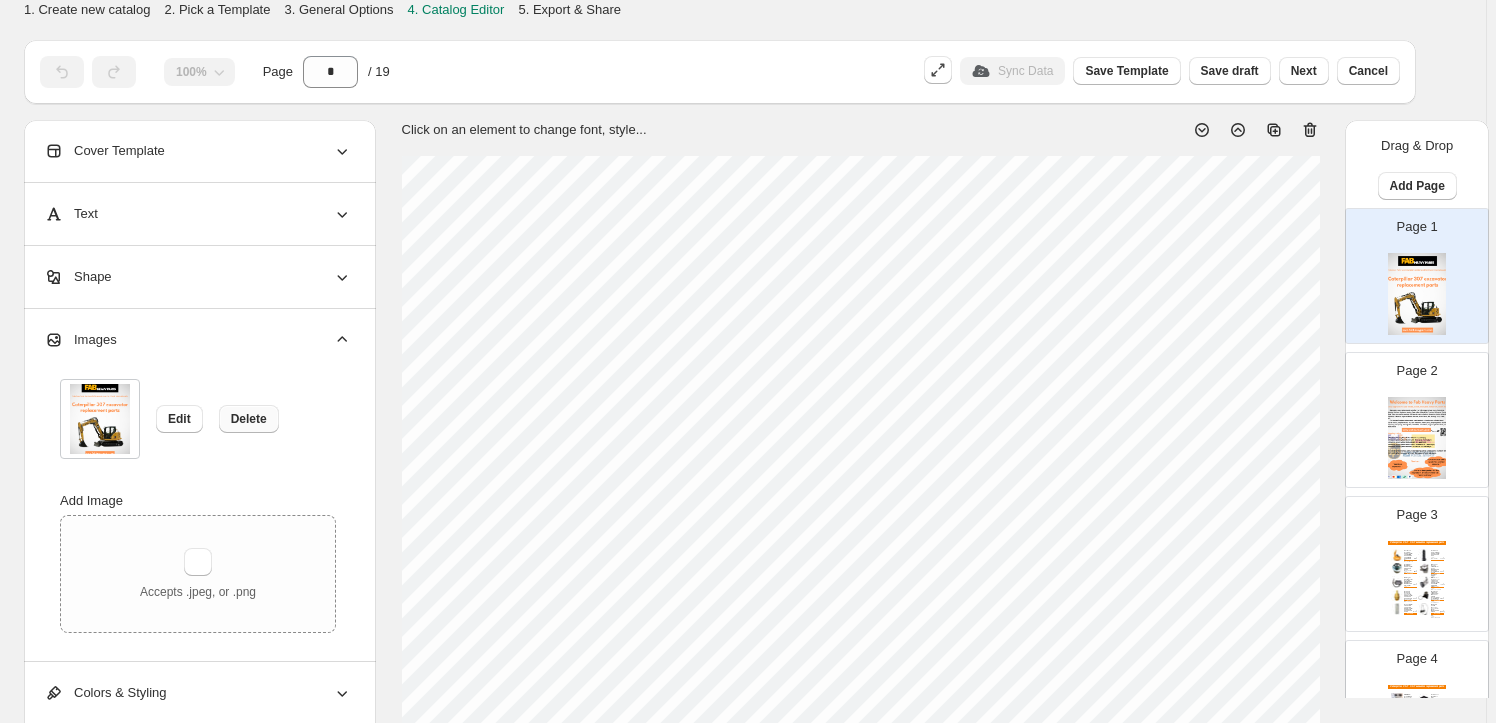 click on "Delete" at bounding box center (249, 419) 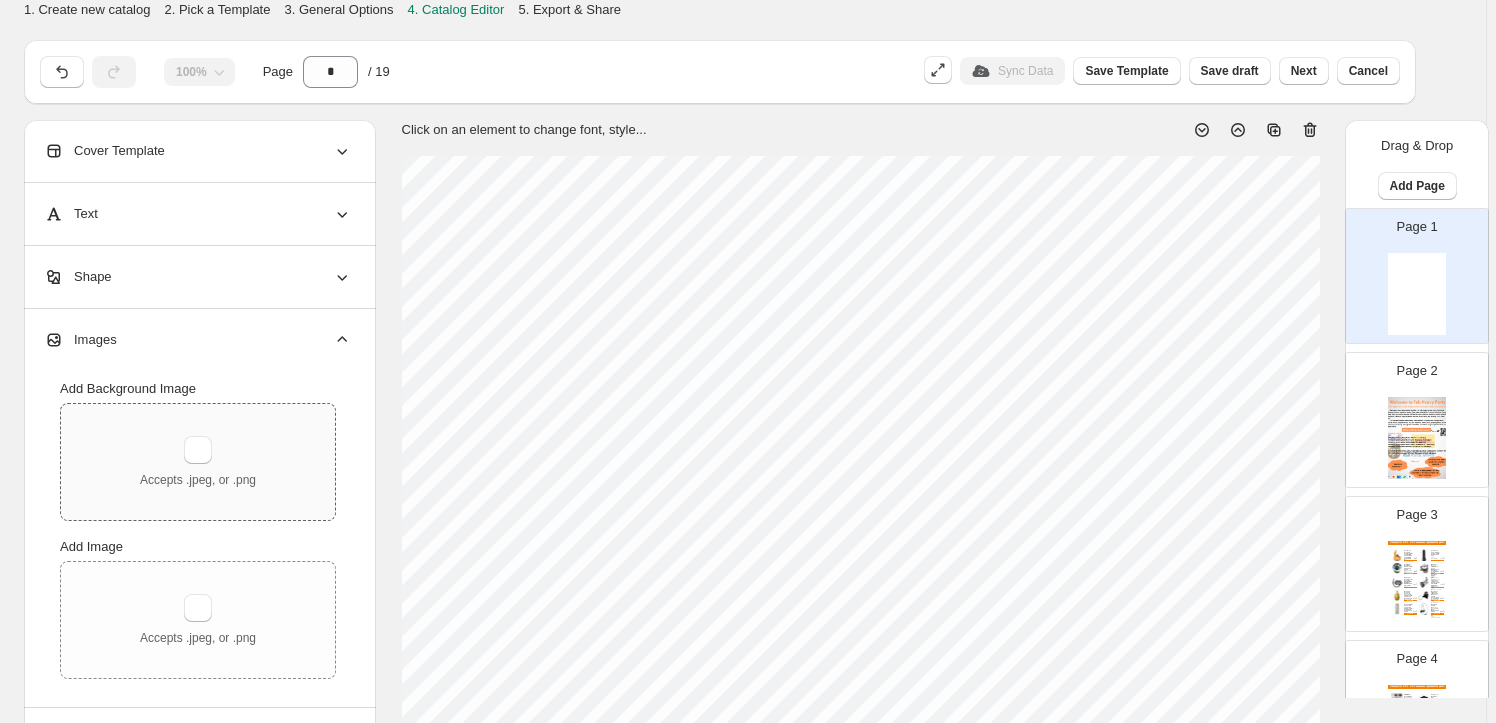 click on "Accepts .jpeg, or .png" at bounding box center (198, 462) 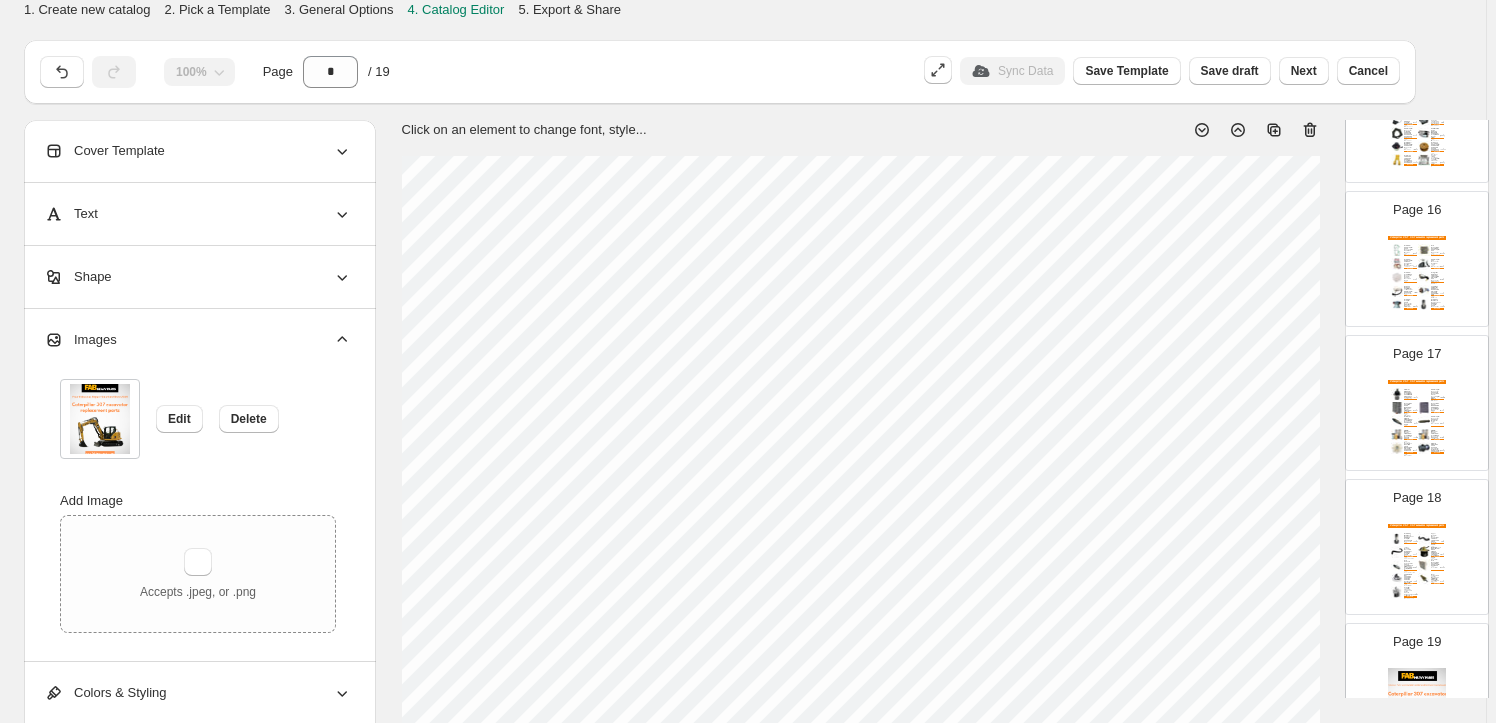 scroll, scrollTop: 2285, scrollLeft: 0, axis: vertical 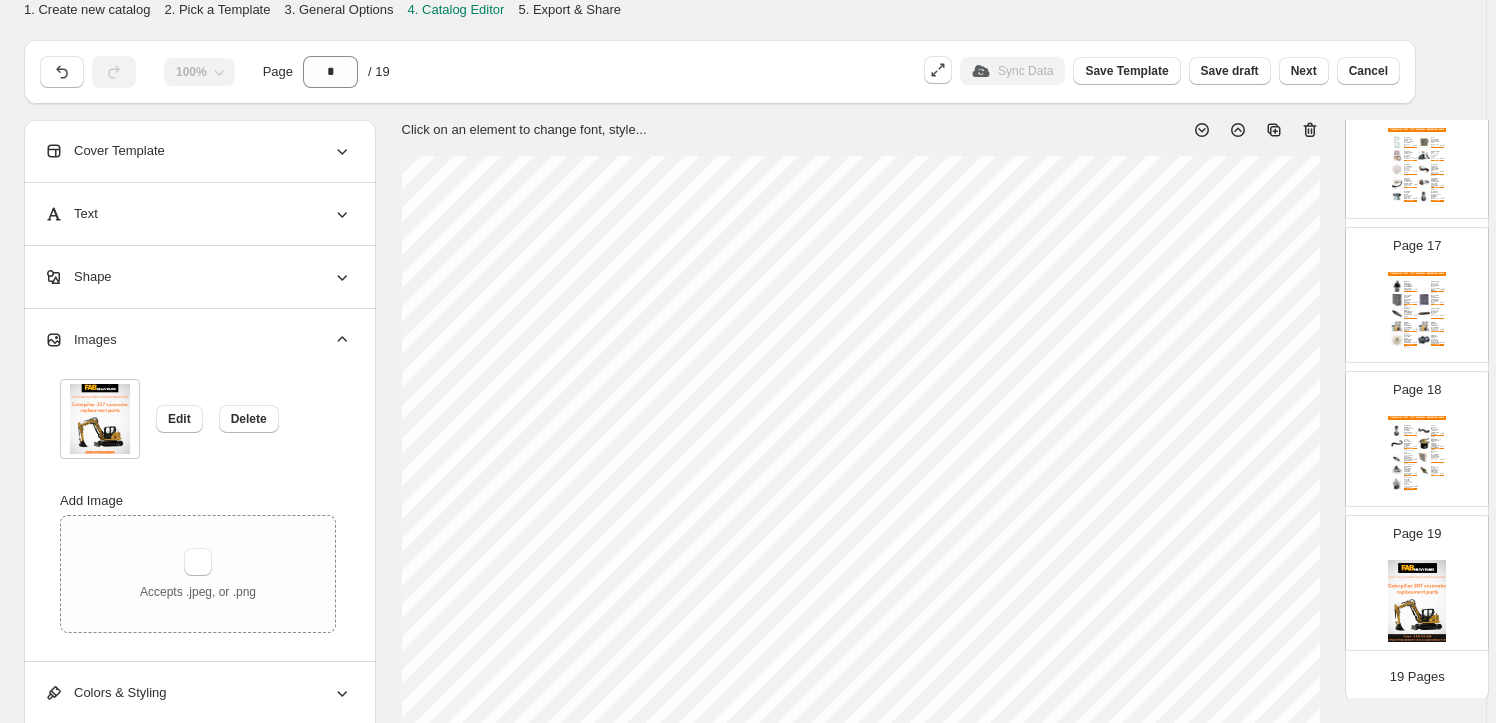 click at bounding box center (1417, 601) 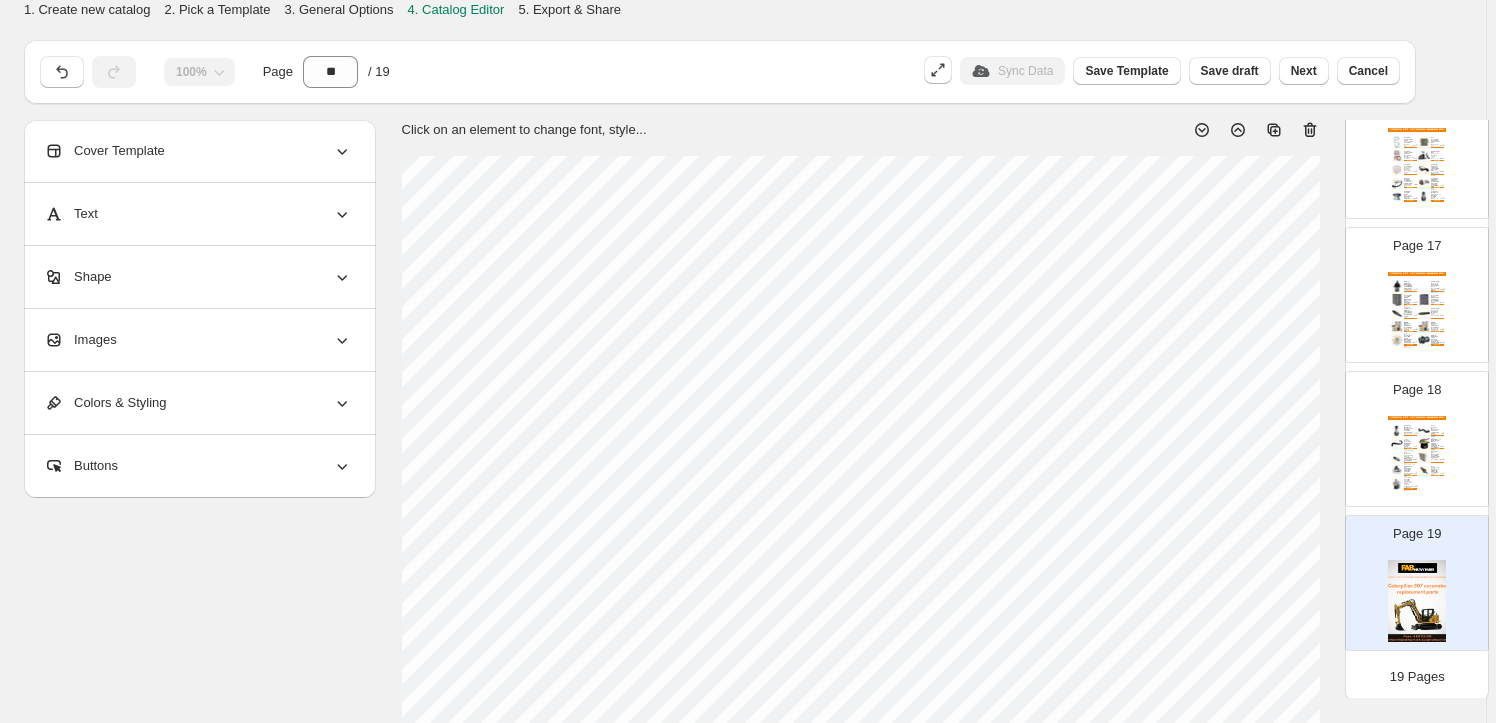 click on "Images" at bounding box center [198, 340] 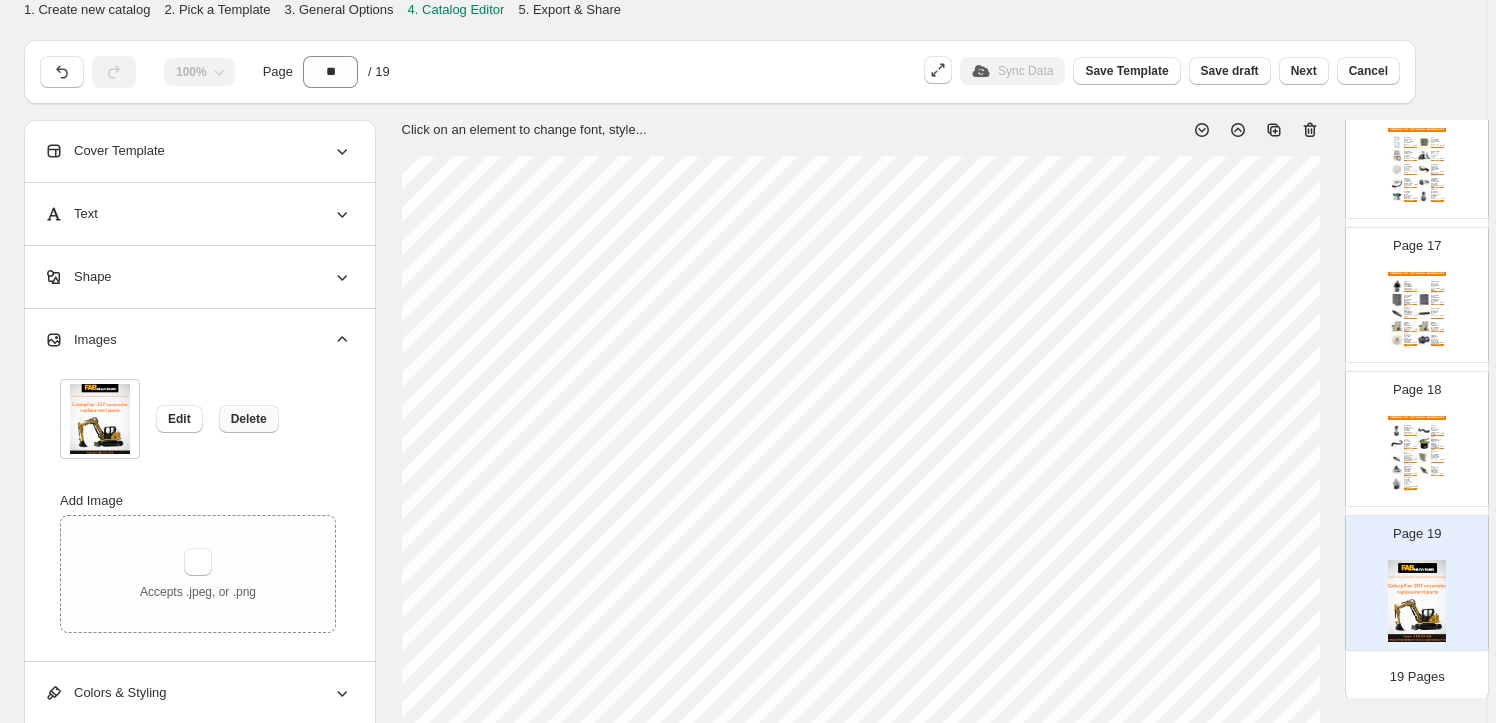 click on "Delete" at bounding box center (249, 419) 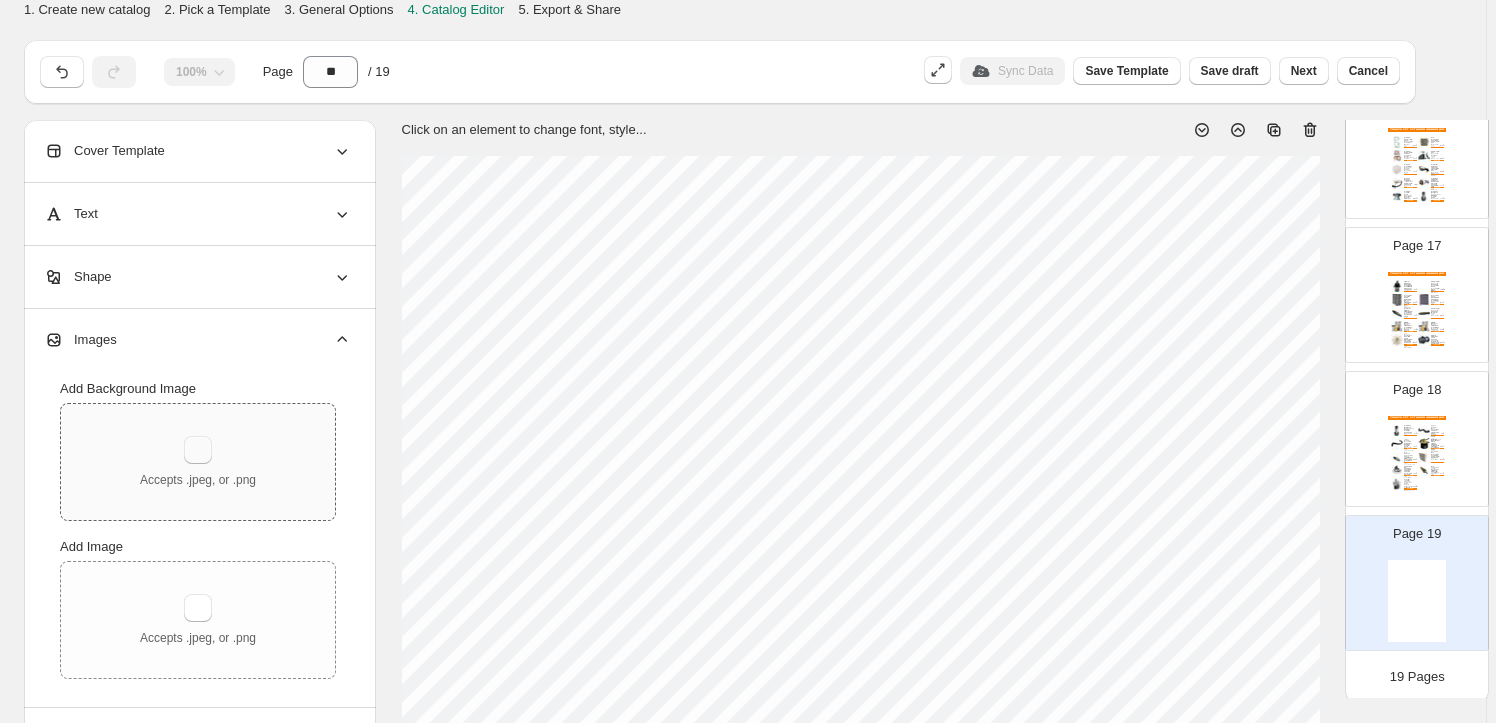 click at bounding box center (198, 450) 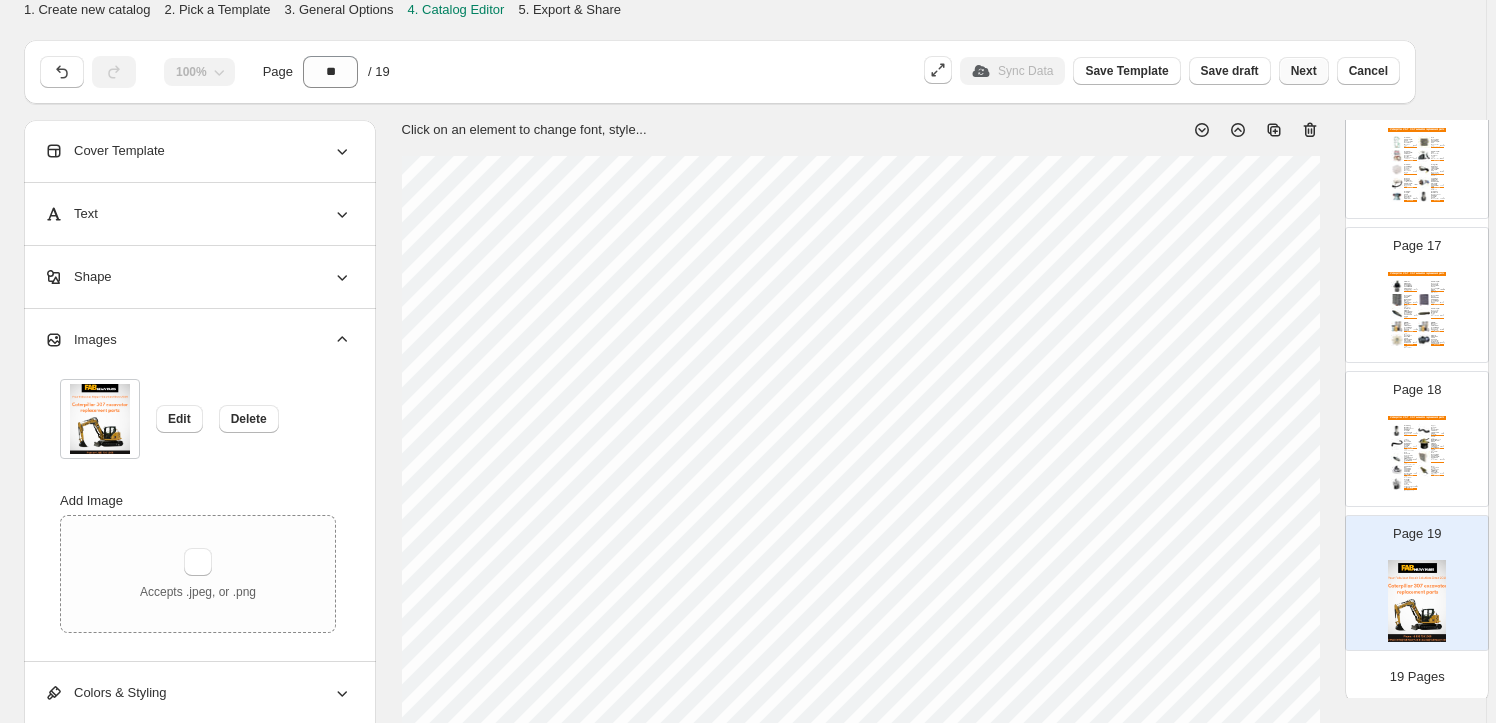 click on "Next" at bounding box center (1304, 71) 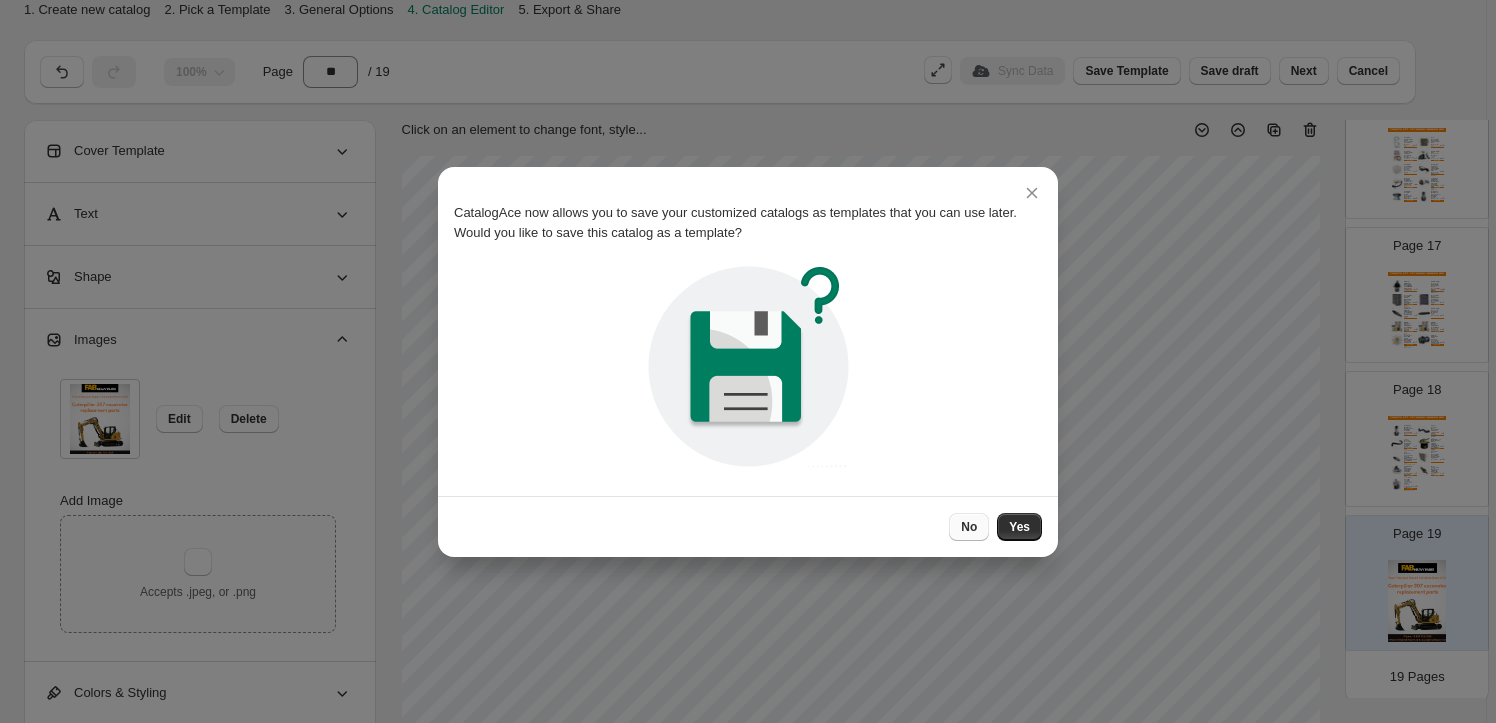 click on "No" at bounding box center (969, 527) 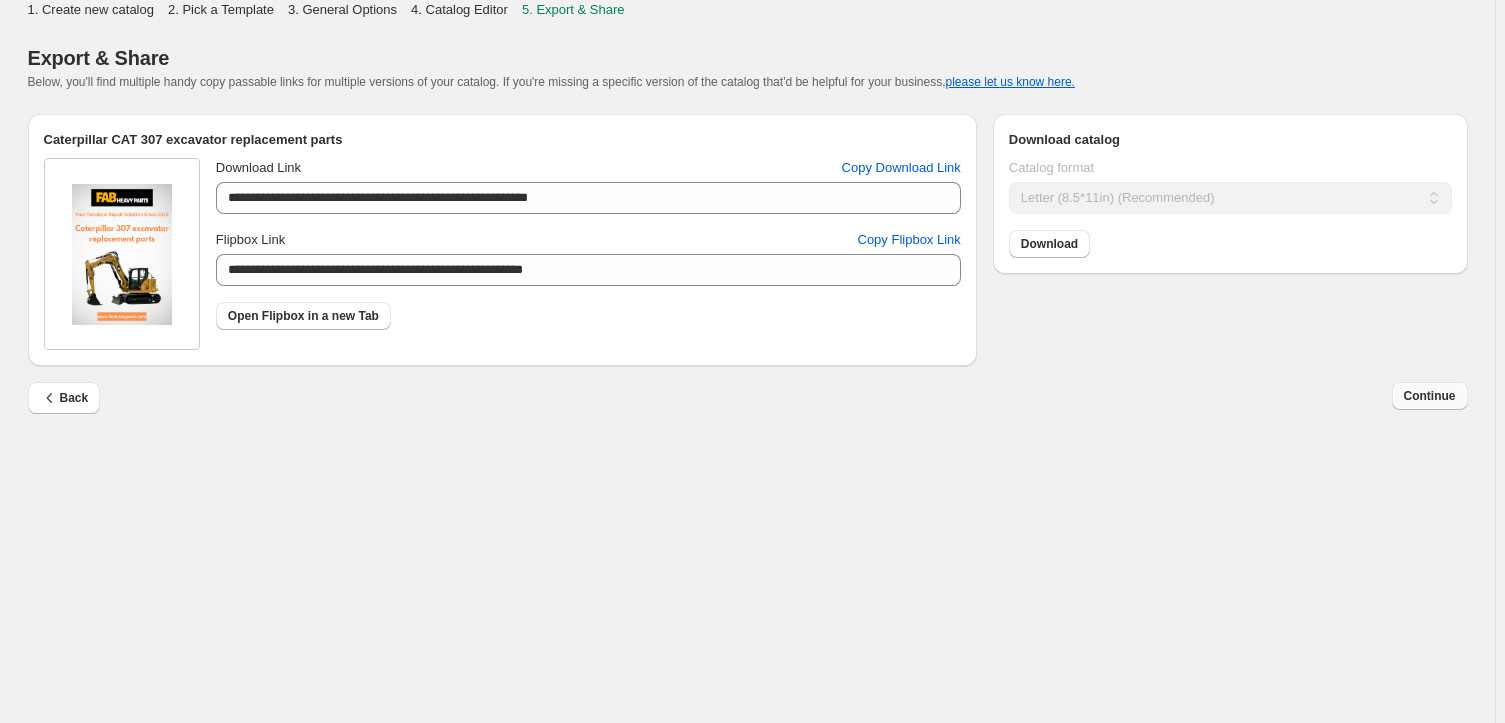 click on "Continue" at bounding box center (1430, 396) 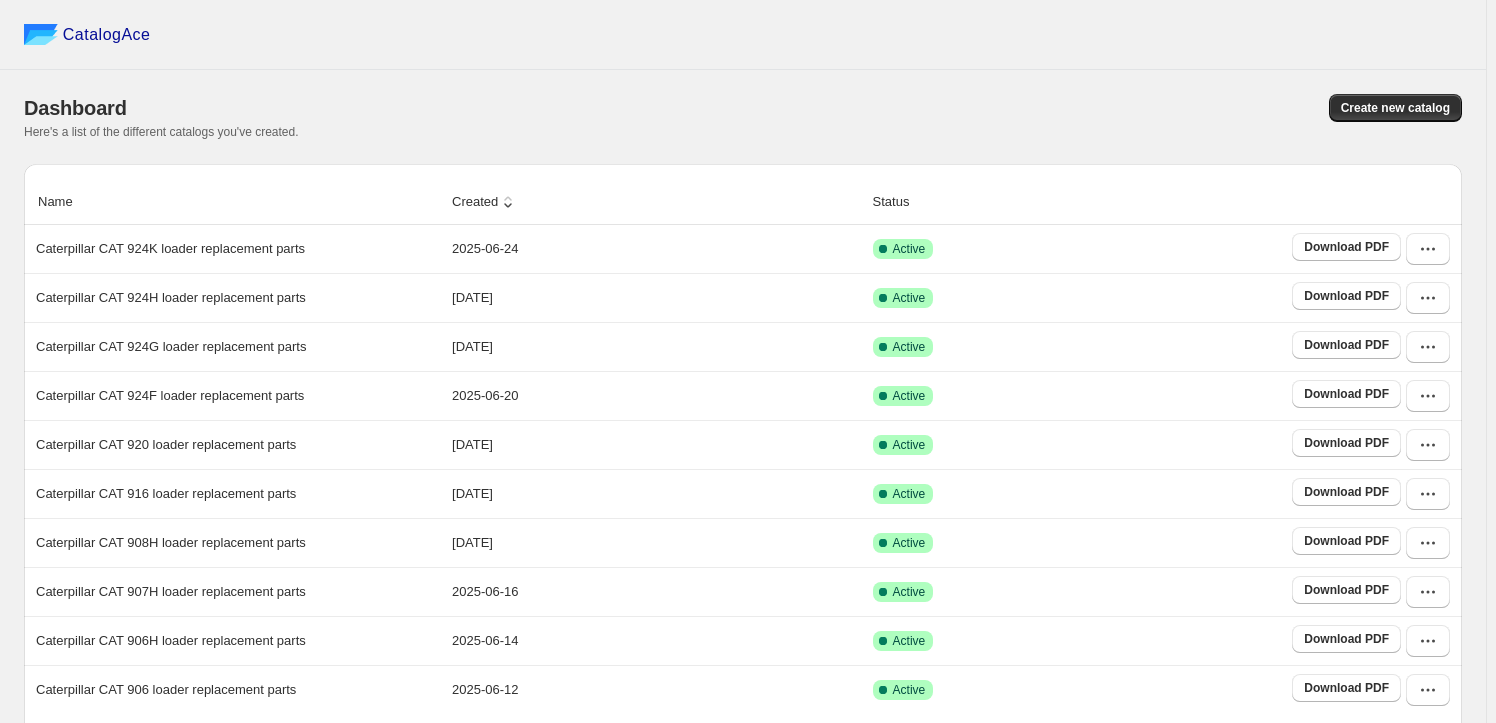 click on "Created" at bounding box center [485, 202] 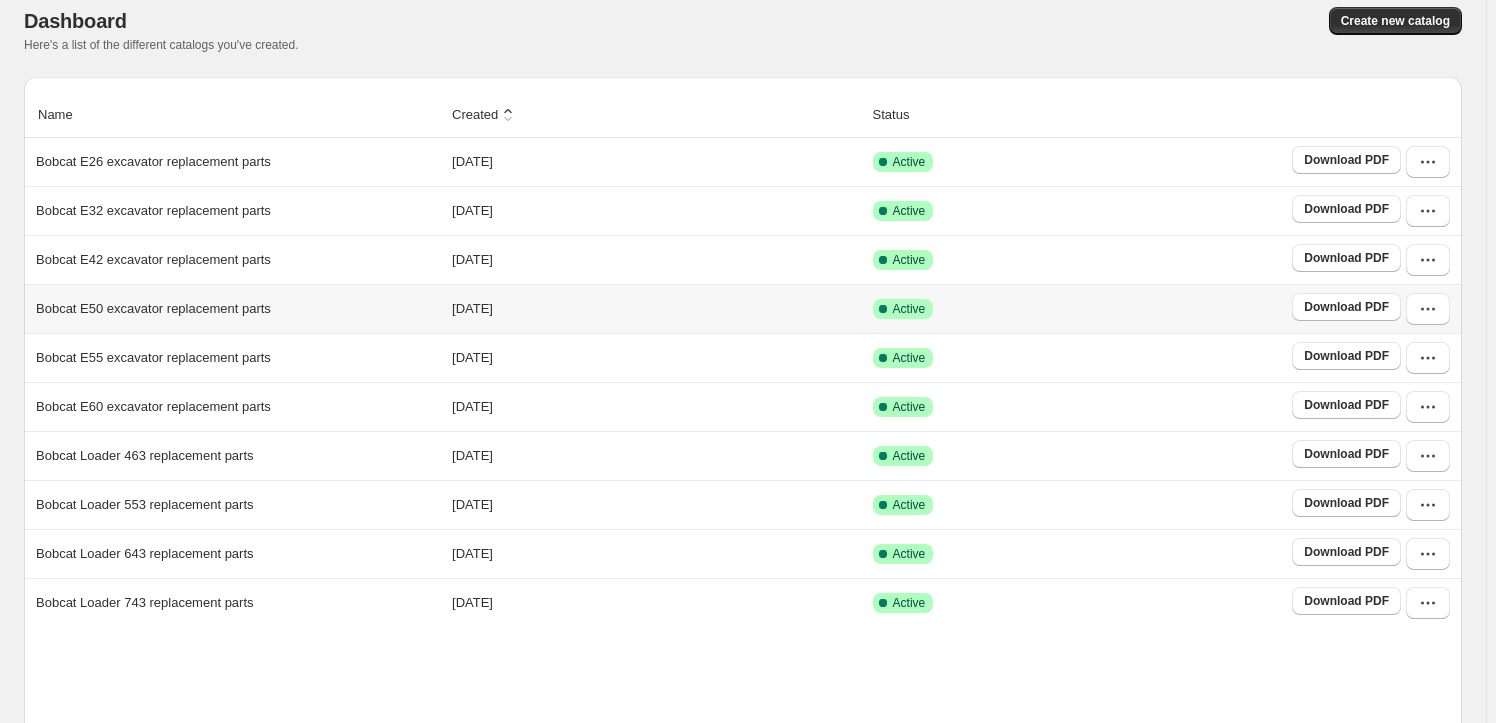 scroll, scrollTop: 172, scrollLeft: 0, axis: vertical 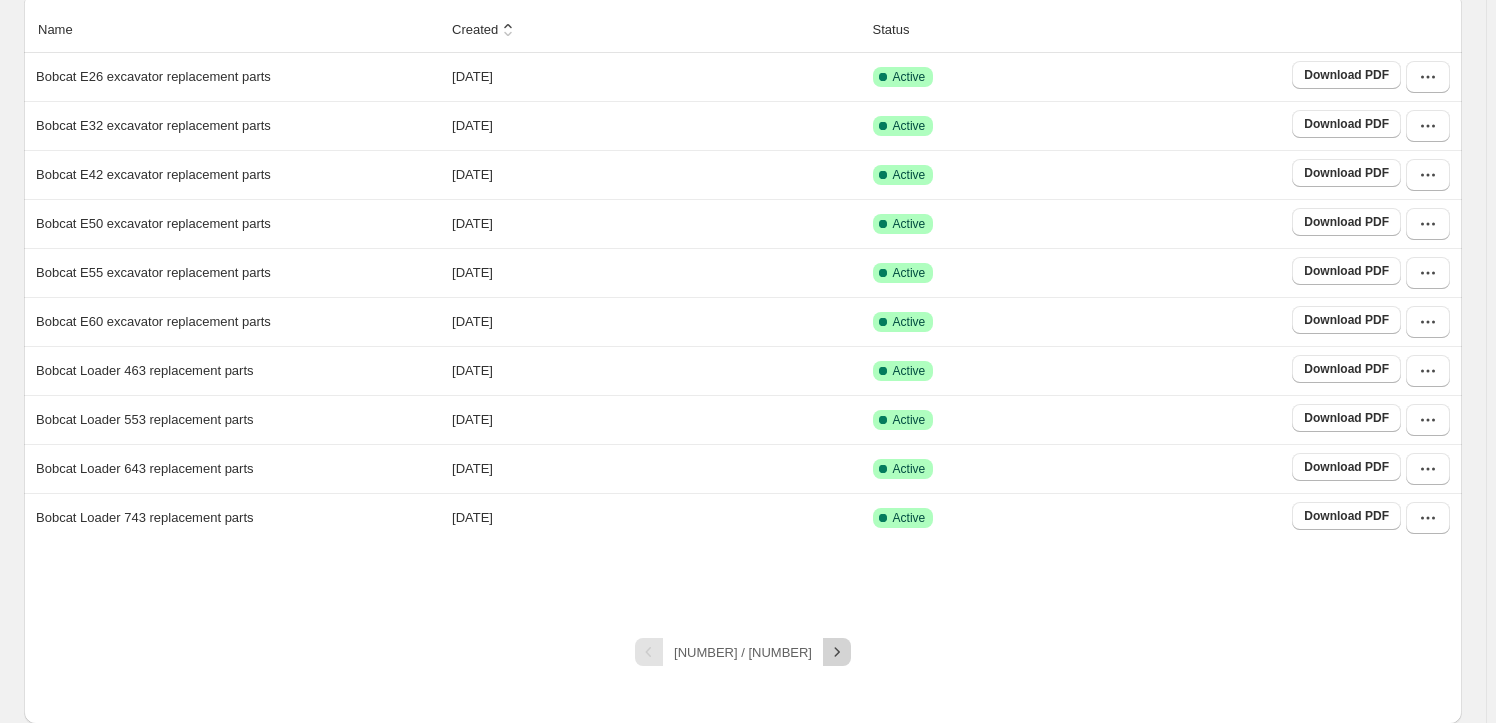 click 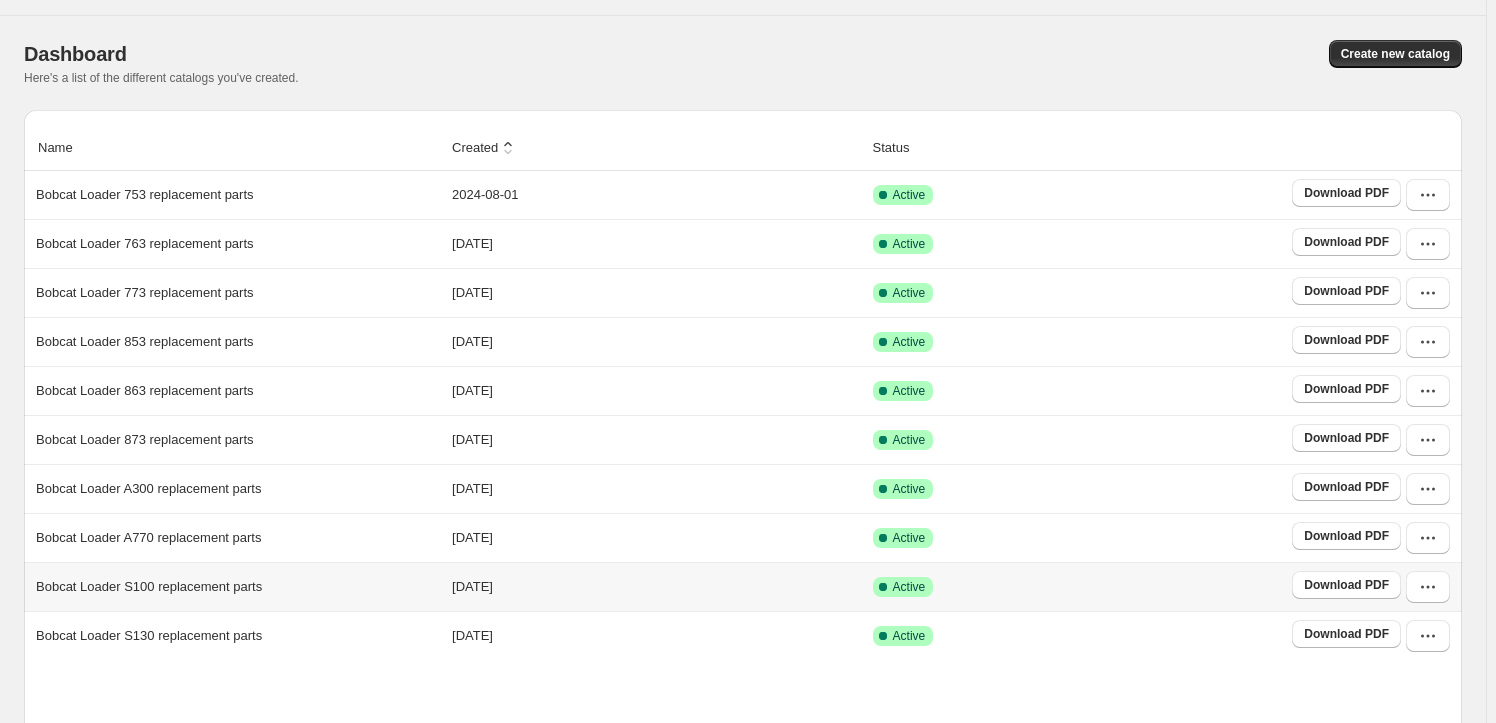scroll, scrollTop: 172, scrollLeft: 0, axis: vertical 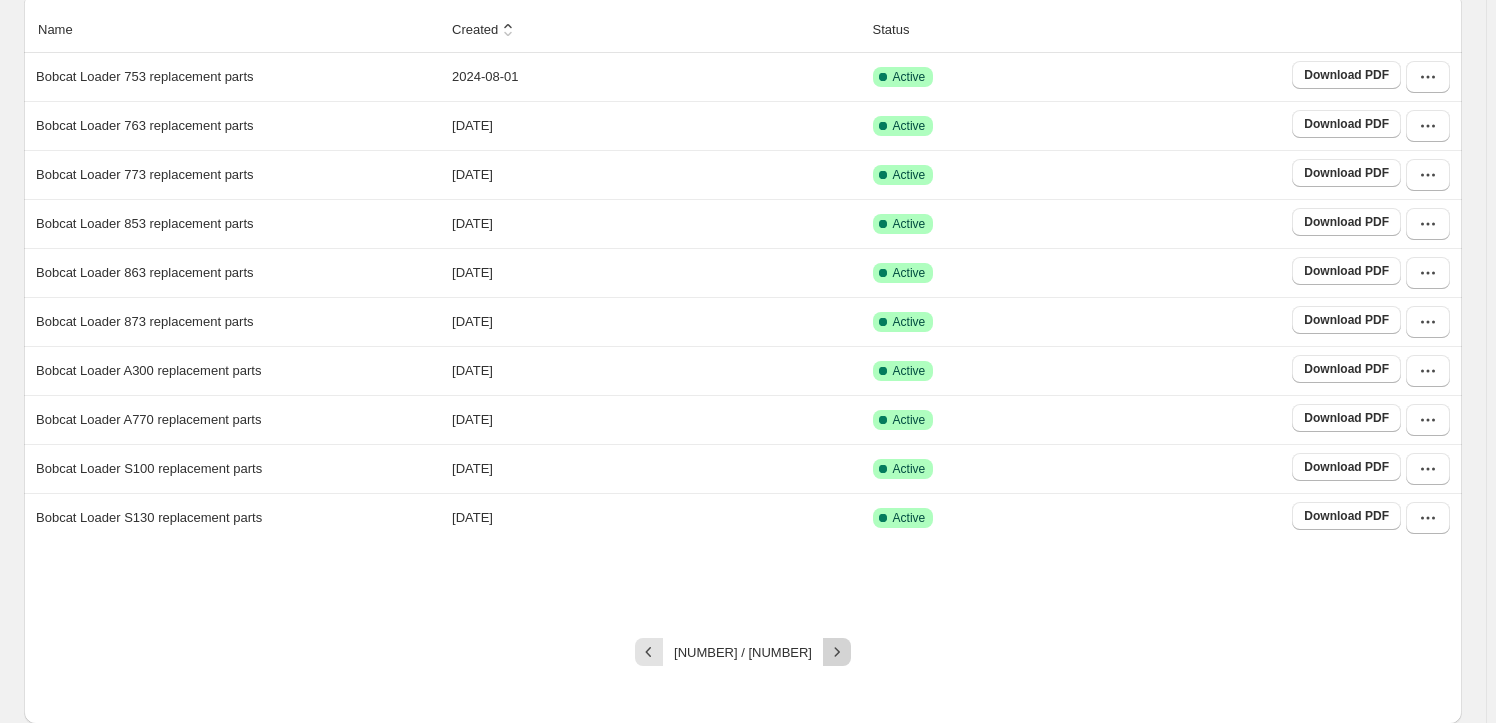 click at bounding box center [837, 652] 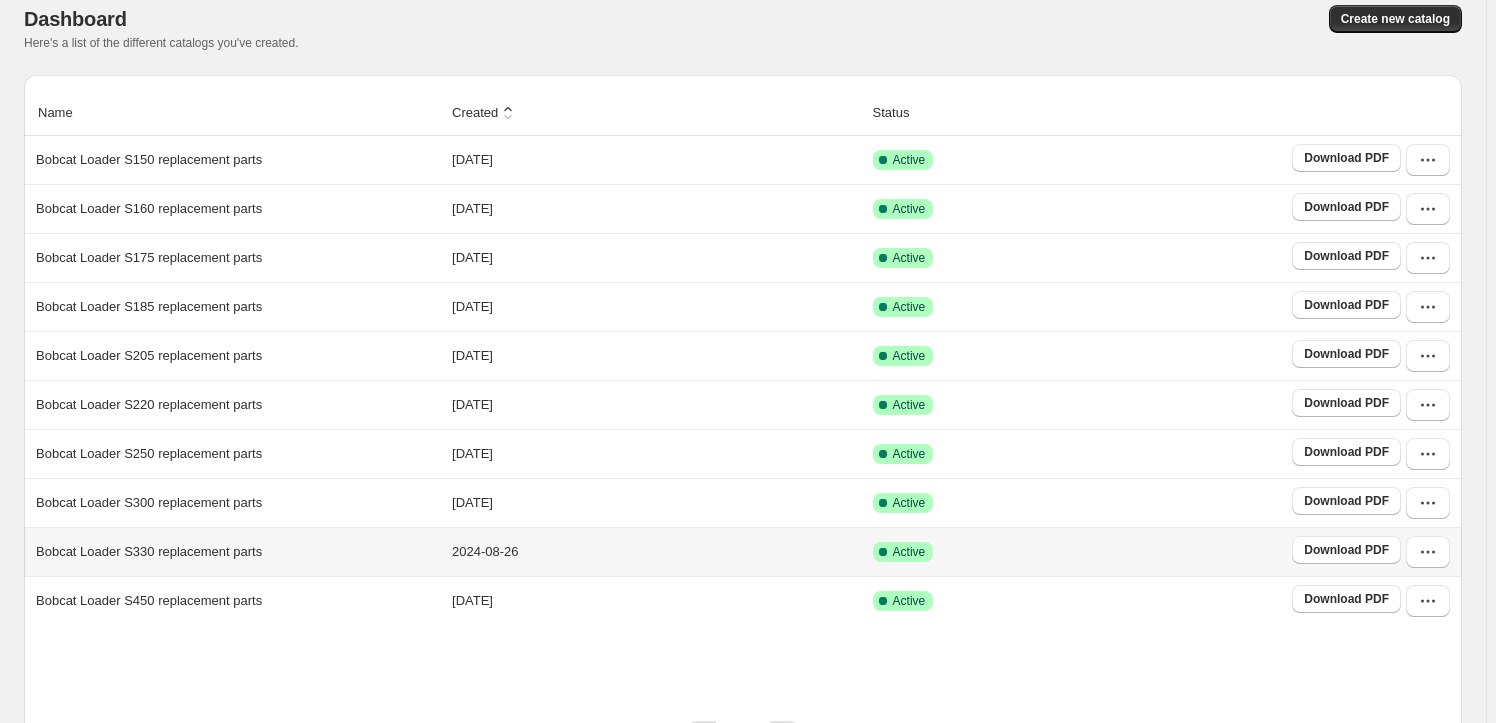 scroll, scrollTop: 172, scrollLeft: 0, axis: vertical 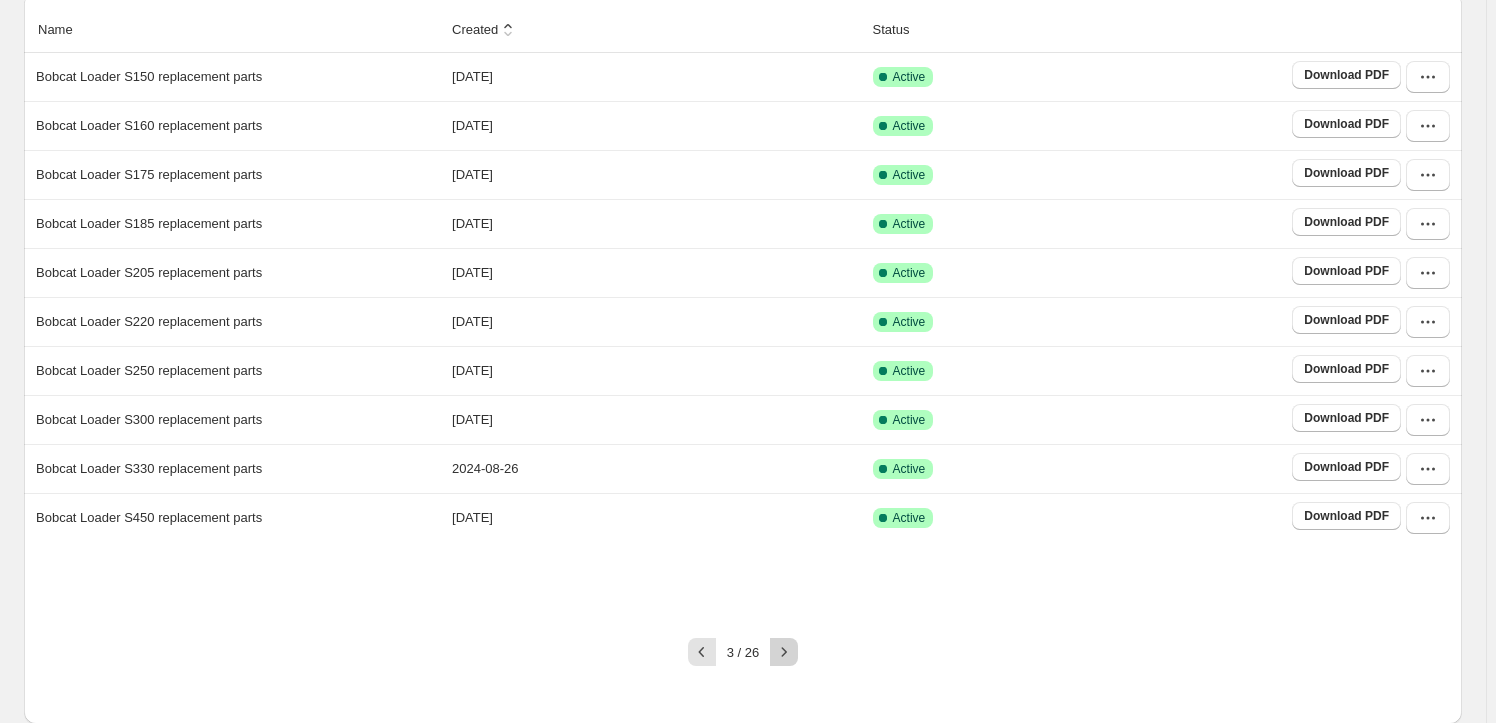 click 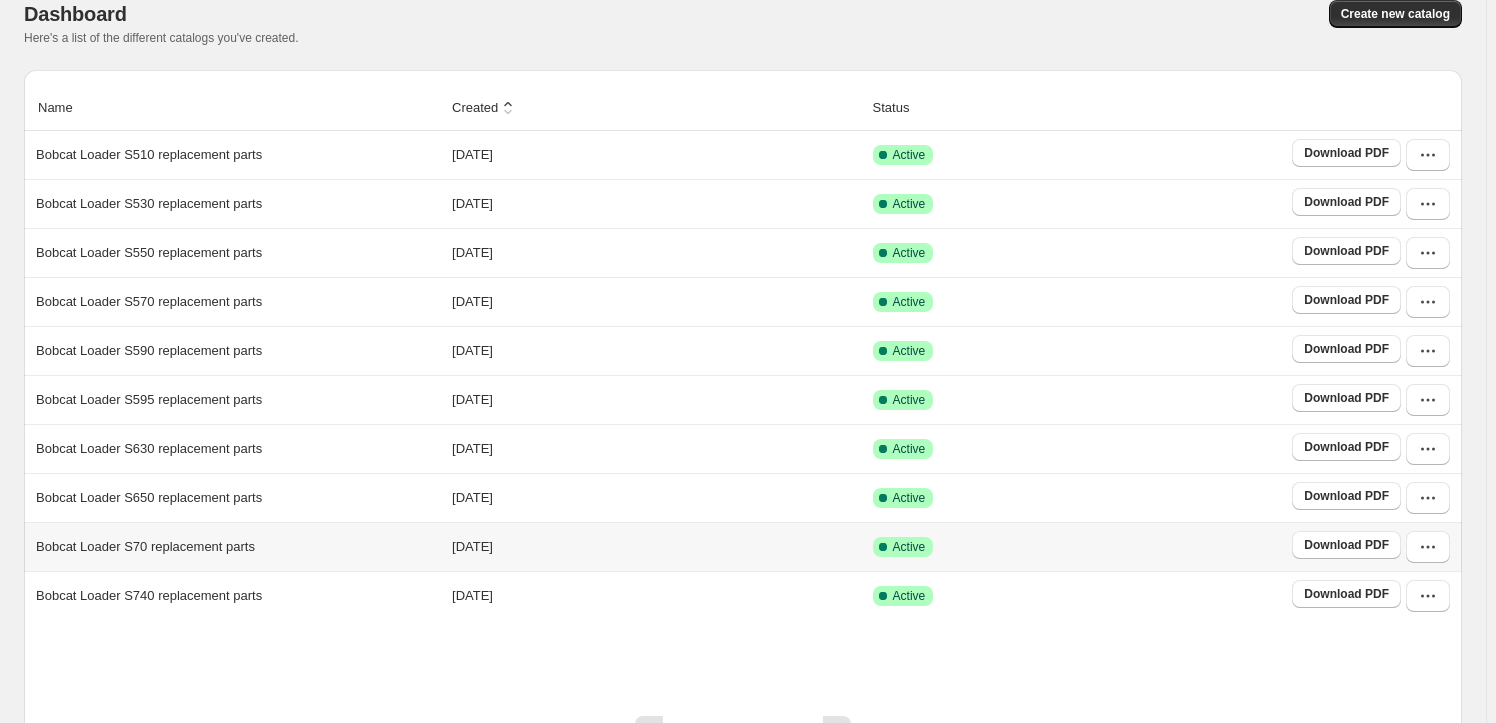 scroll, scrollTop: 172, scrollLeft: 0, axis: vertical 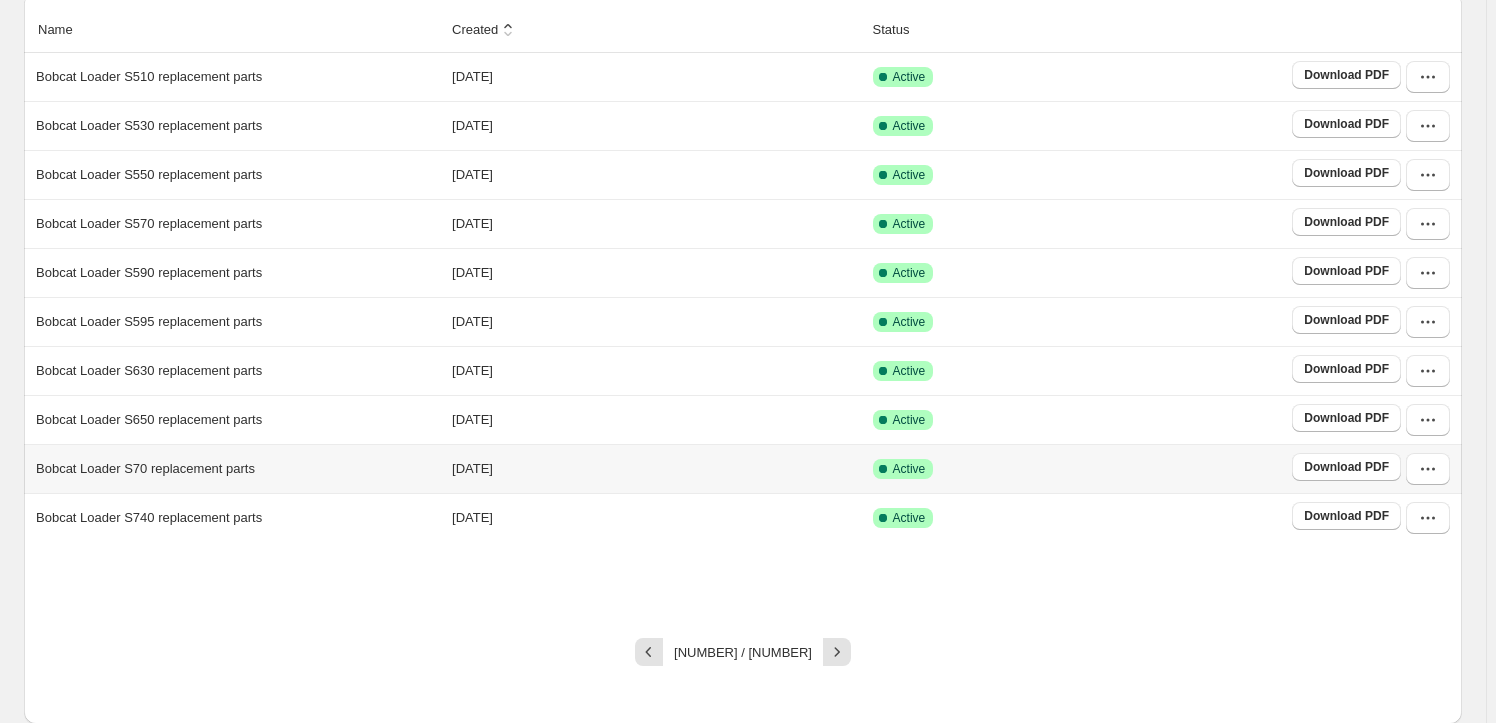 click 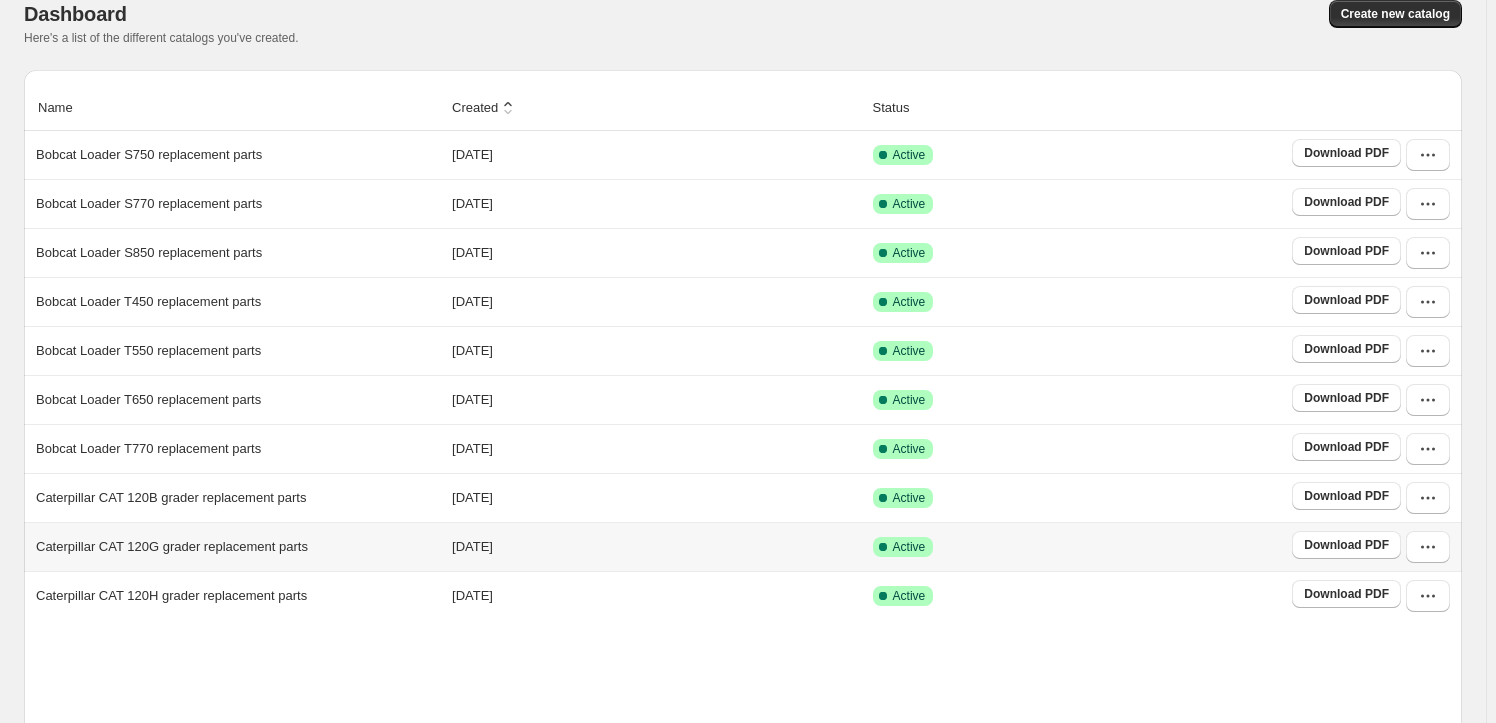 scroll, scrollTop: 232, scrollLeft: 0, axis: vertical 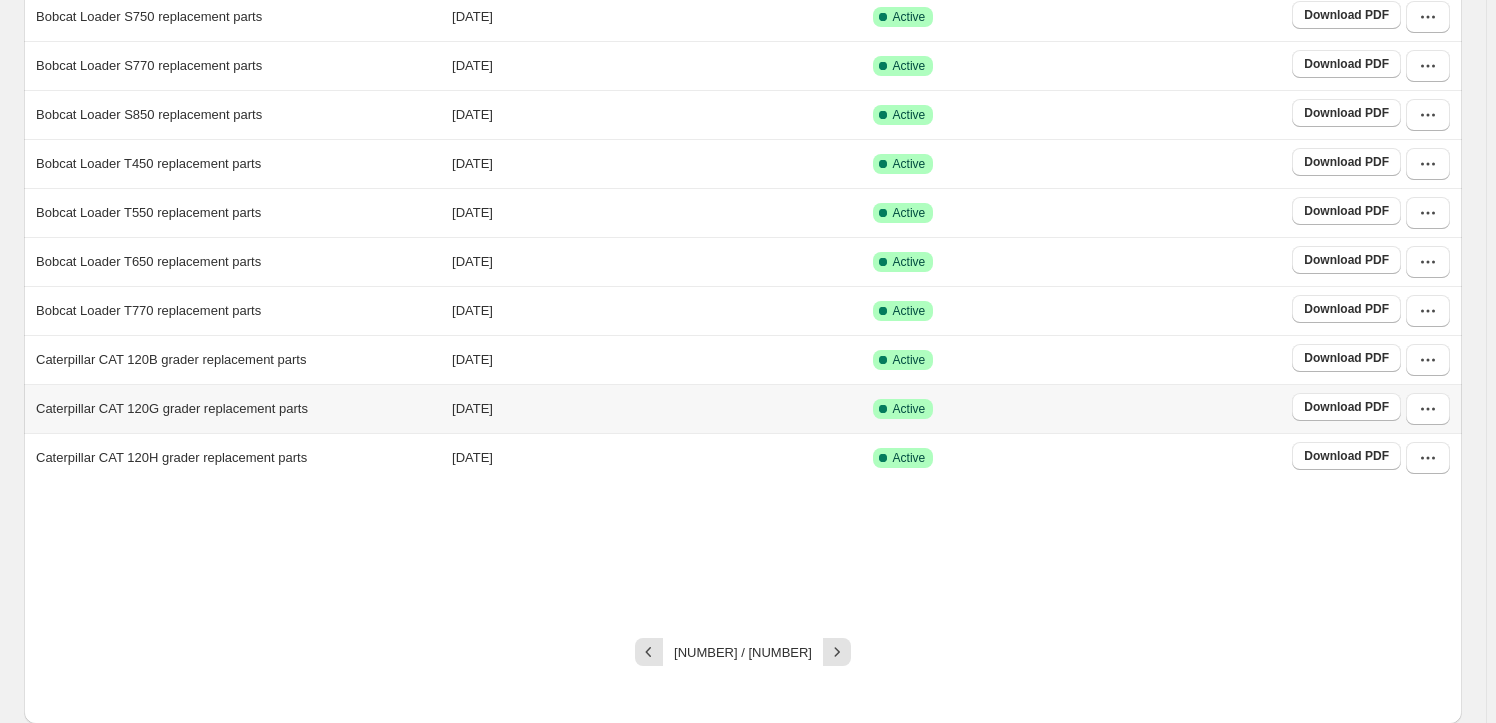 click 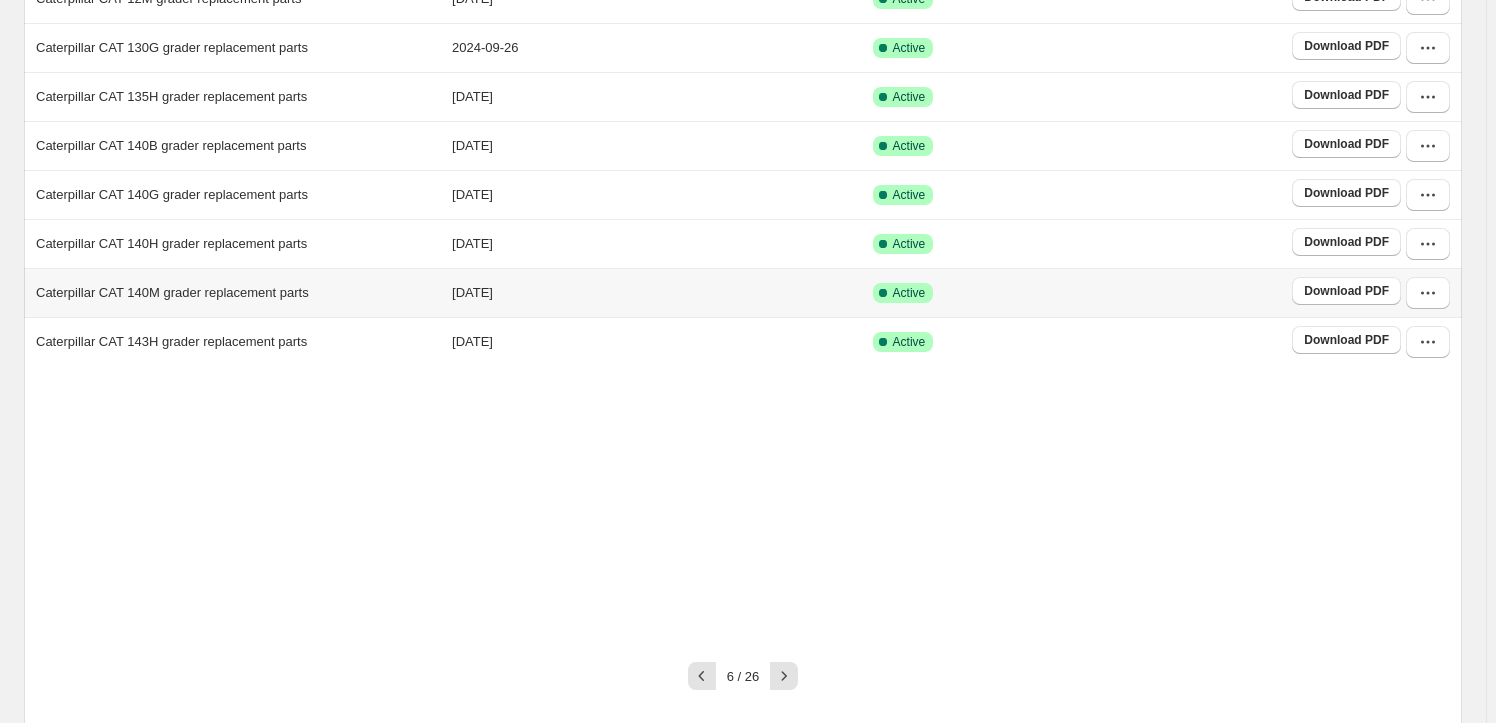 scroll, scrollTop: 372, scrollLeft: 0, axis: vertical 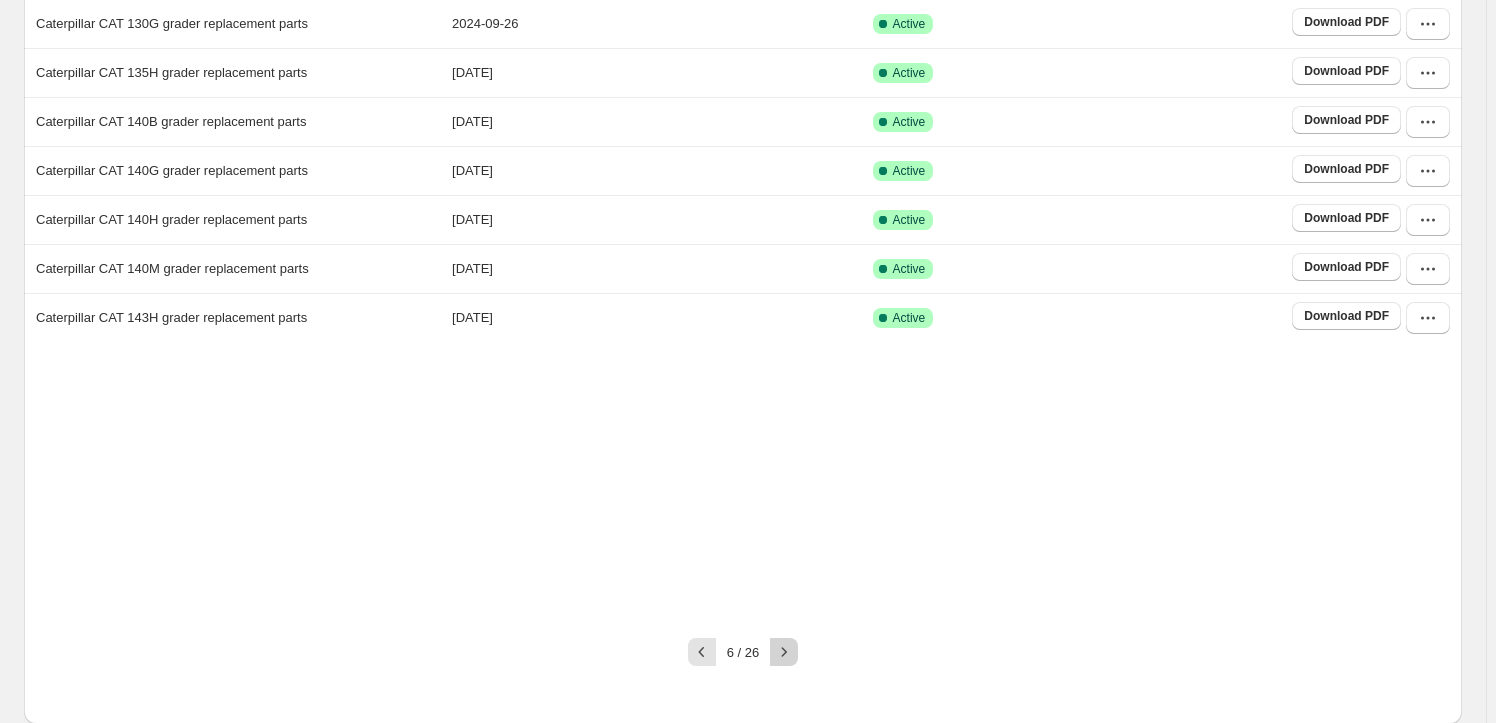 click 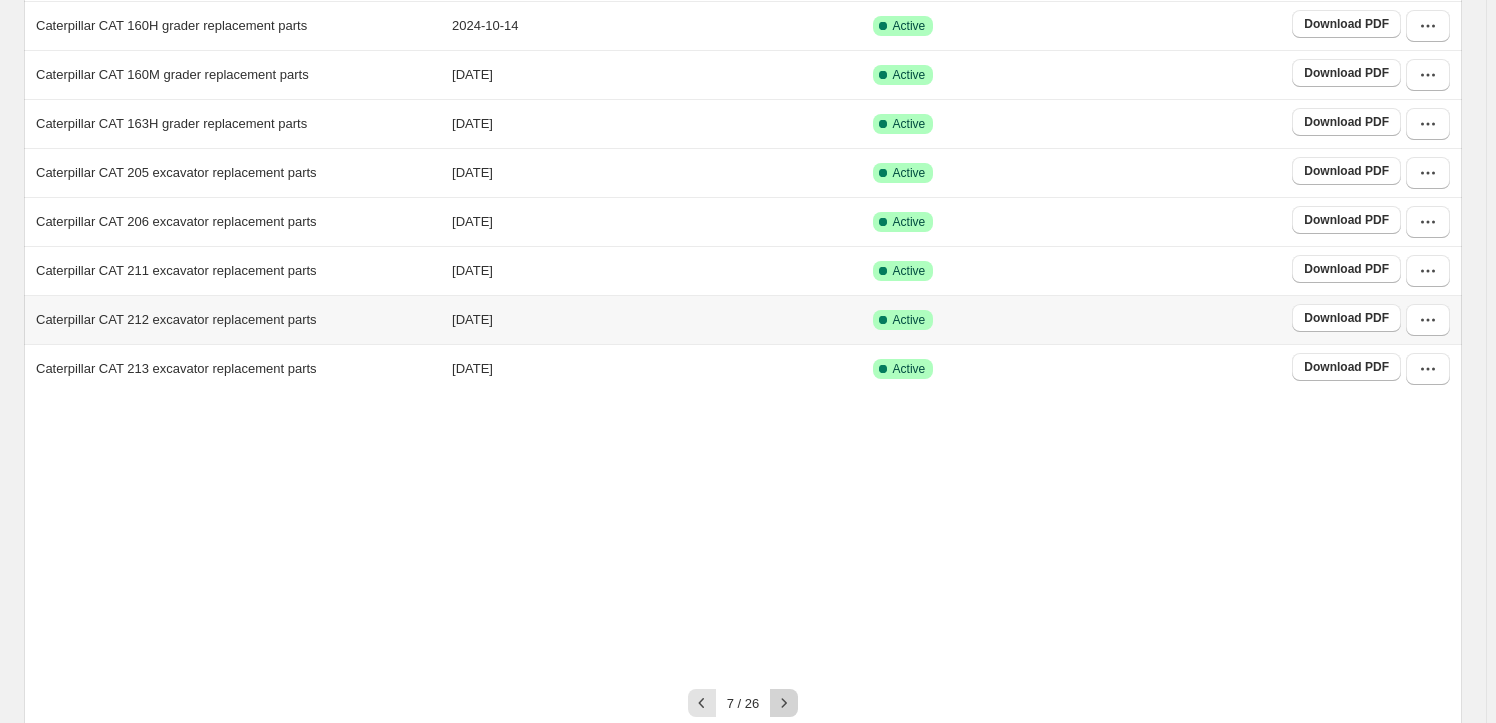 scroll, scrollTop: 363, scrollLeft: 0, axis: vertical 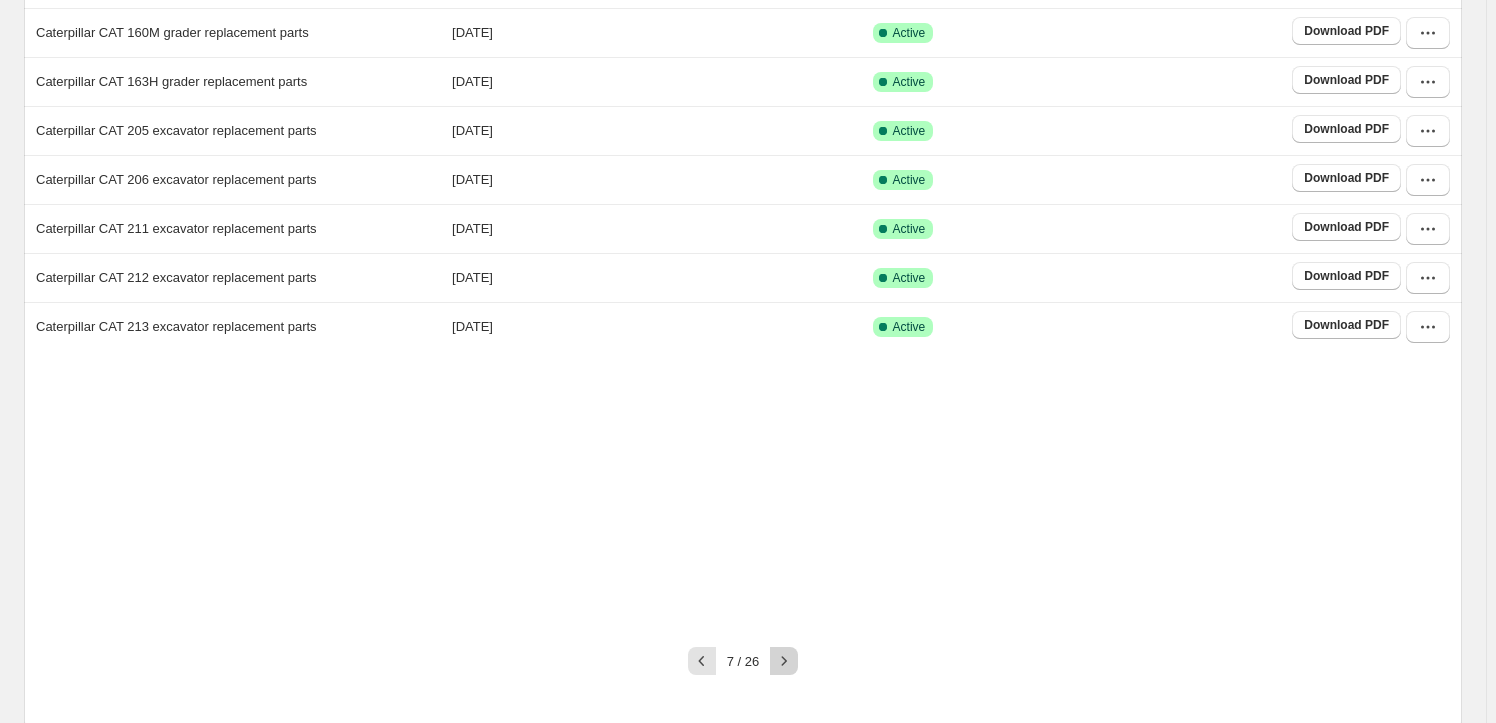 click at bounding box center (784, 661) 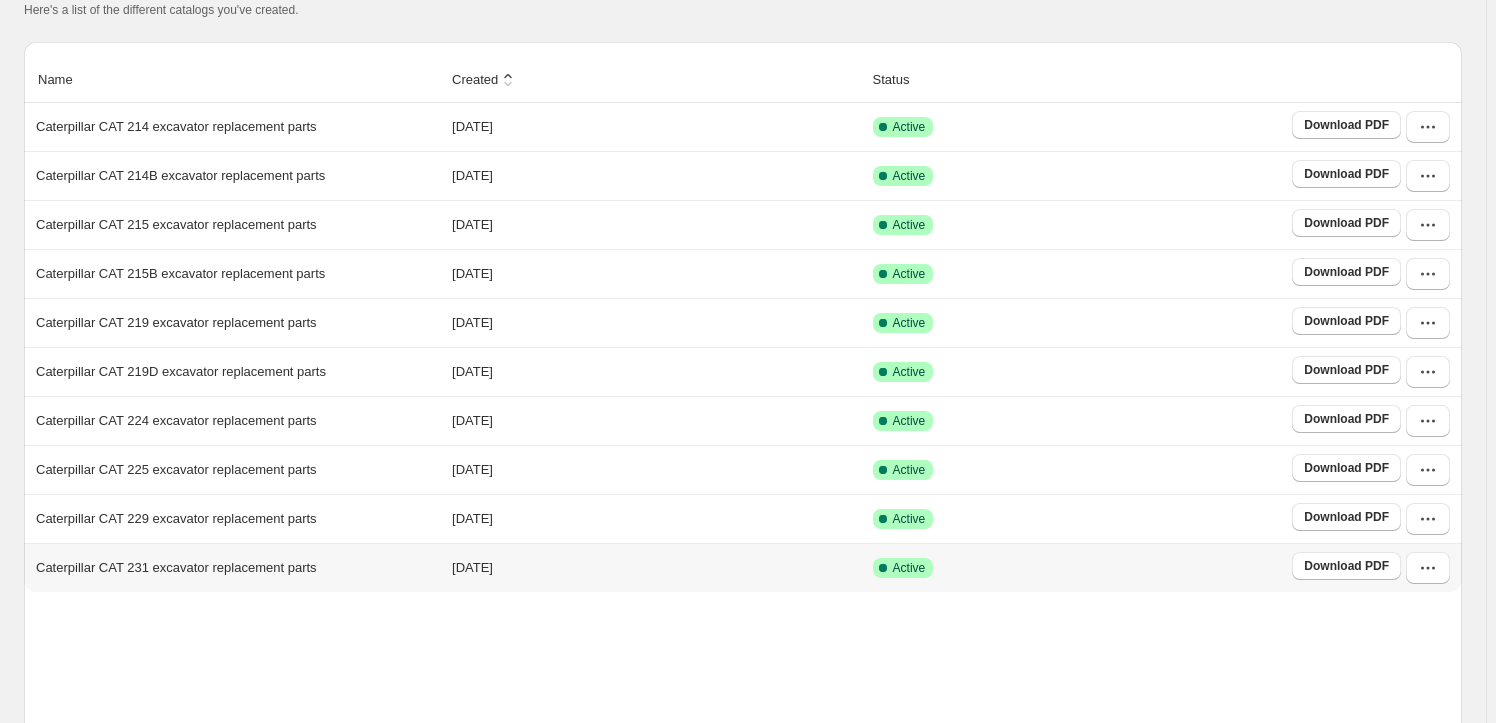 scroll, scrollTop: 363, scrollLeft: 0, axis: vertical 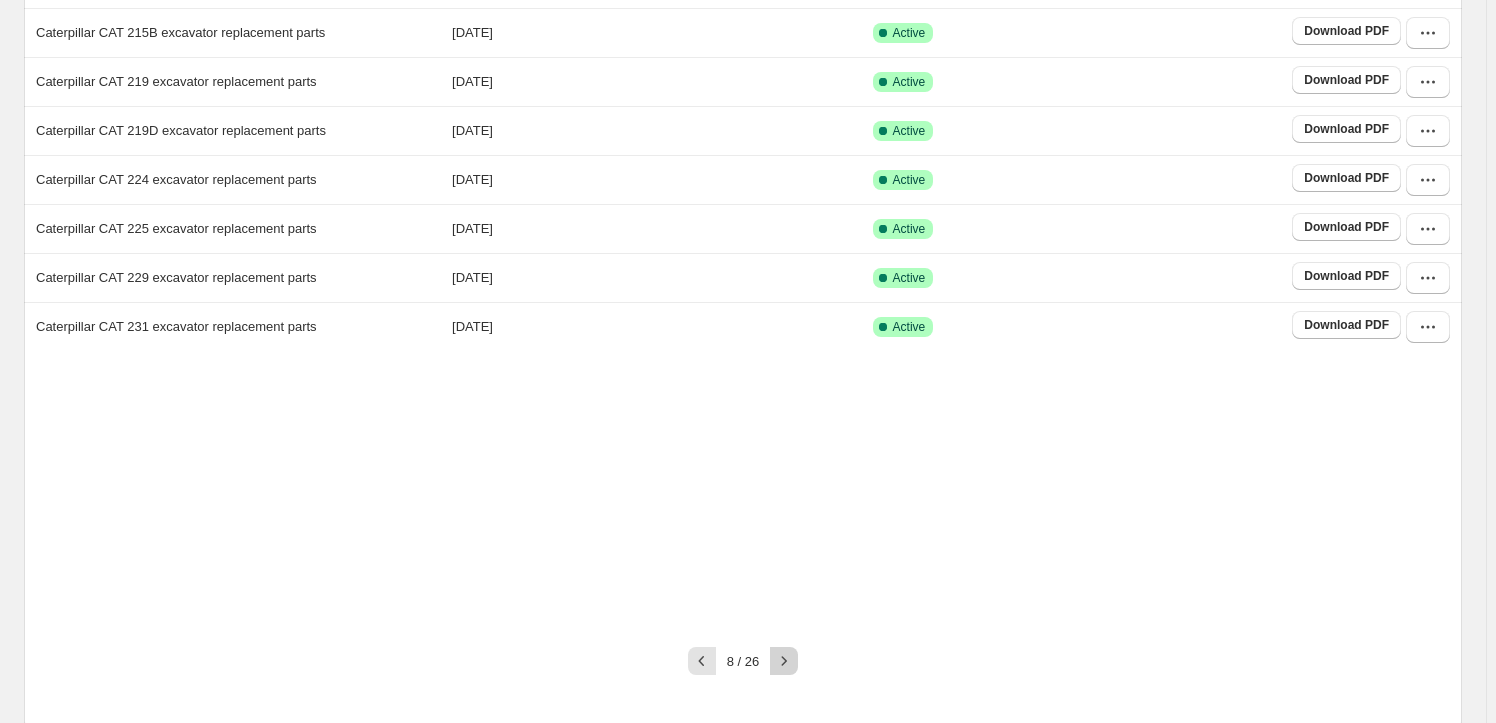 click 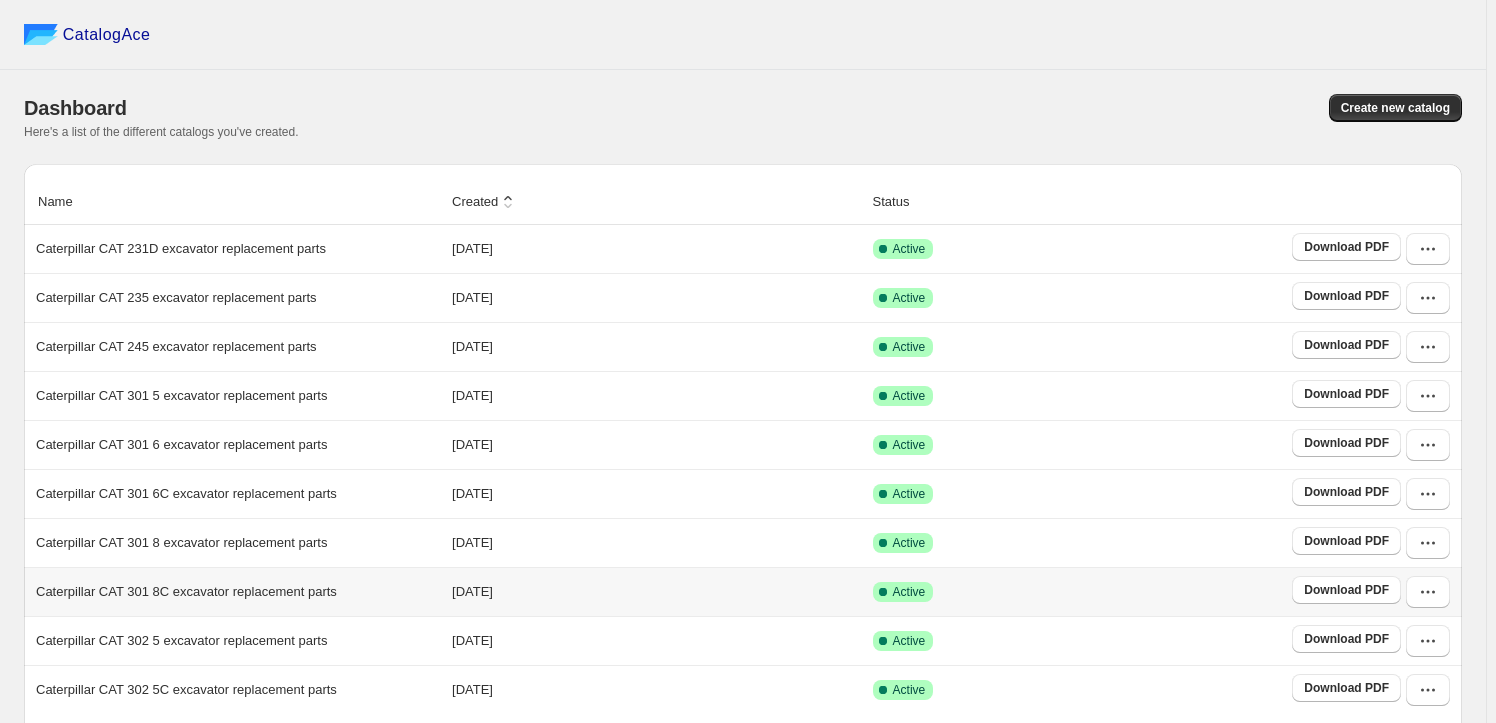 scroll, scrollTop: 363, scrollLeft: 0, axis: vertical 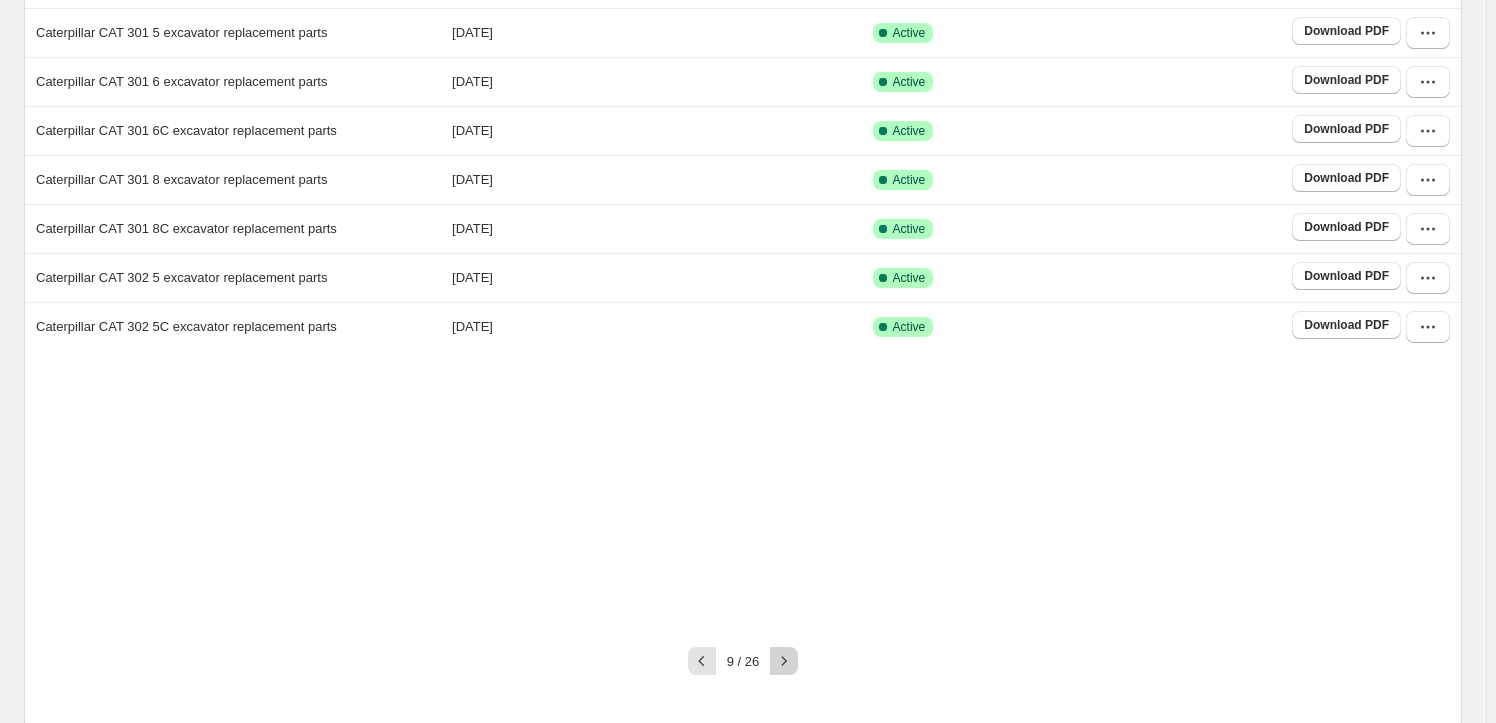 click 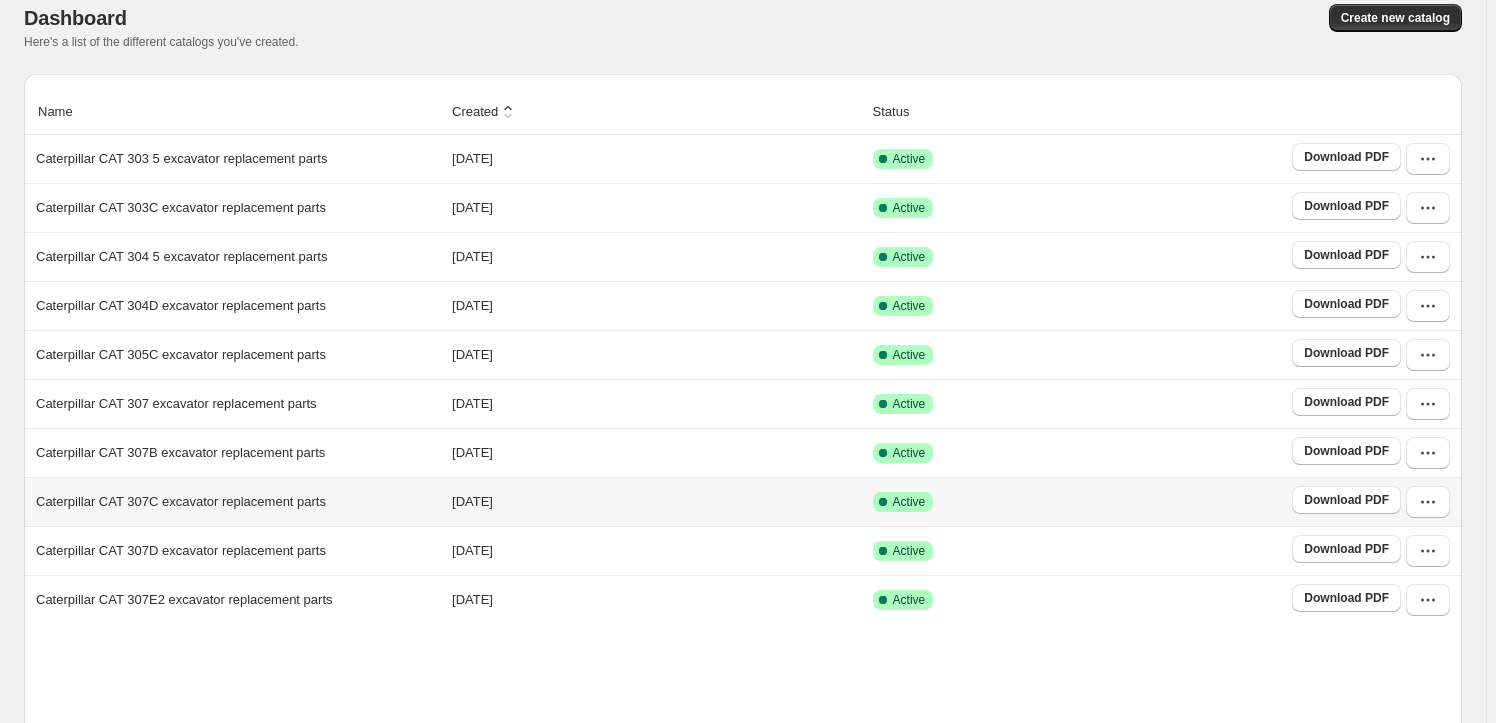scroll, scrollTop: 363, scrollLeft: 0, axis: vertical 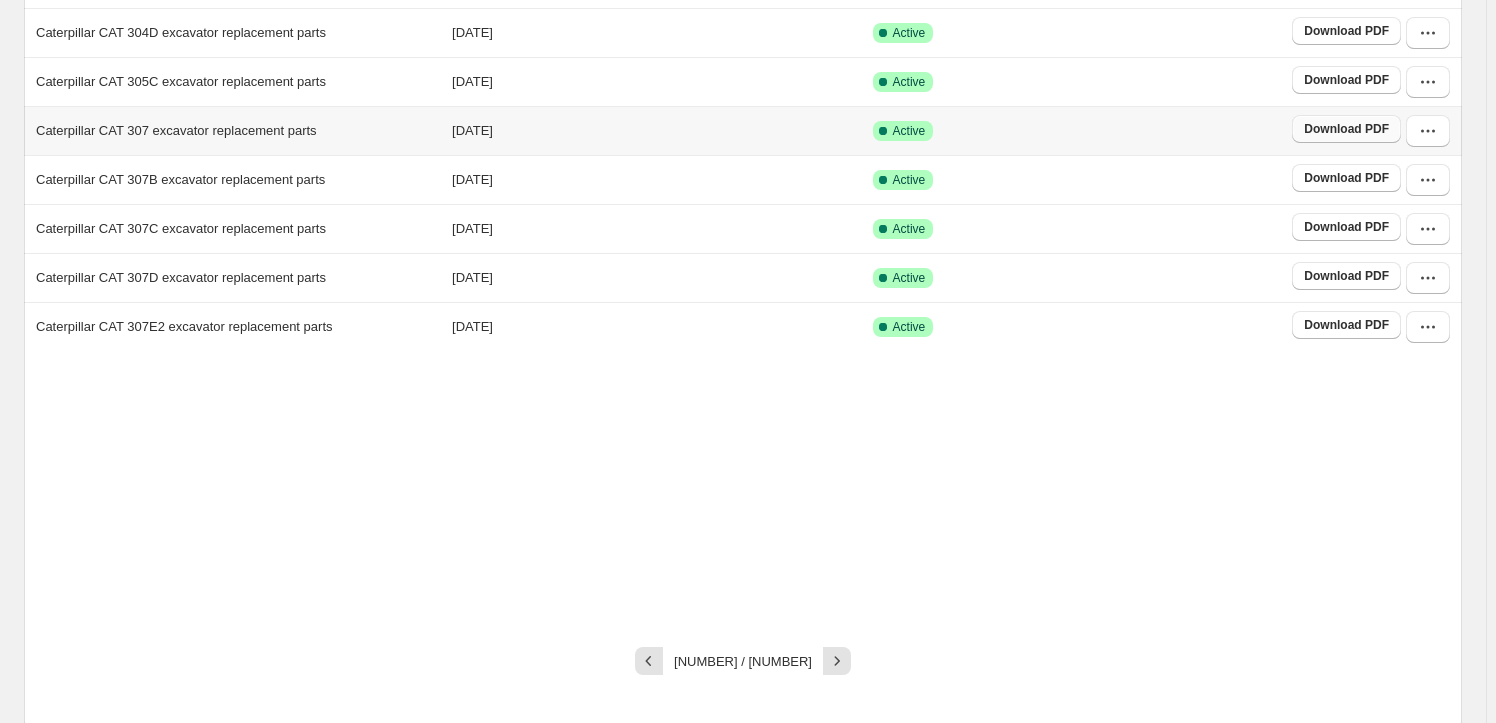 click on "Download PDF" at bounding box center (1346, 129) 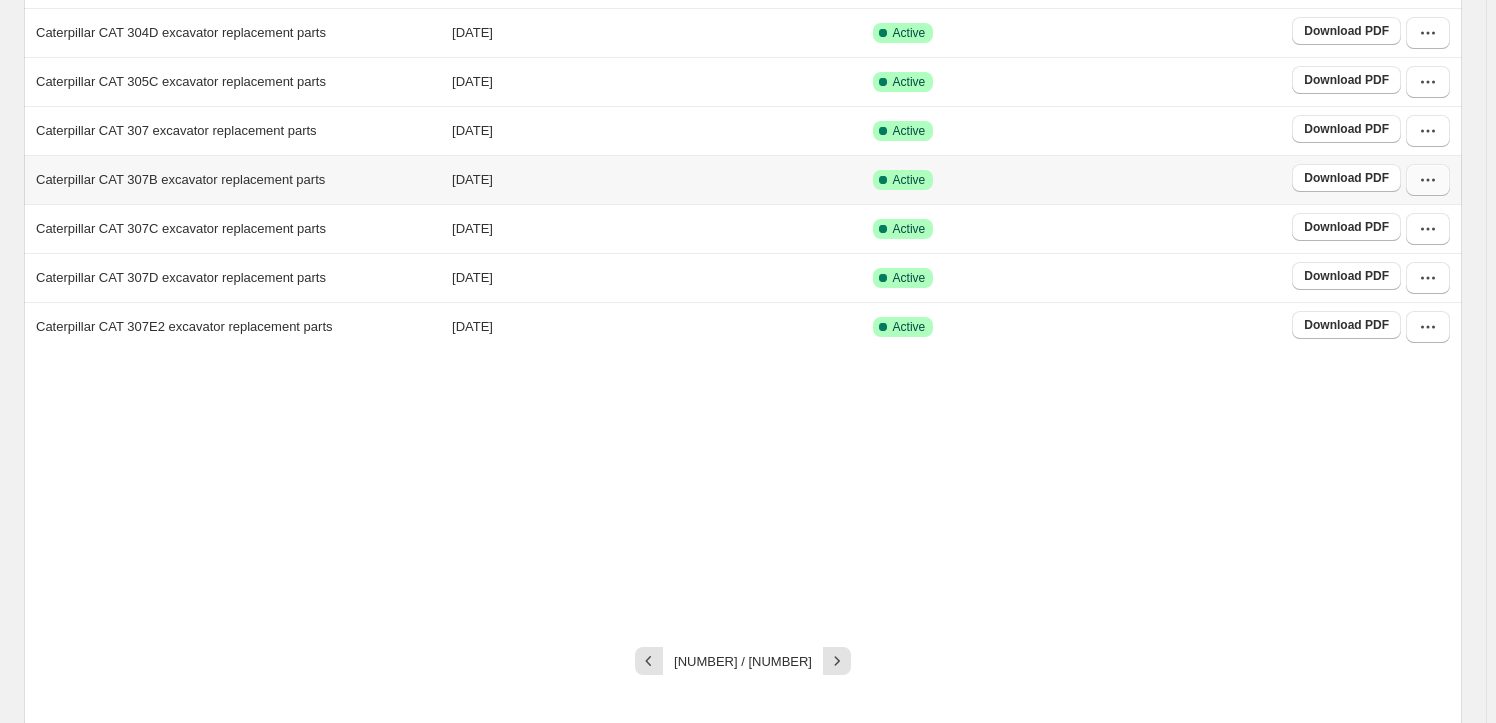 click 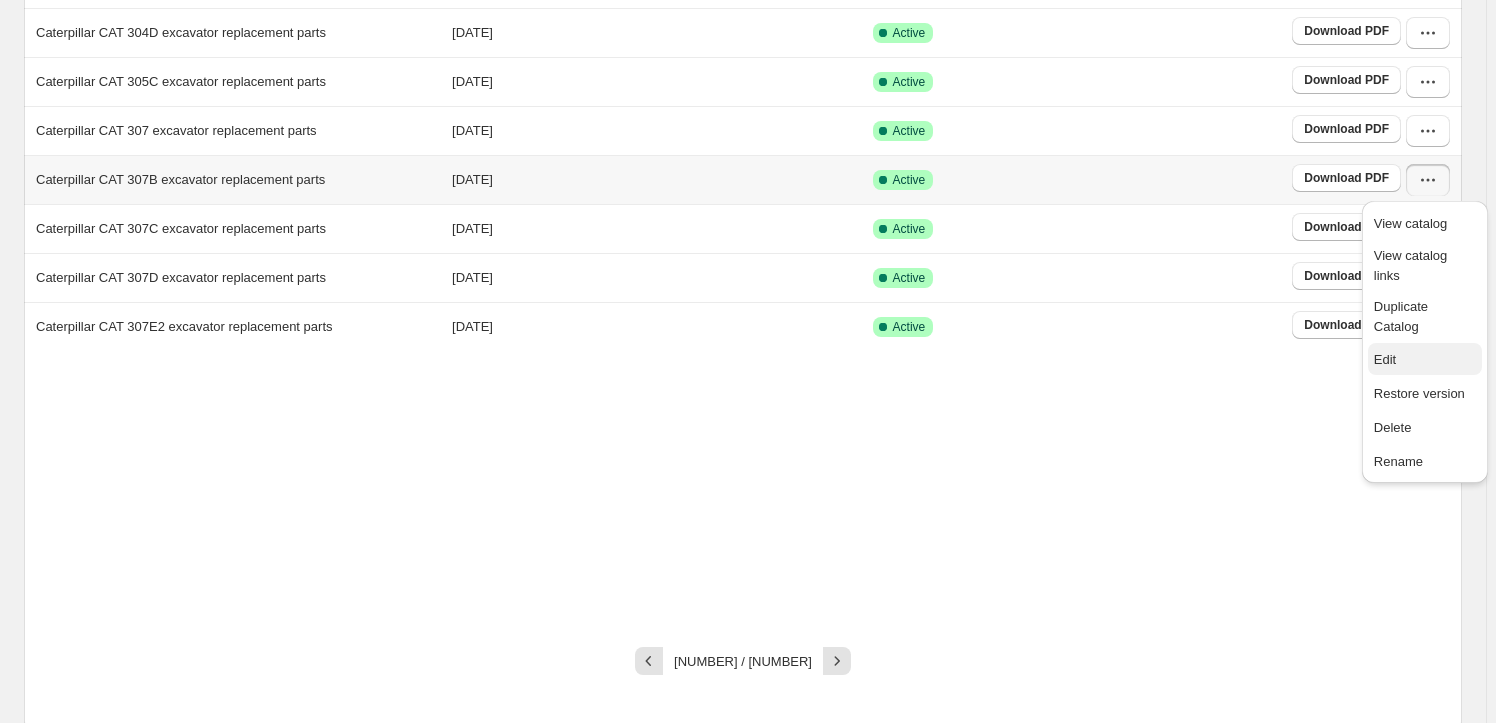 click on "Edit" at bounding box center [1425, 360] 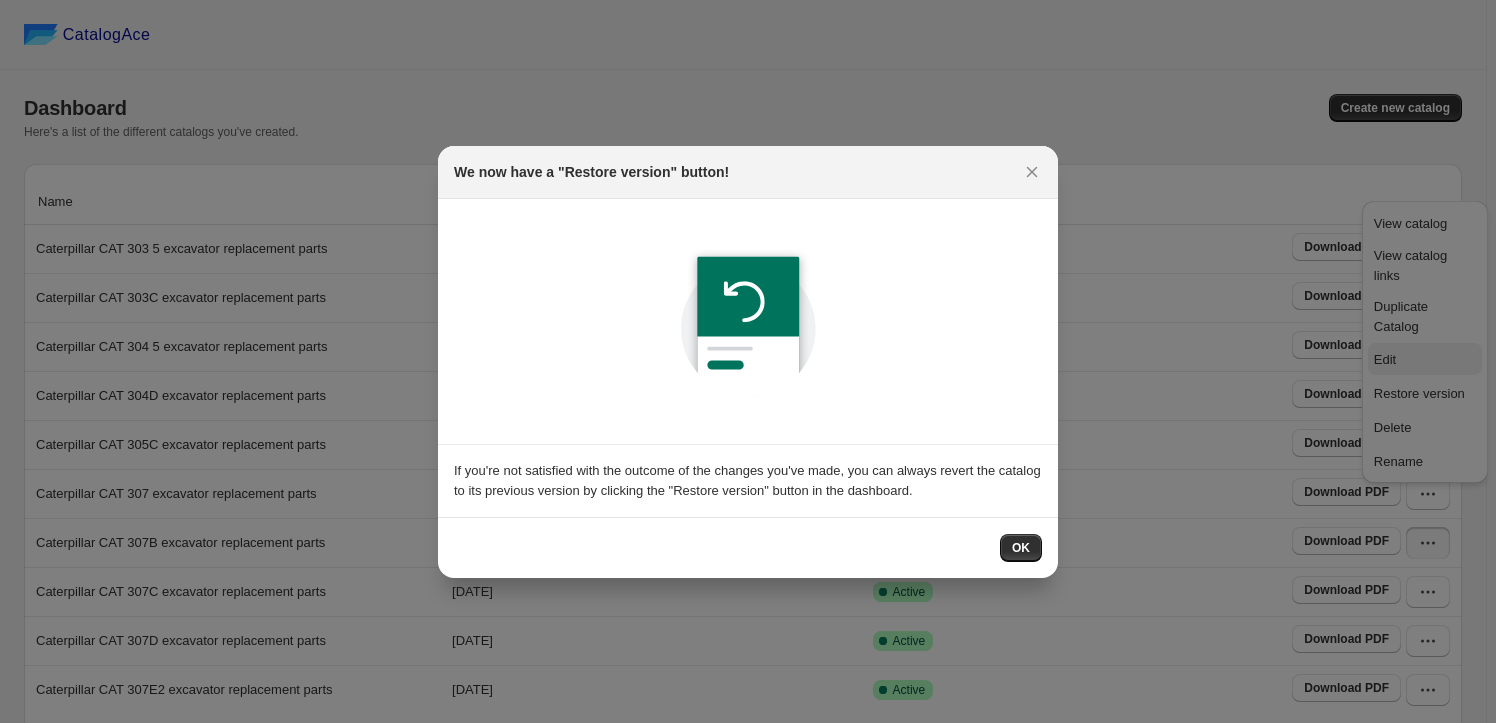 scroll, scrollTop: 0, scrollLeft: 0, axis: both 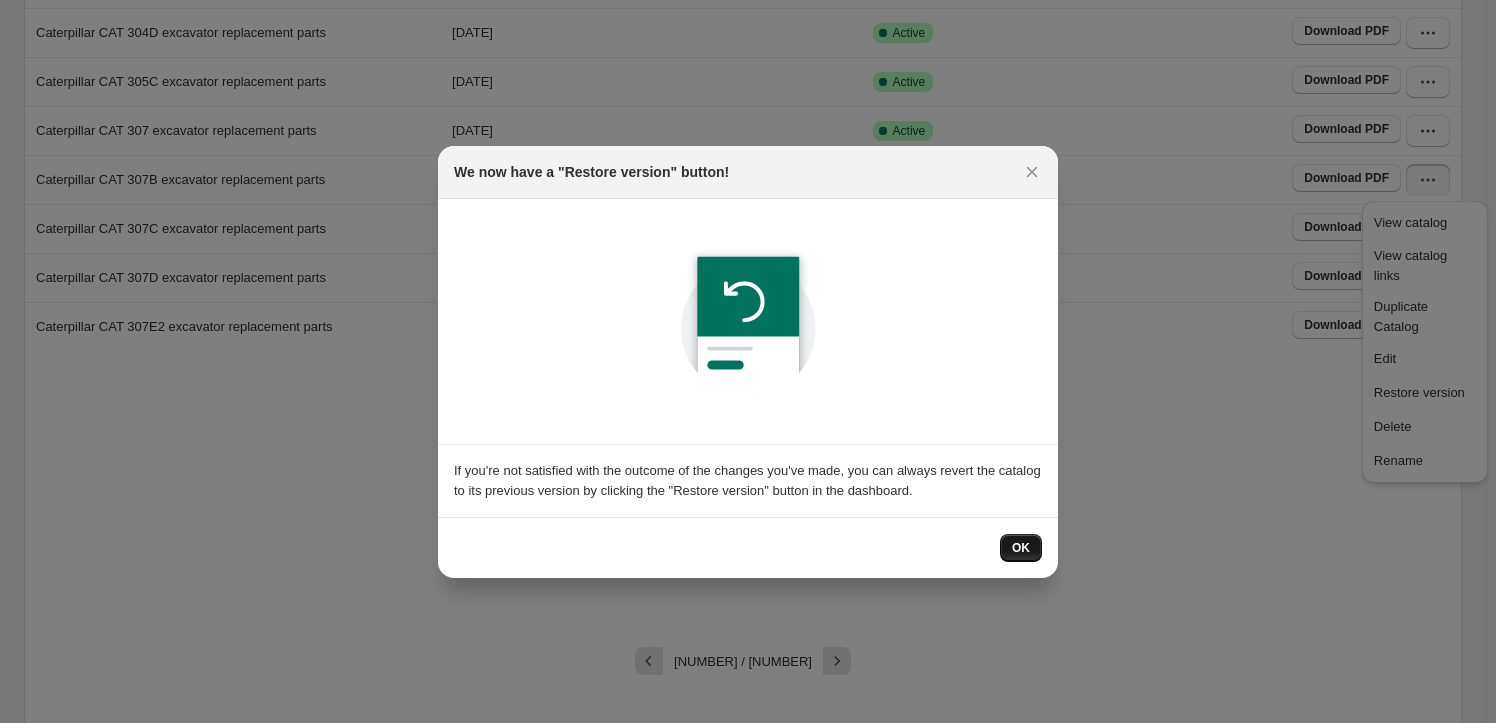 click on "OK" at bounding box center [1021, 548] 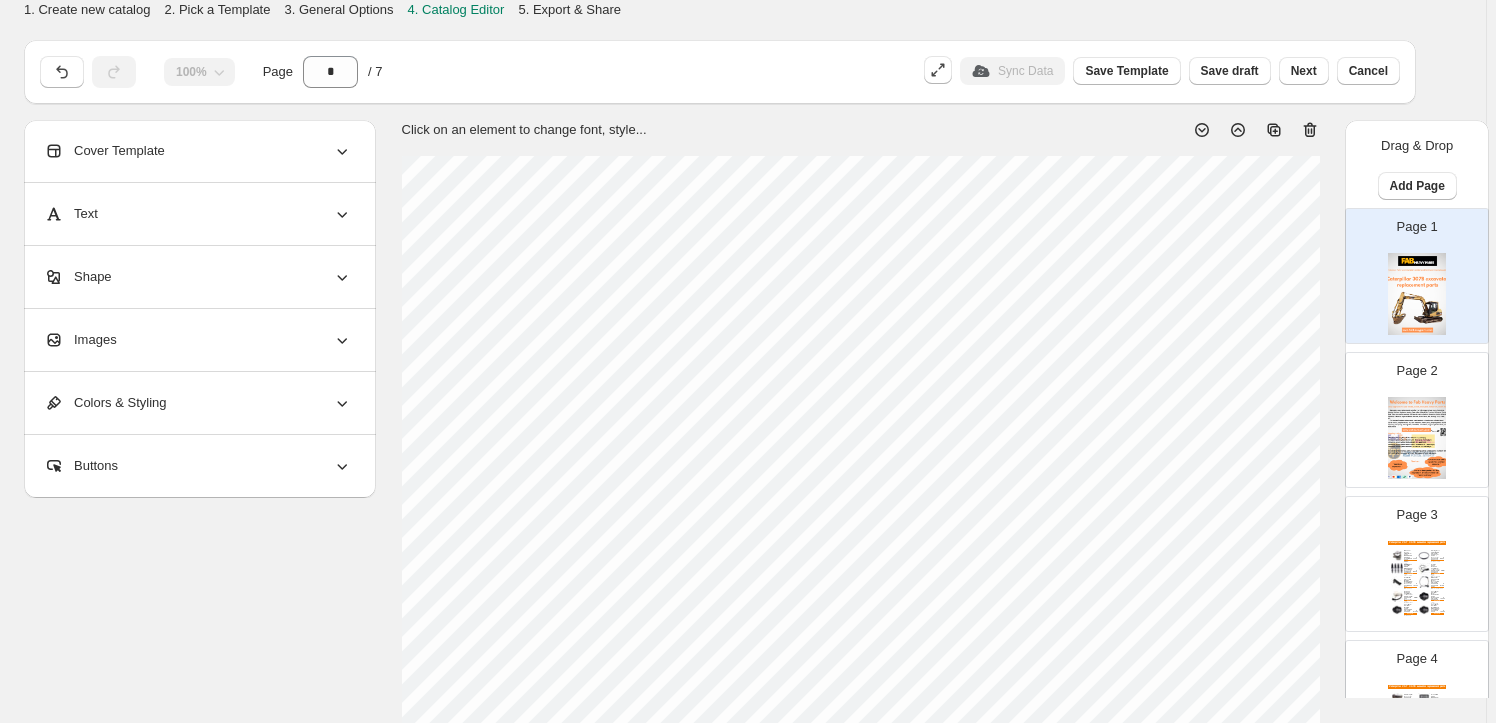 click on "Images" at bounding box center [198, 340] 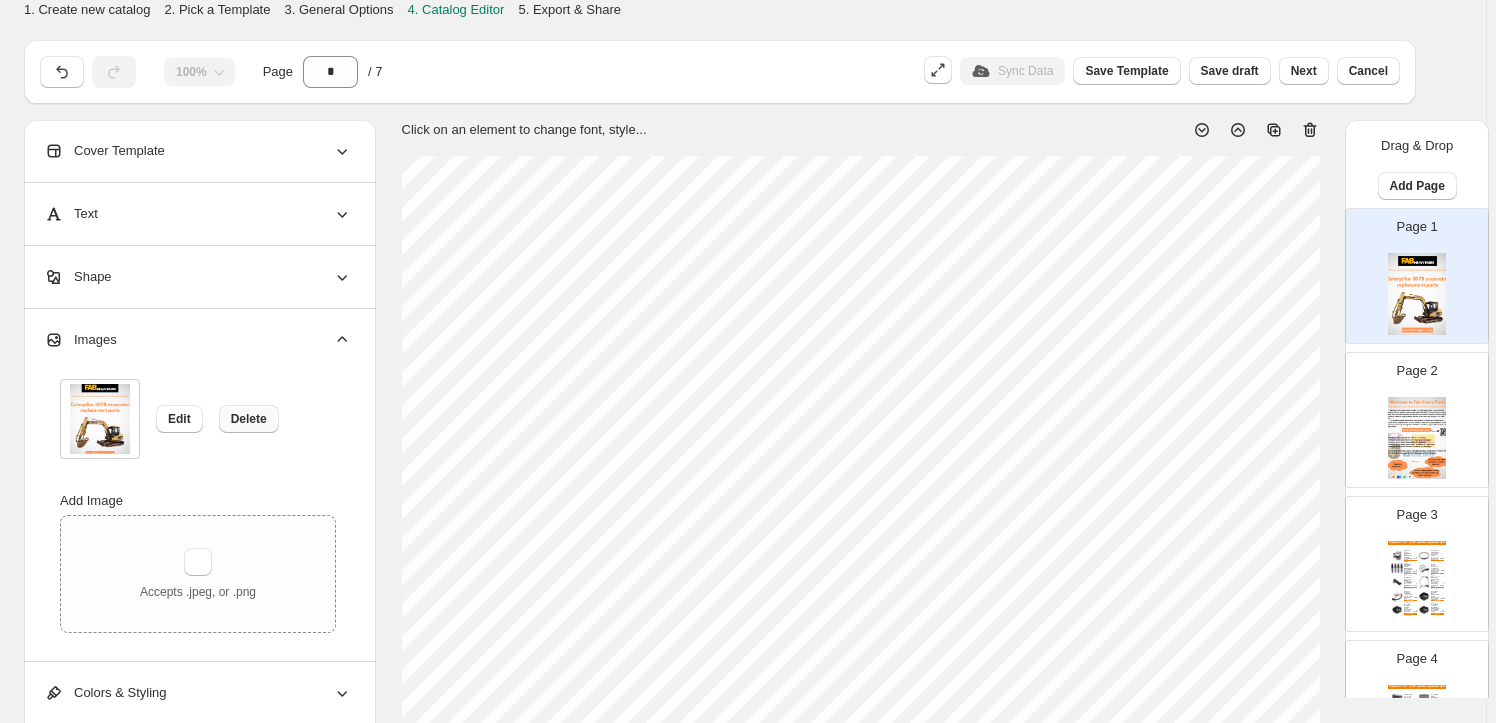 click on "Delete" at bounding box center (249, 419) 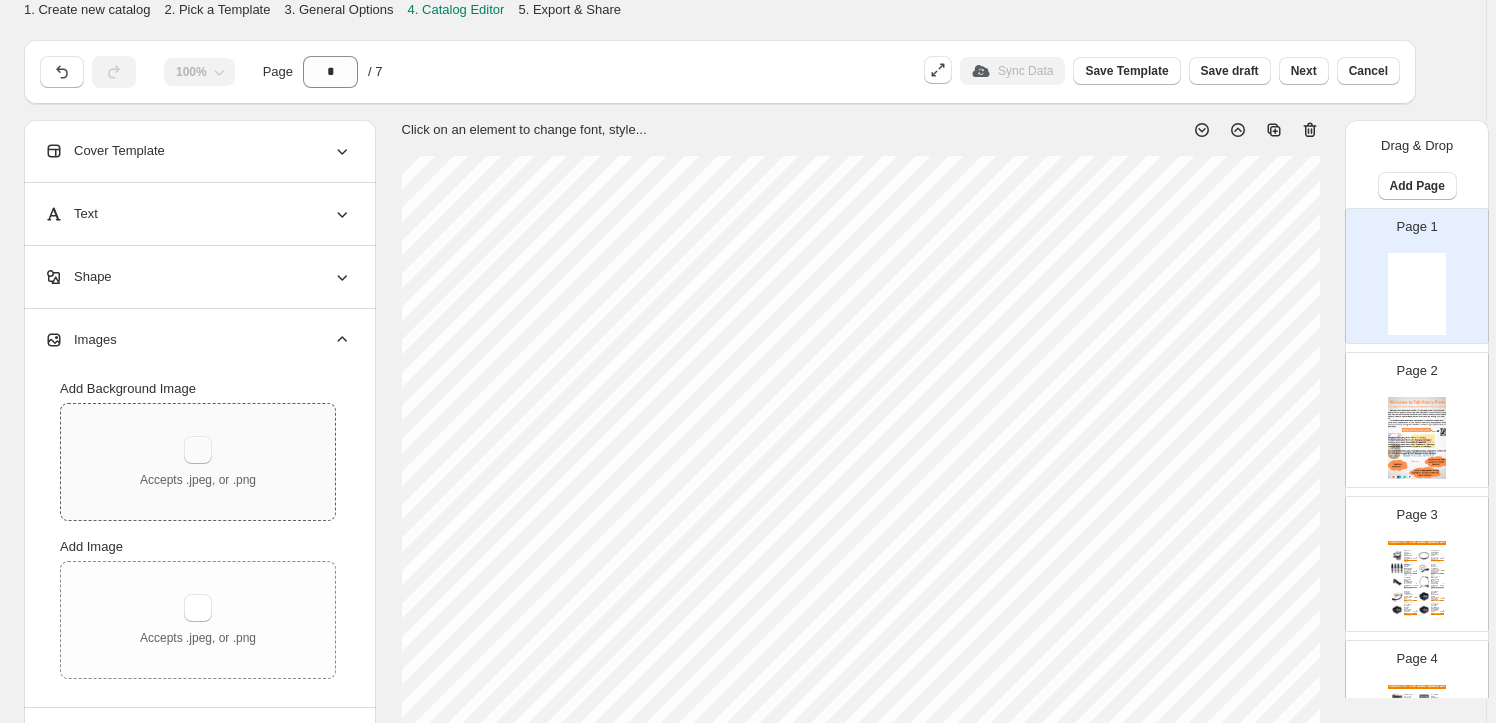 click at bounding box center (198, 450) 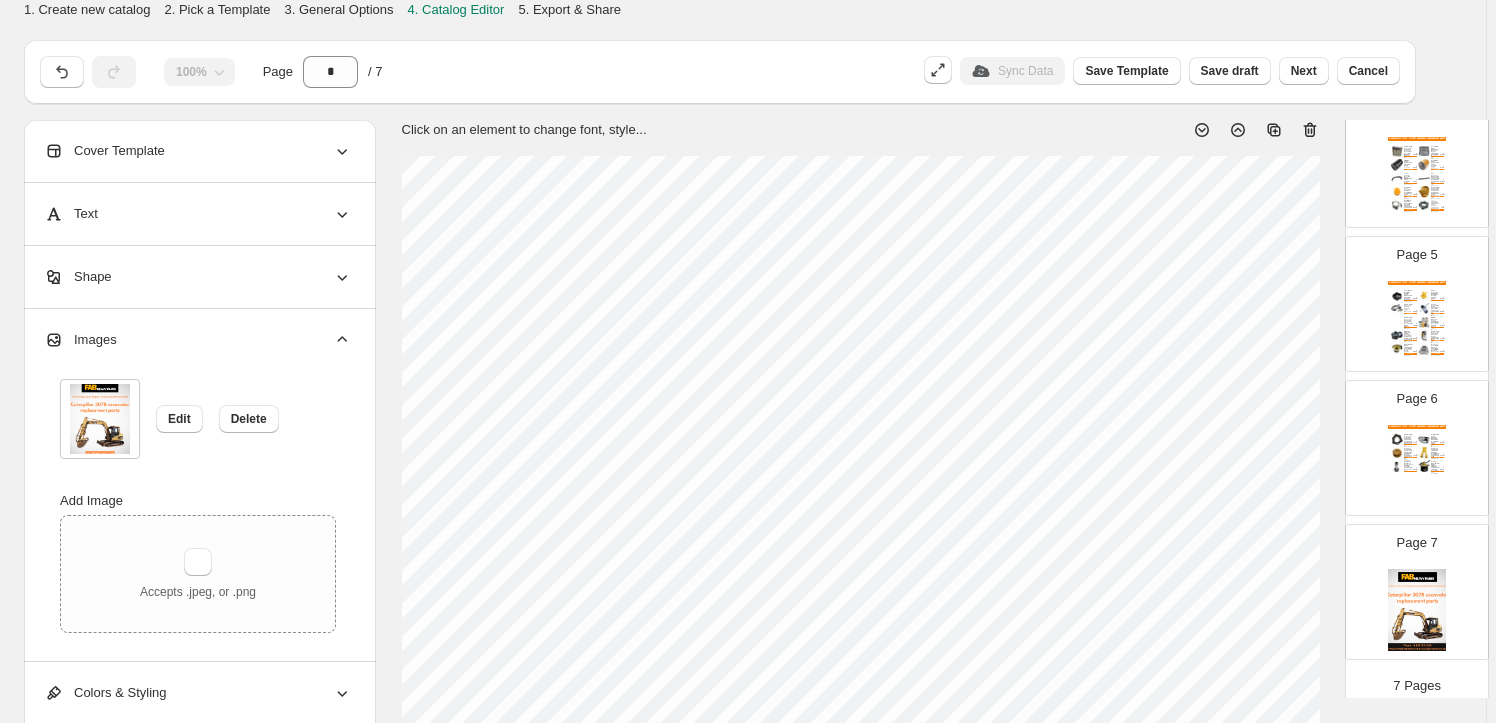 scroll, scrollTop: 560, scrollLeft: 0, axis: vertical 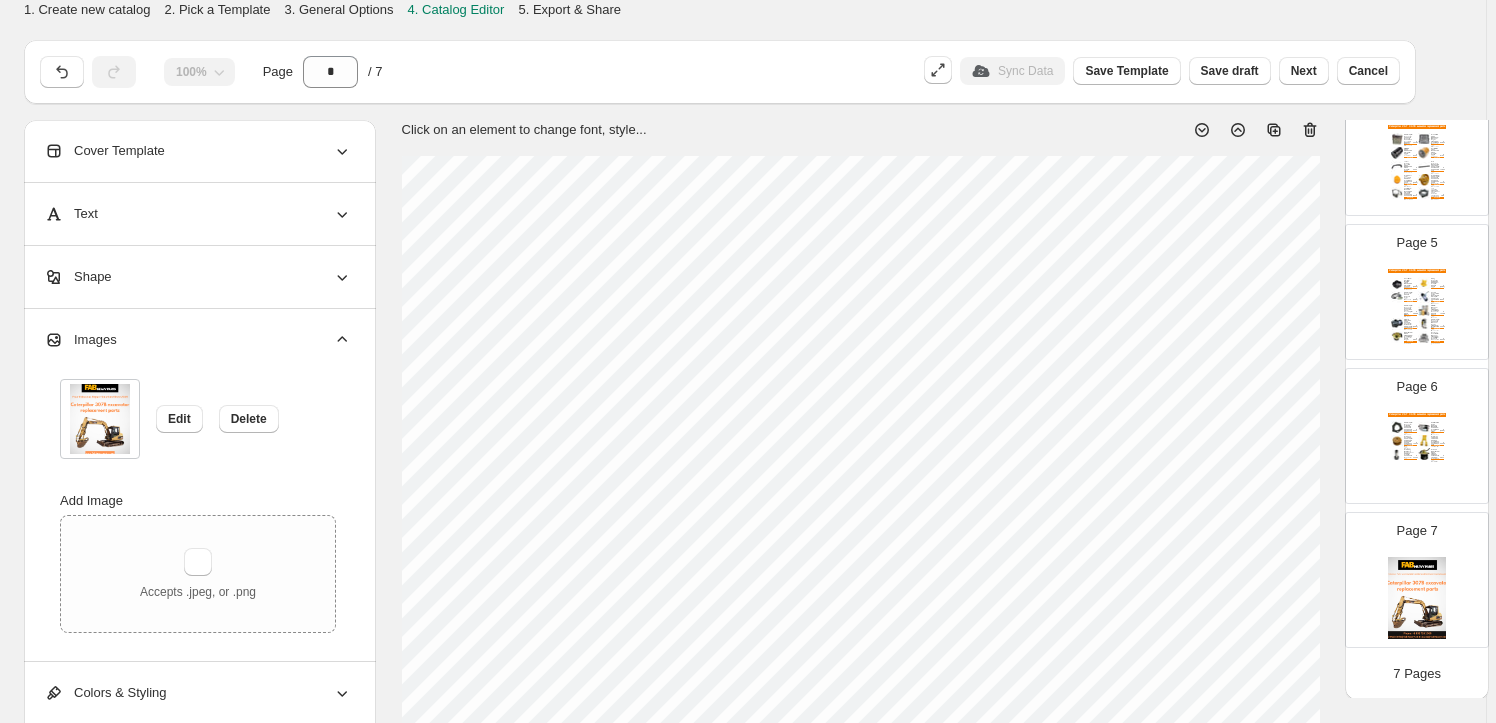 click at bounding box center (1417, 598) 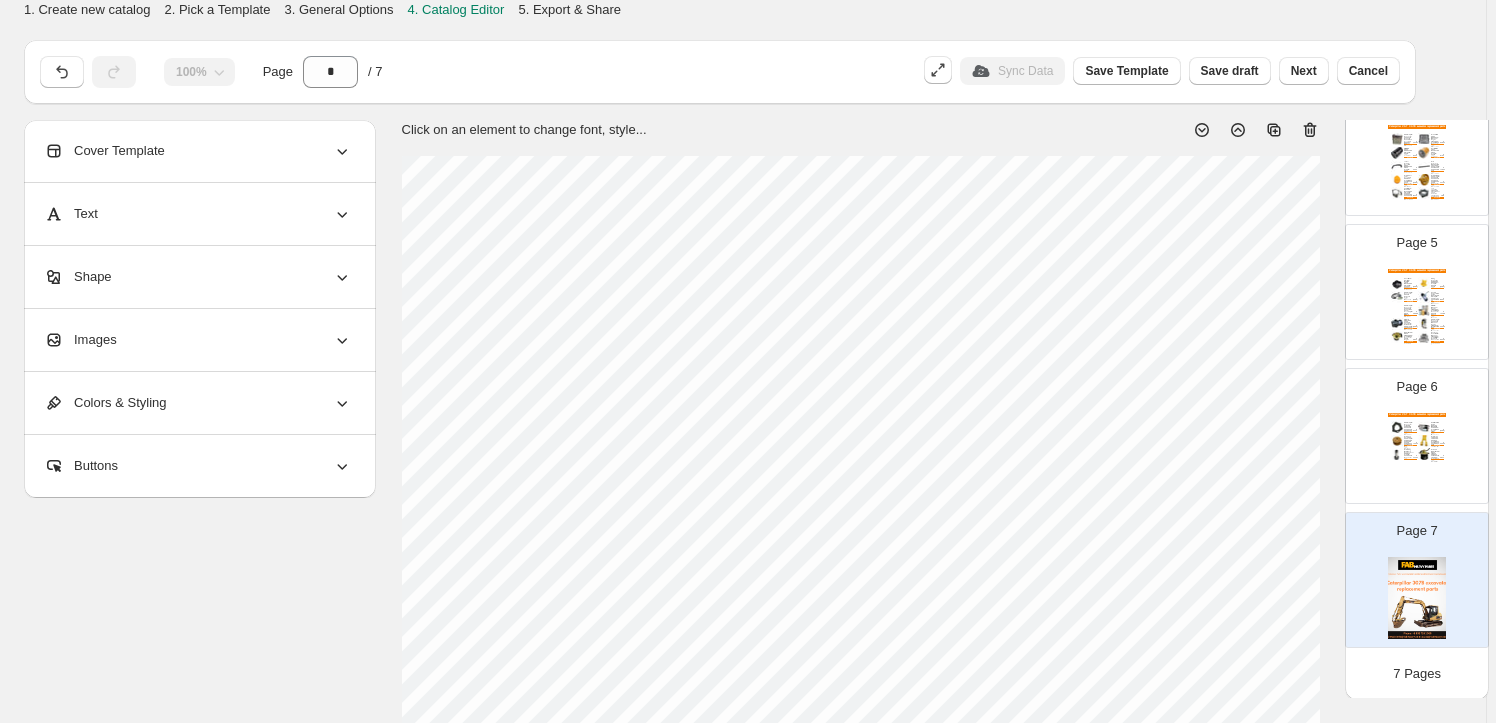 click on "Images" at bounding box center (198, 340) 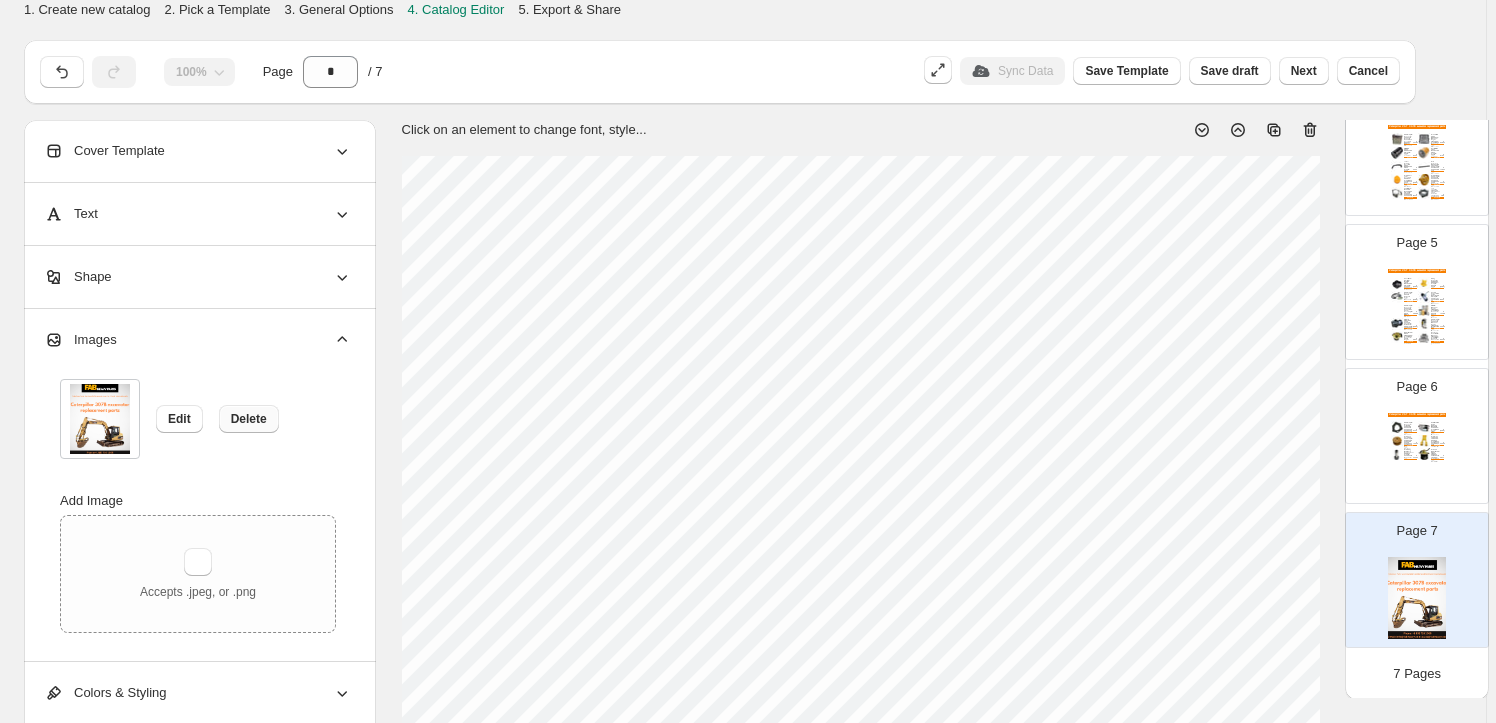 click on "Delete" at bounding box center (249, 419) 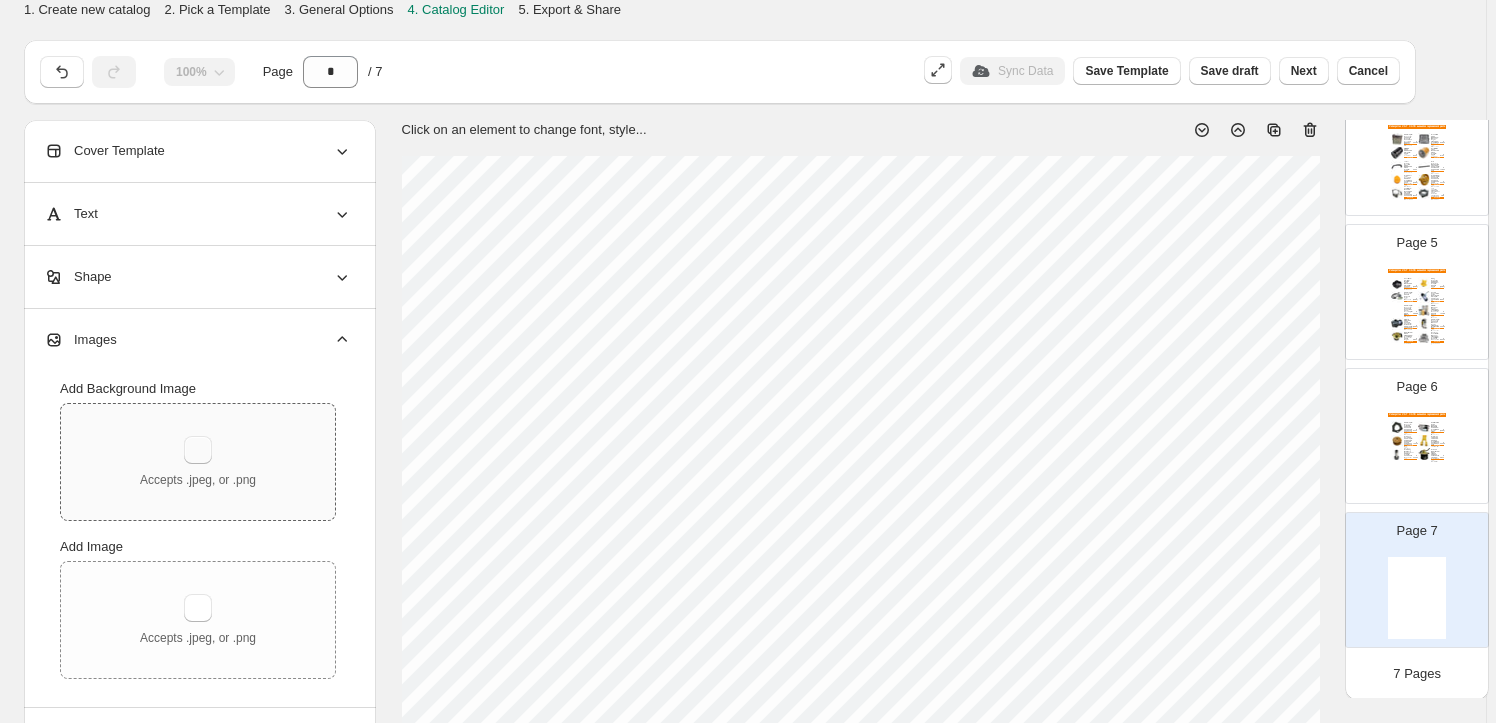 click at bounding box center (198, 450) 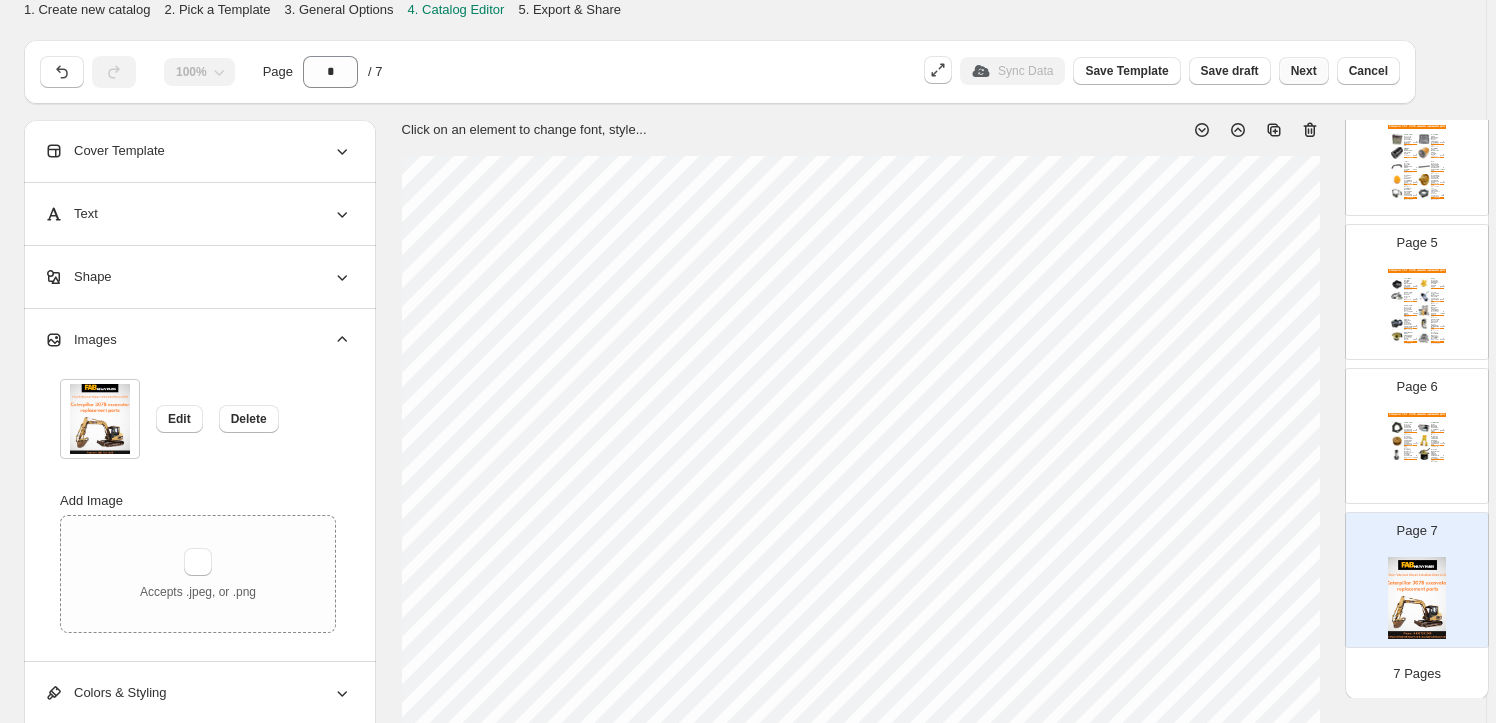 click on "Next" at bounding box center [1304, 71] 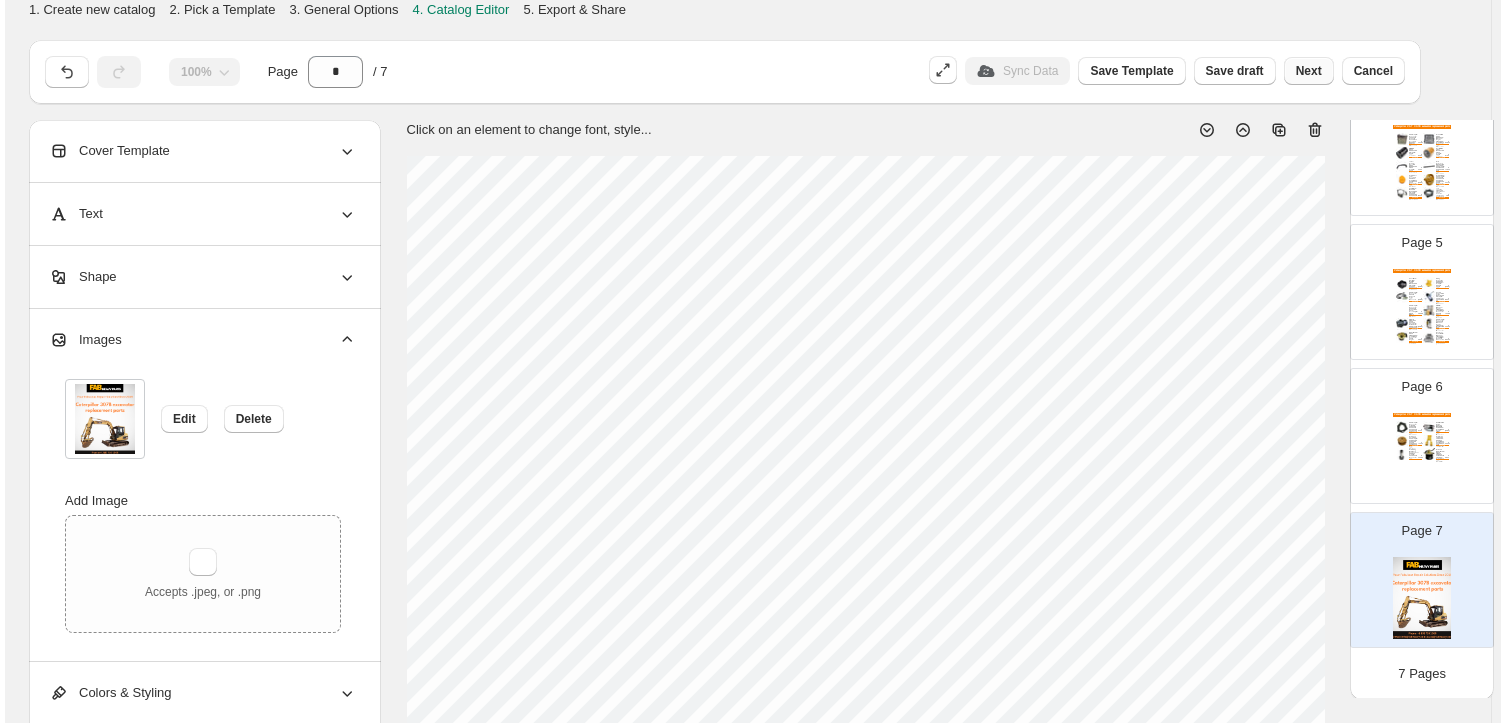 scroll, scrollTop: 0, scrollLeft: 0, axis: both 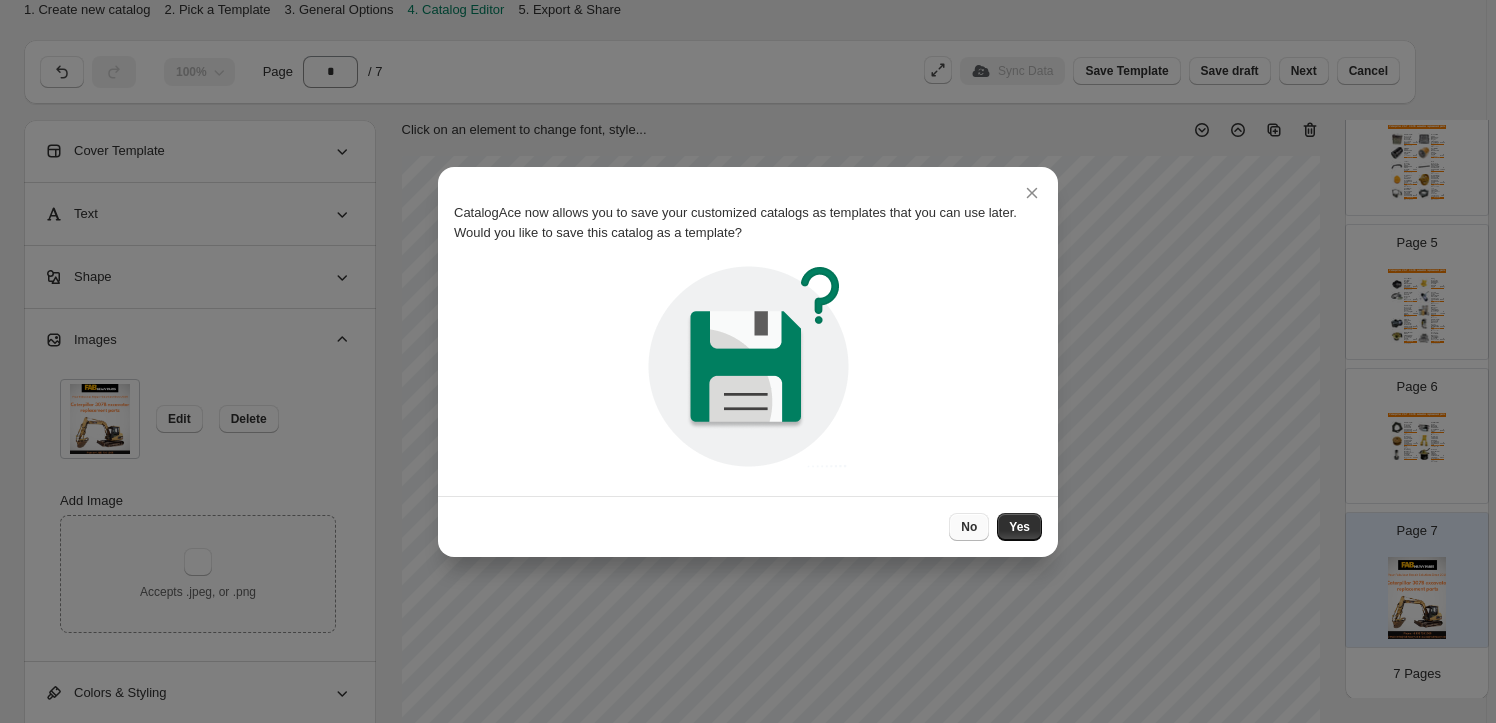 click on "No" at bounding box center [969, 527] 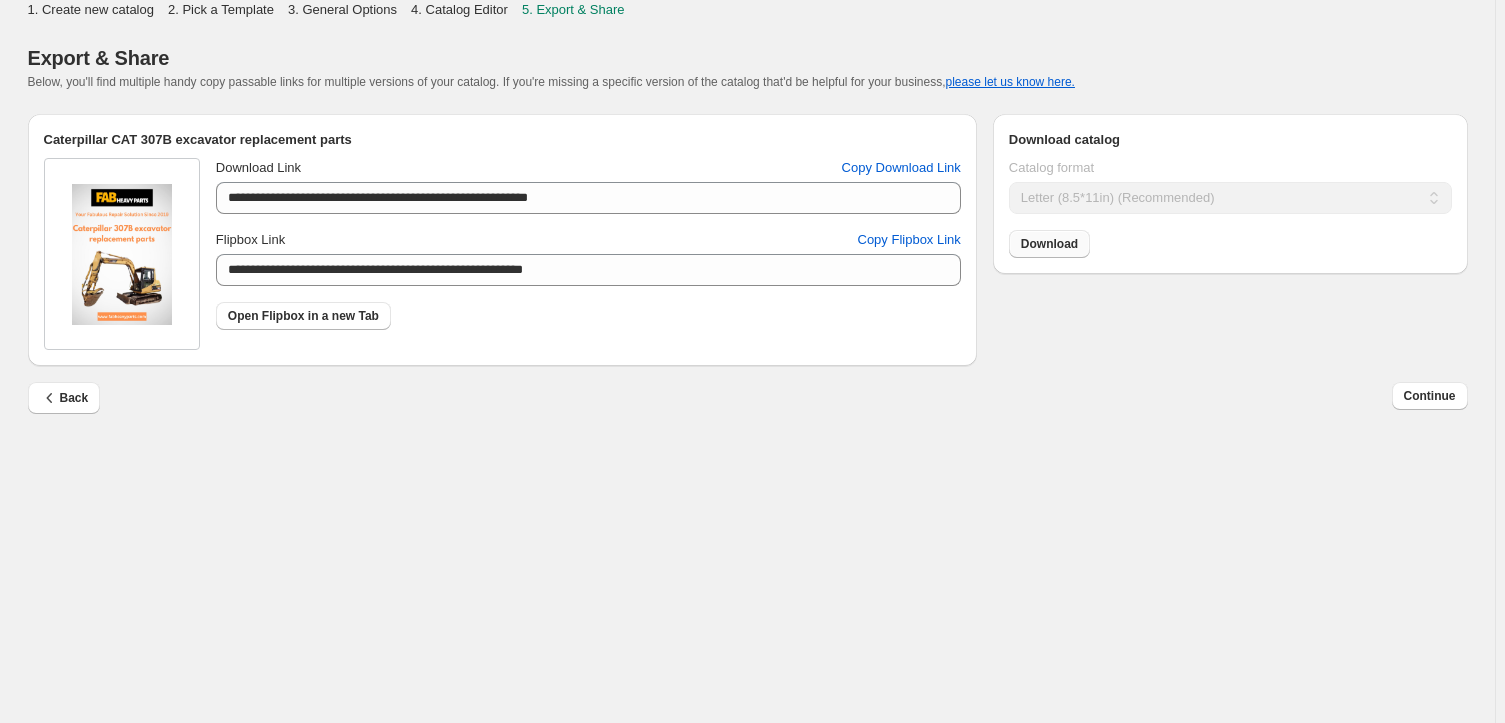 click on "Download" at bounding box center [1049, 244] 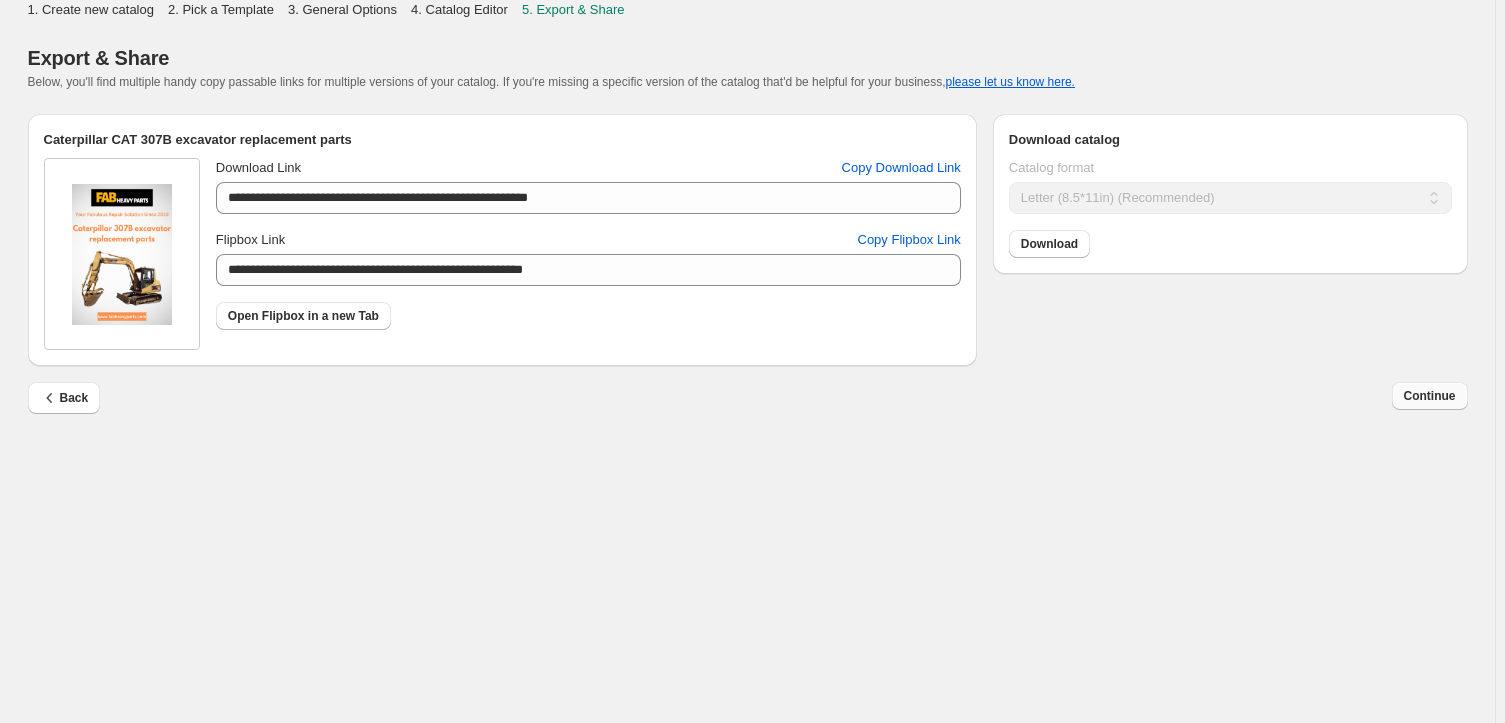 click on "Continue" at bounding box center (1430, 396) 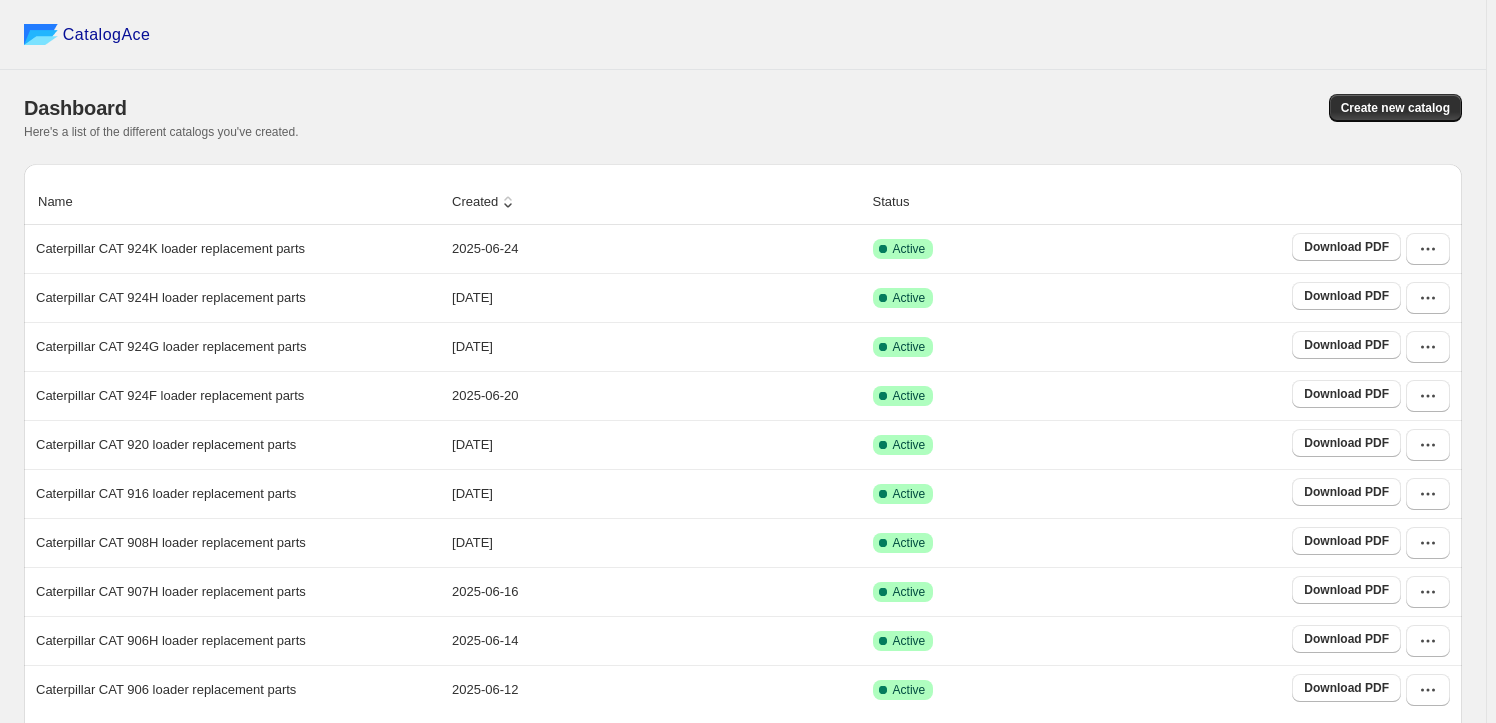 click on "Created" at bounding box center (485, 202) 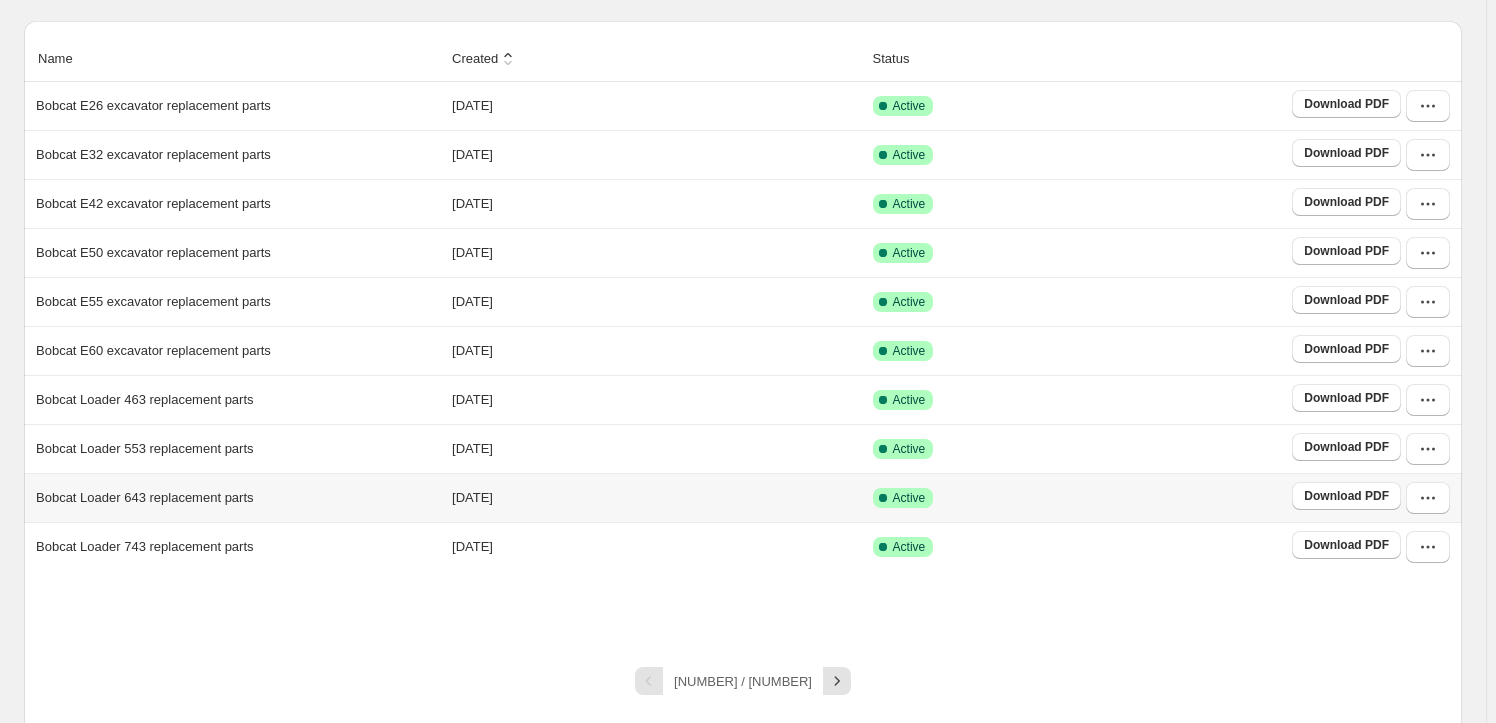 scroll, scrollTop: 172, scrollLeft: 0, axis: vertical 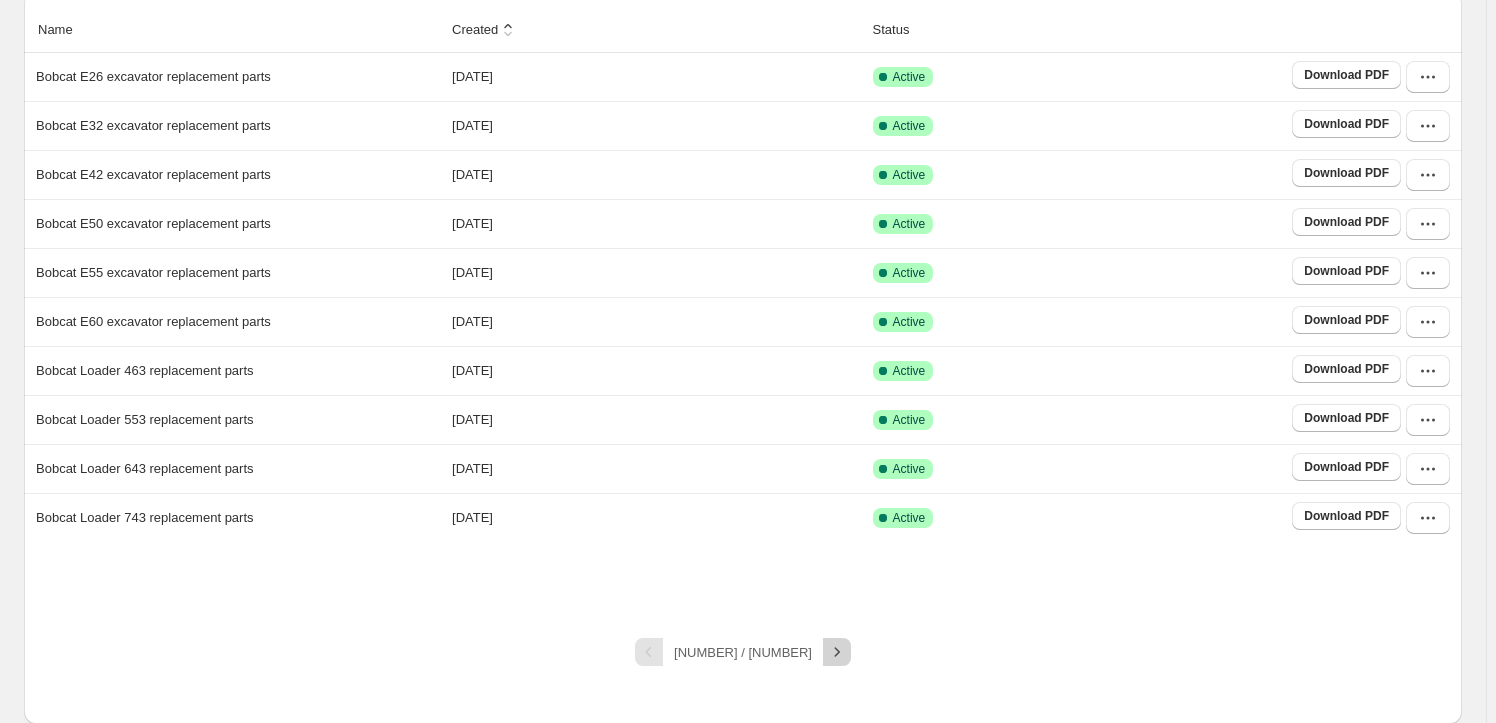 click 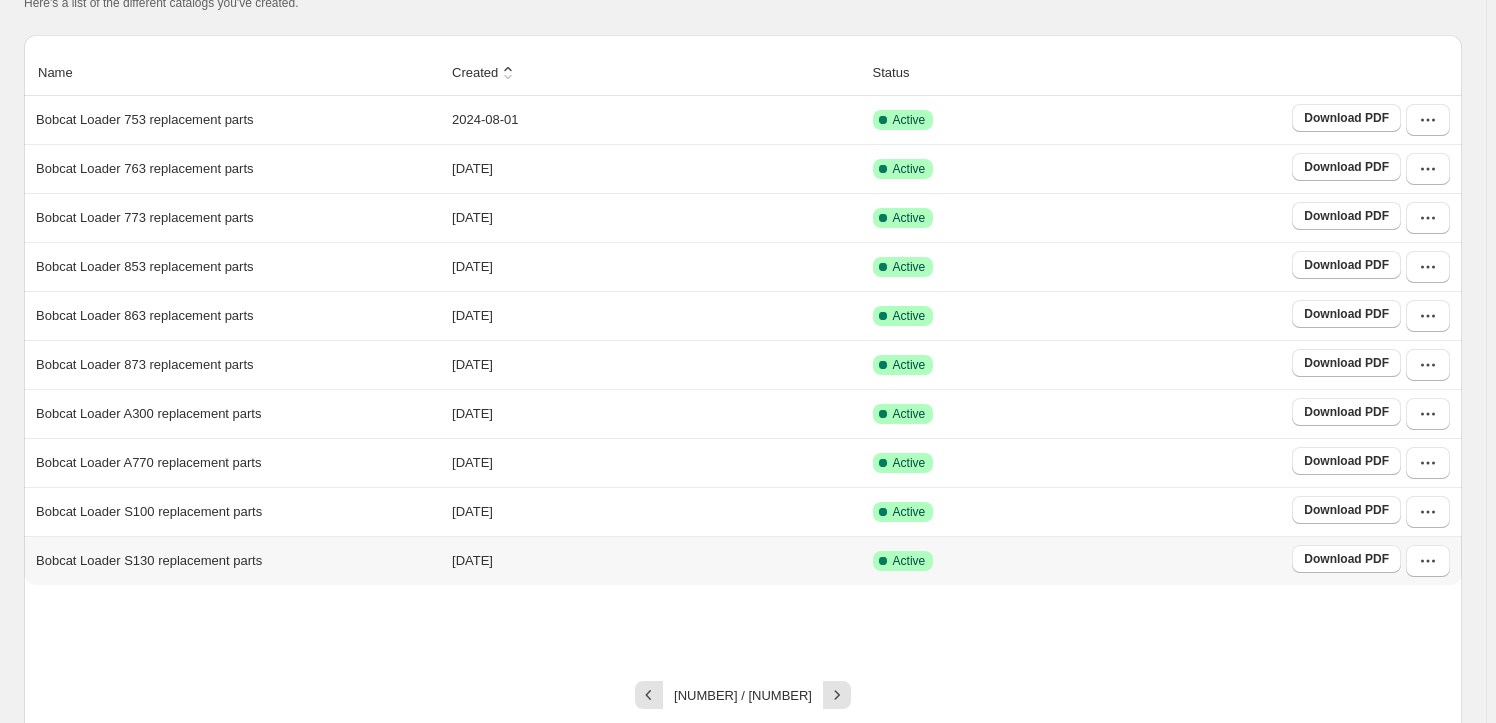 scroll, scrollTop: 172, scrollLeft: 0, axis: vertical 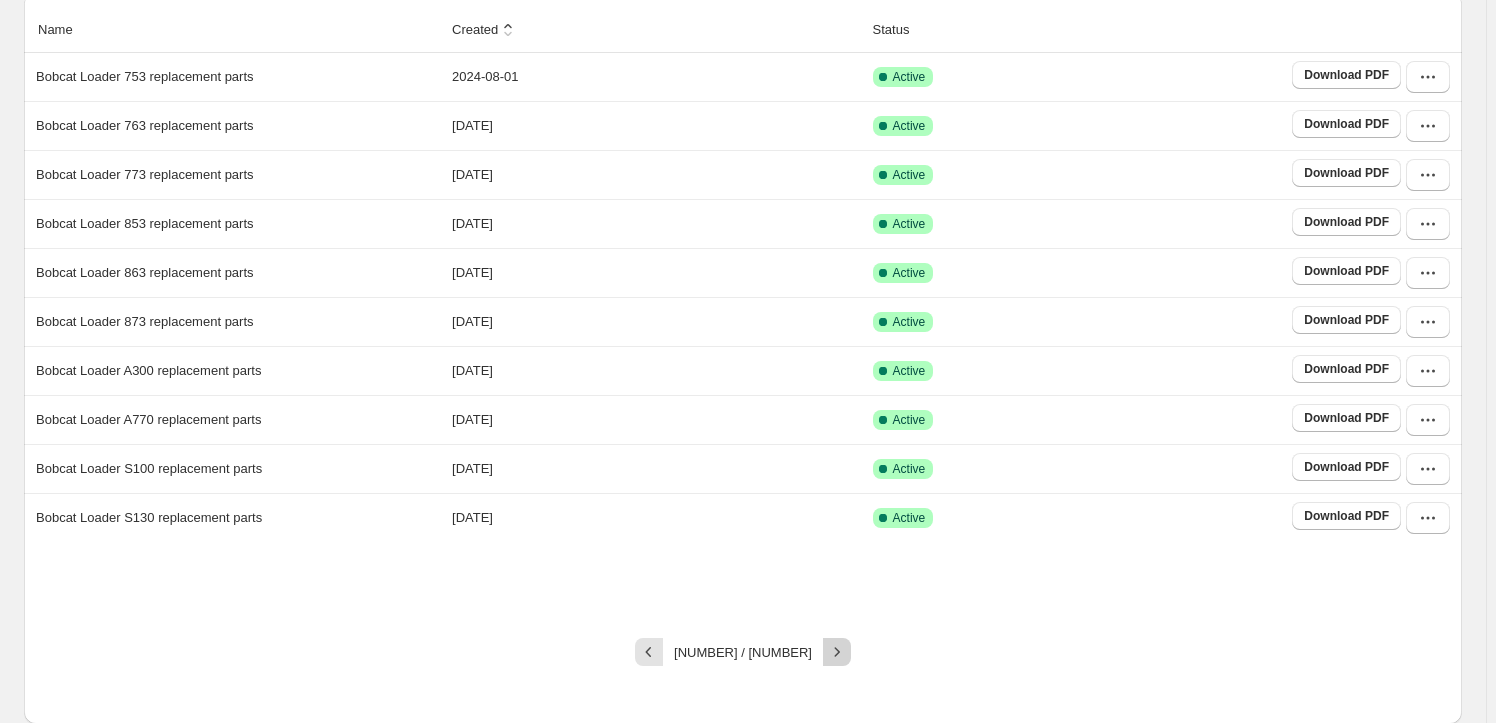 click 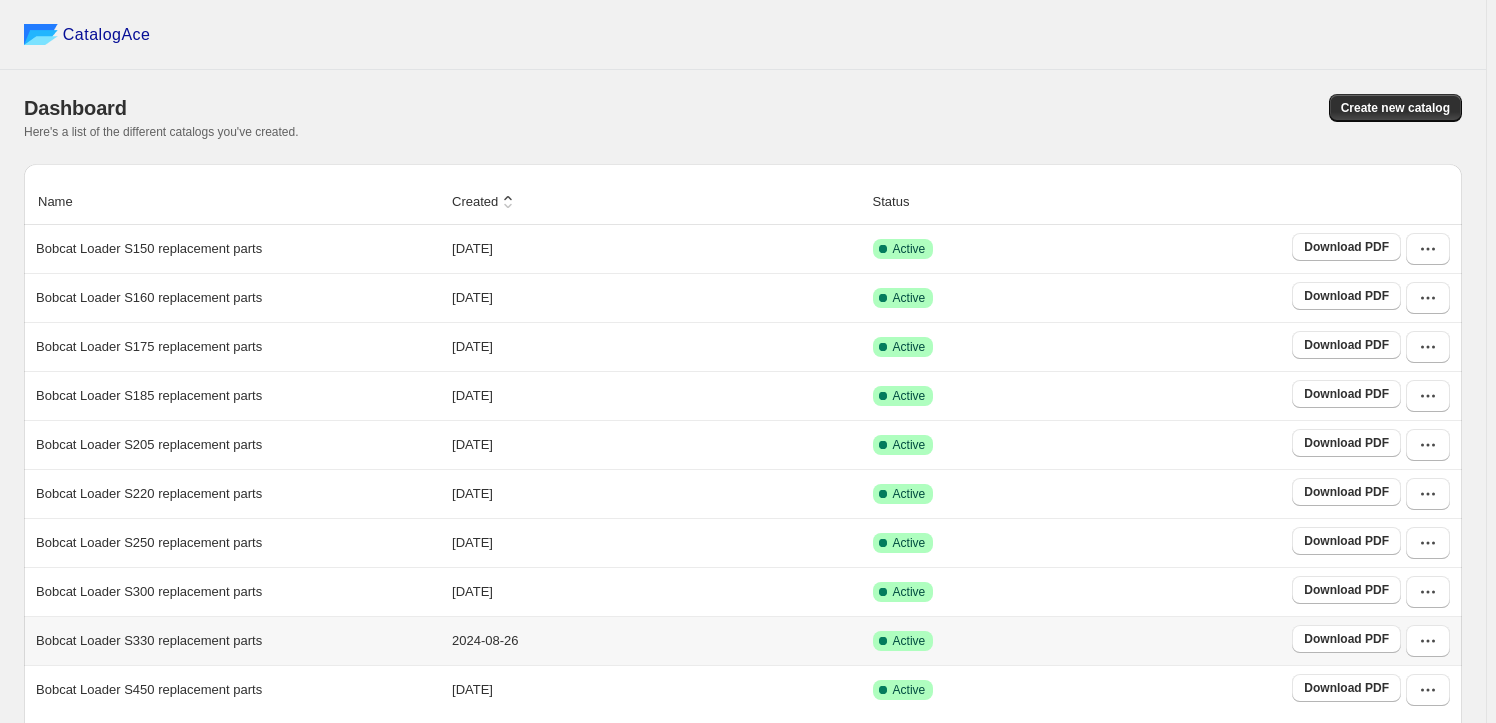 scroll, scrollTop: 172, scrollLeft: 0, axis: vertical 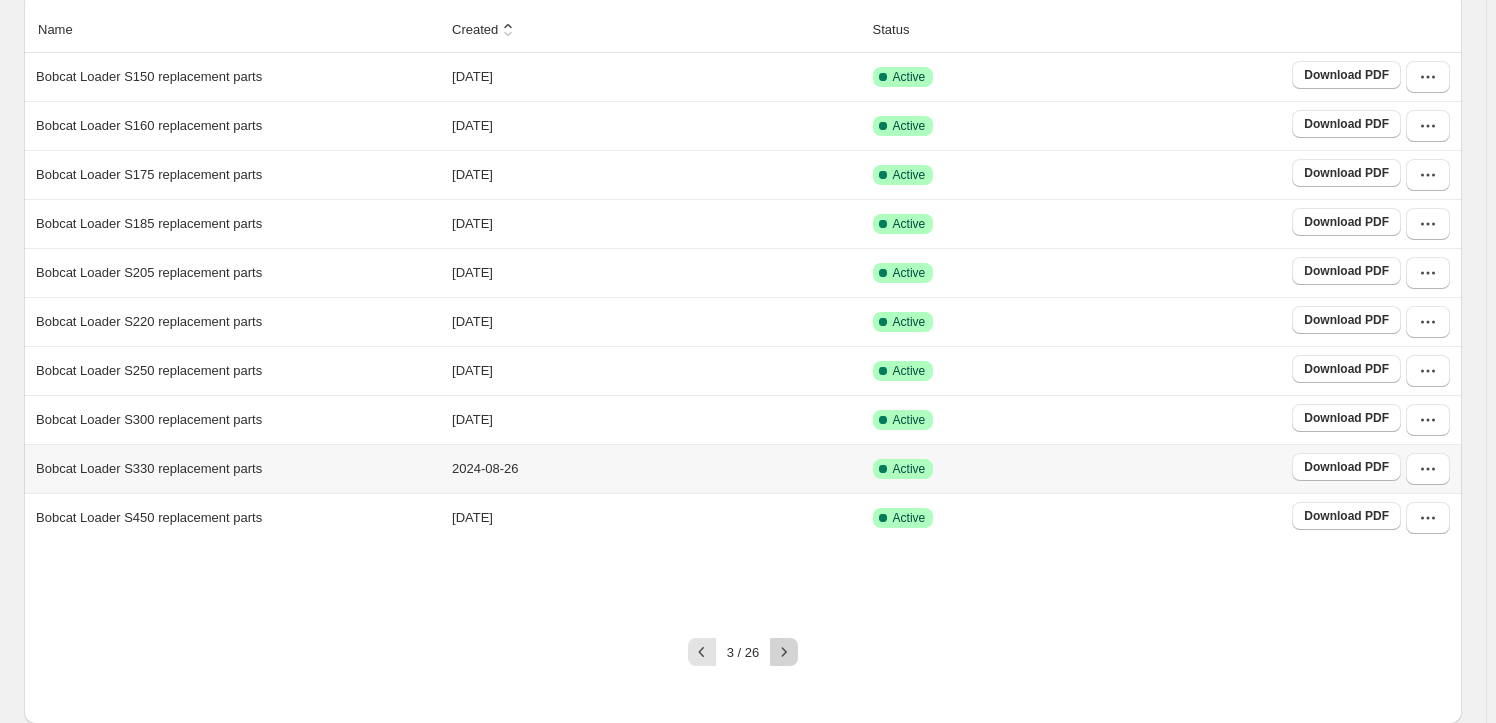 click 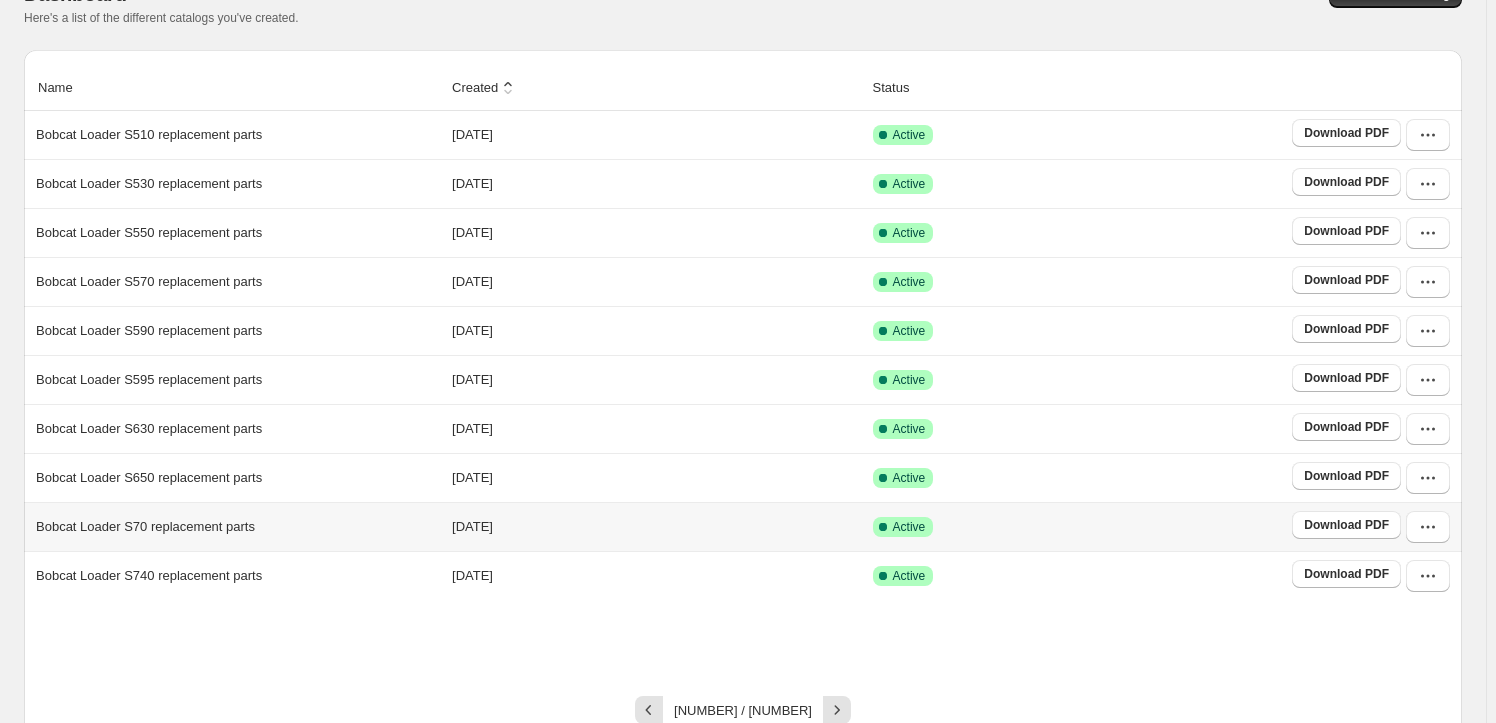 scroll, scrollTop: 172, scrollLeft: 0, axis: vertical 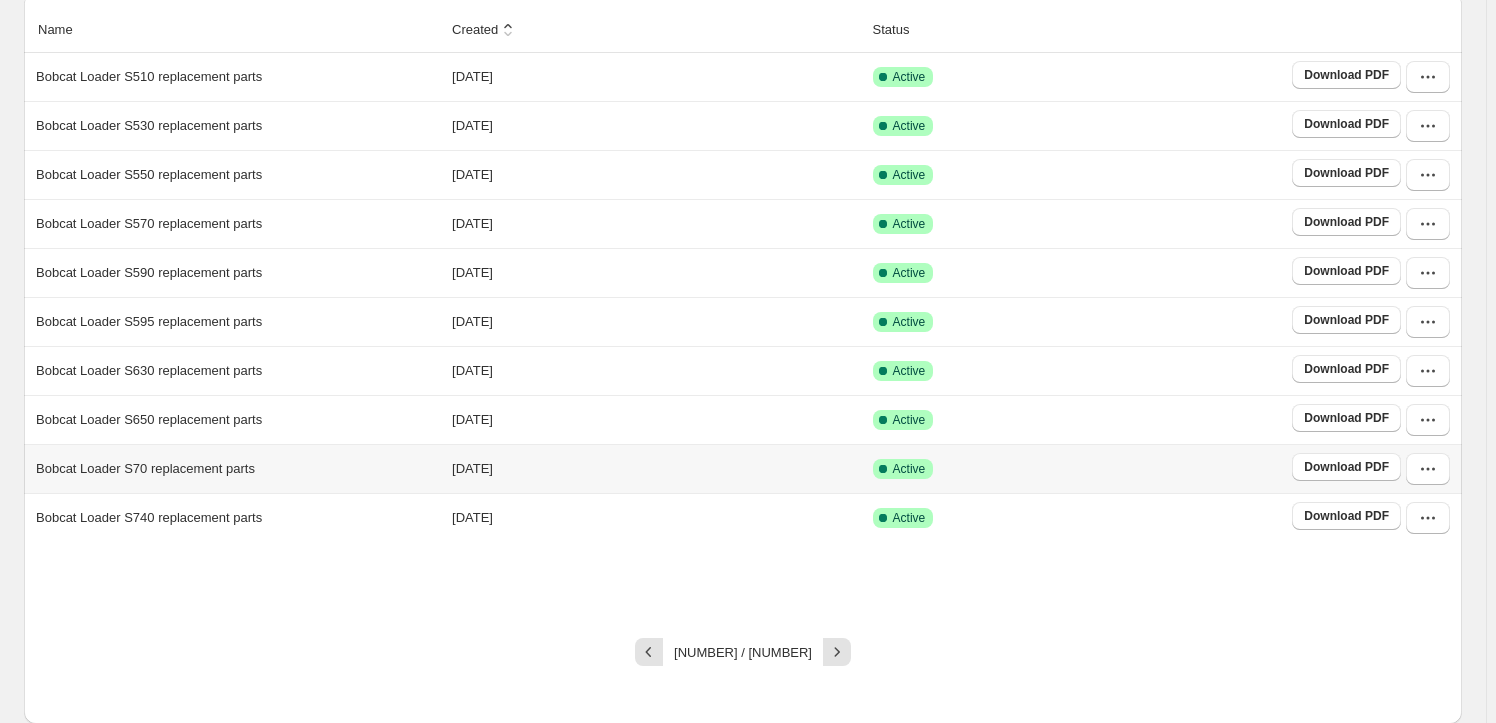 click 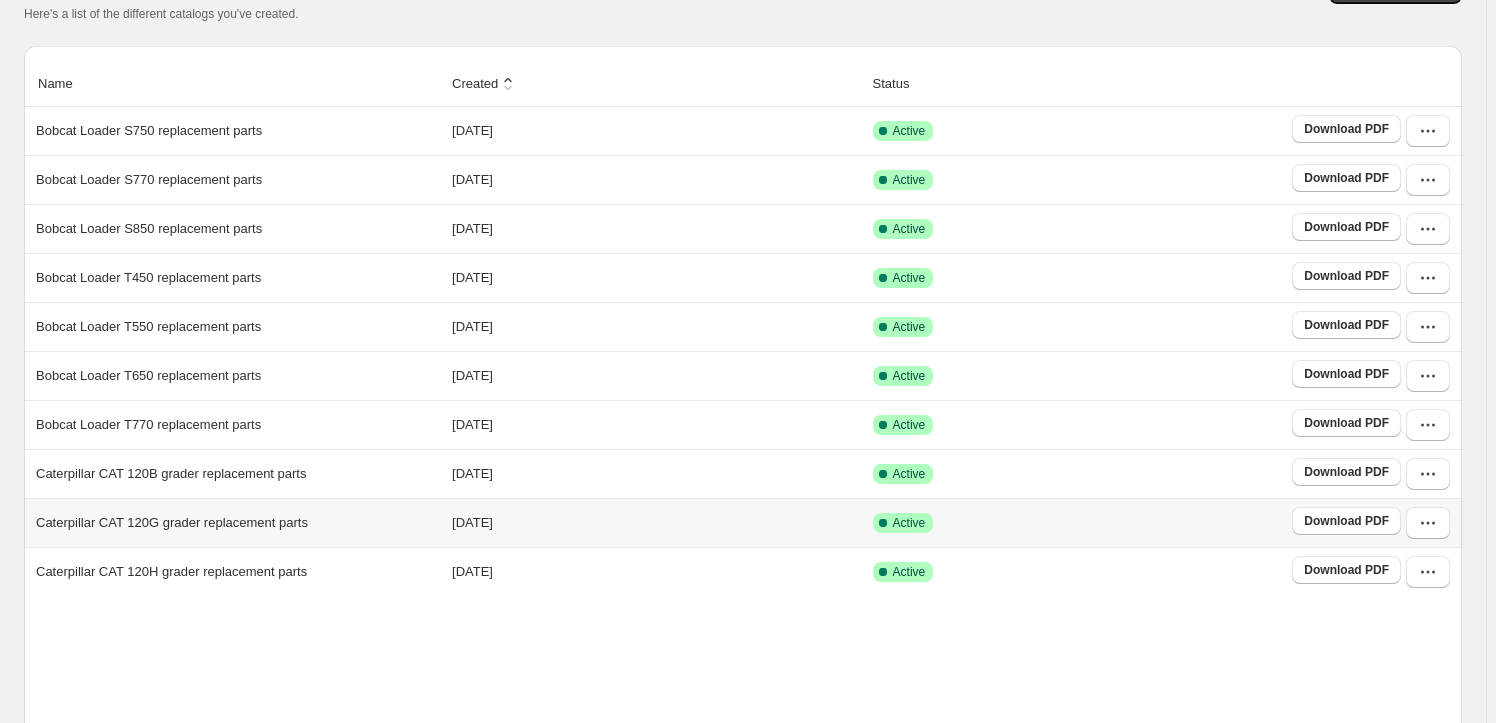 scroll, scrollTop: 232, scrollLeft: 0, axis: vertical 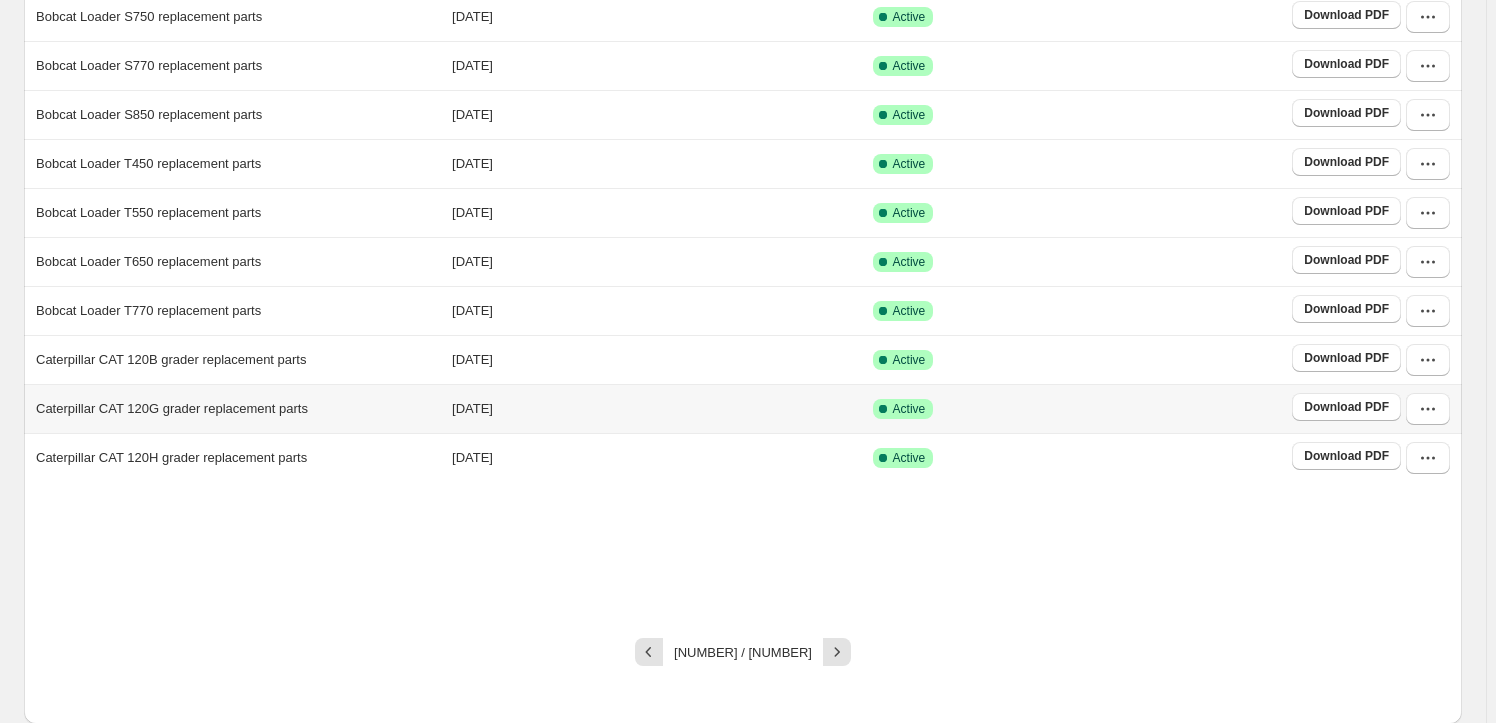 click 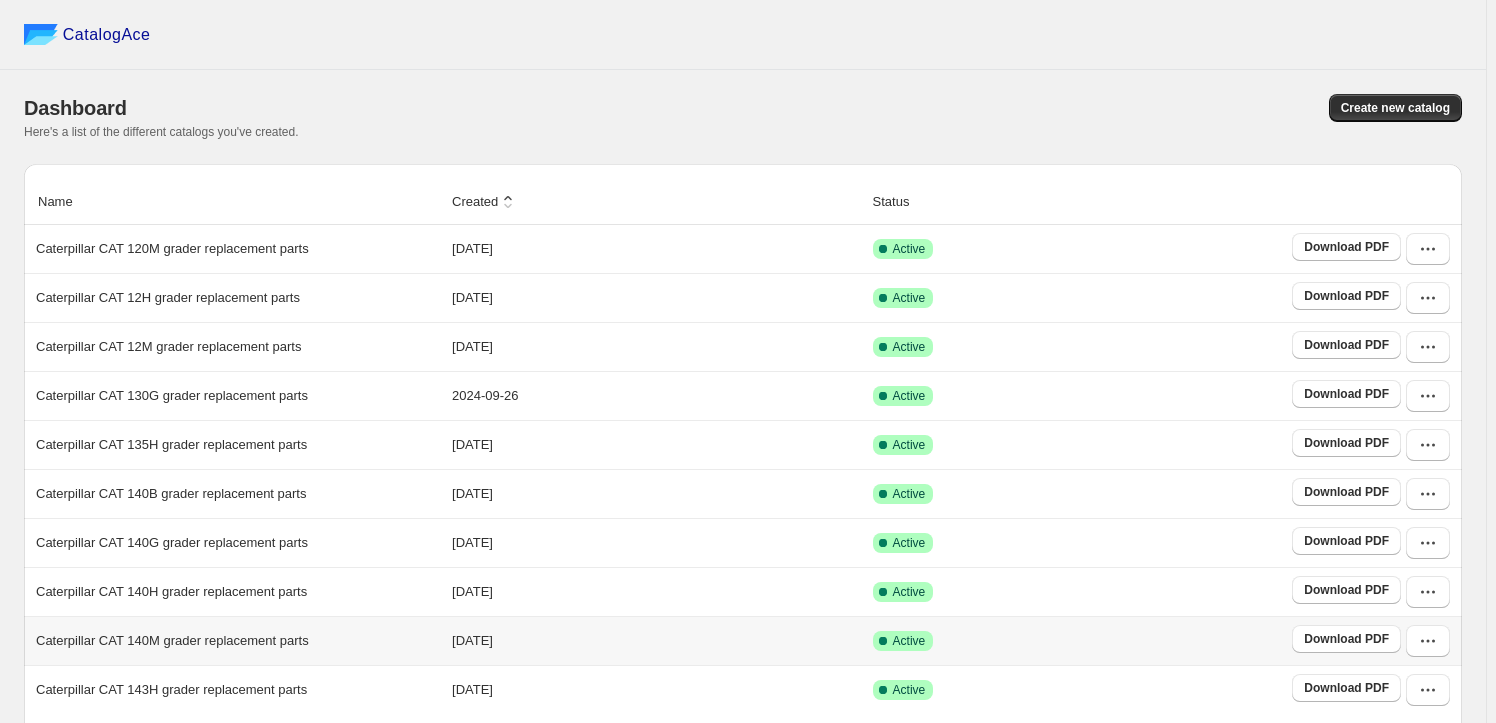 scroll, scrollTop: 372, scrollLeft: 0, axis: vertical 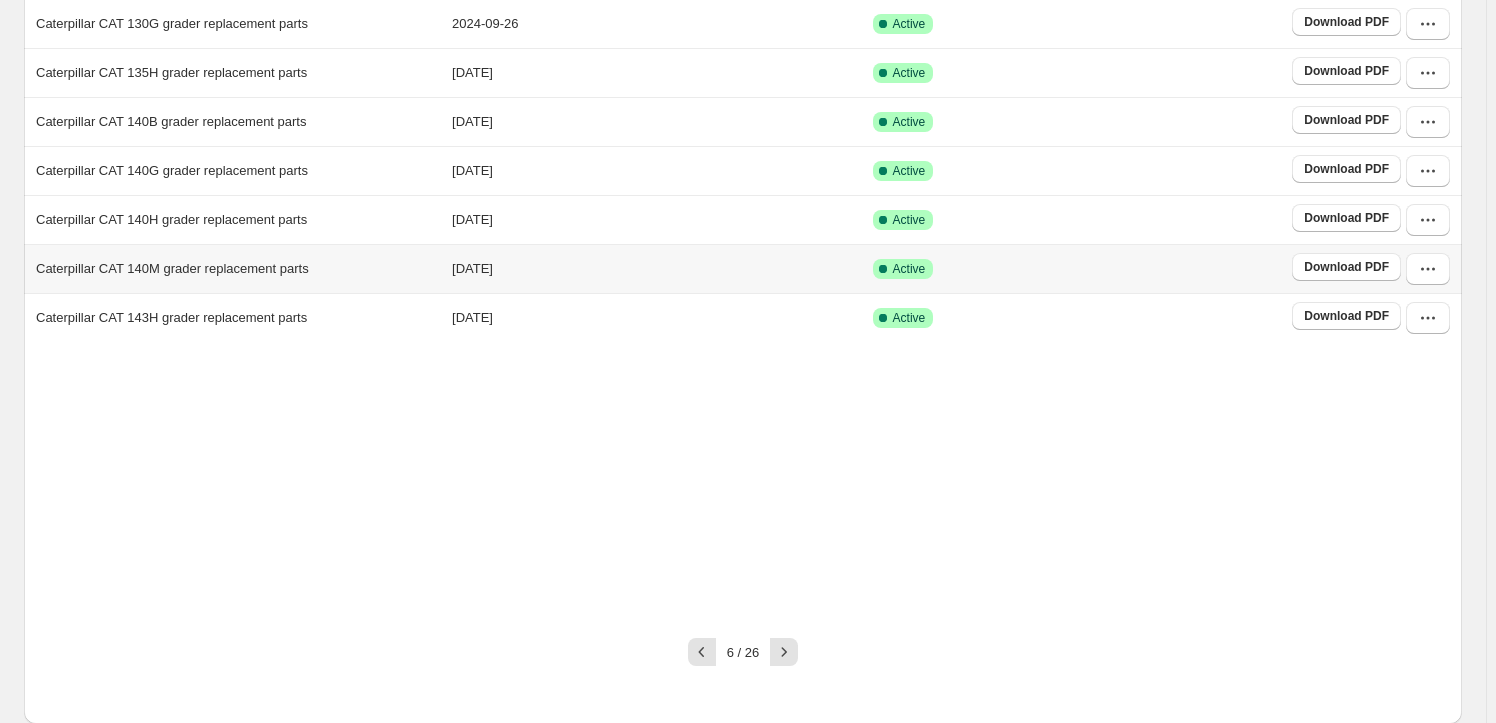 click 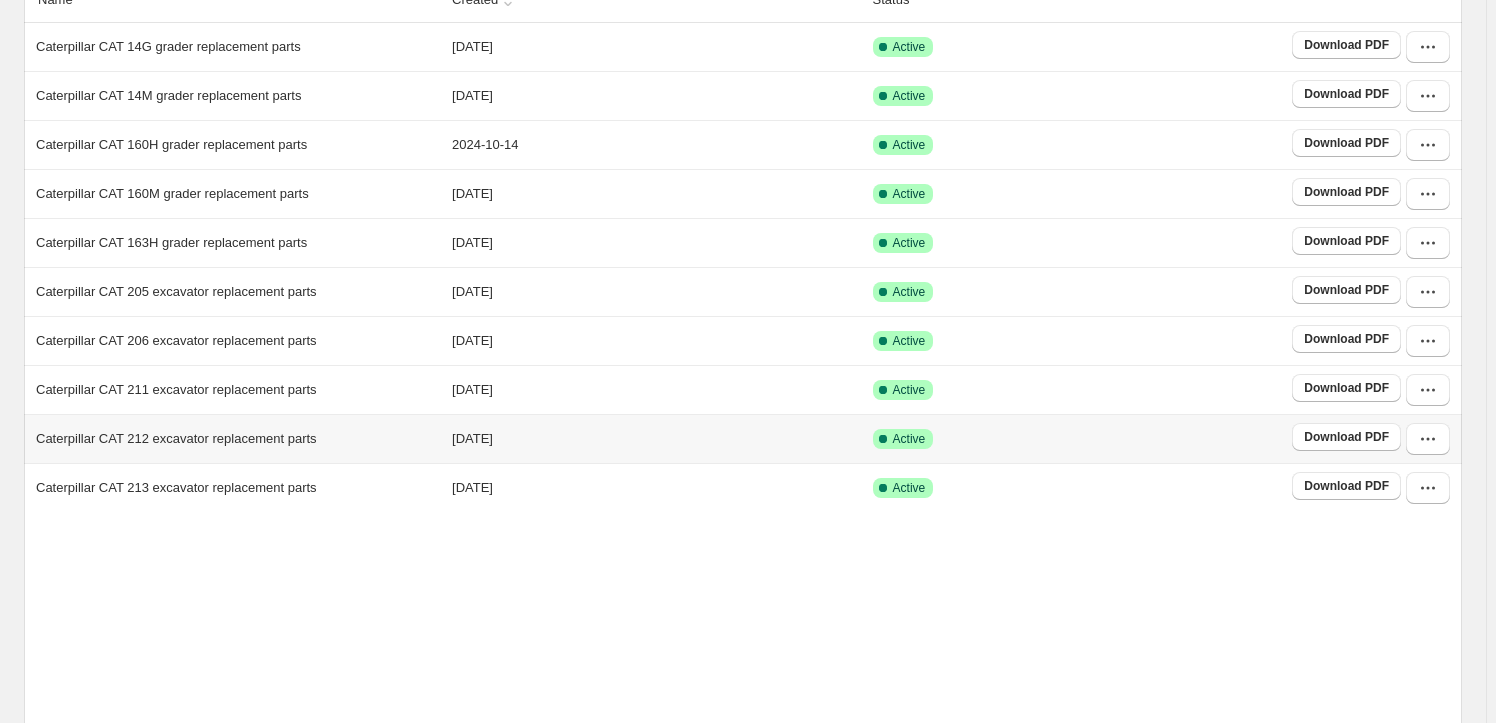 scroll, scrollTop: 372, scrollLeft: 0, axis: vertical 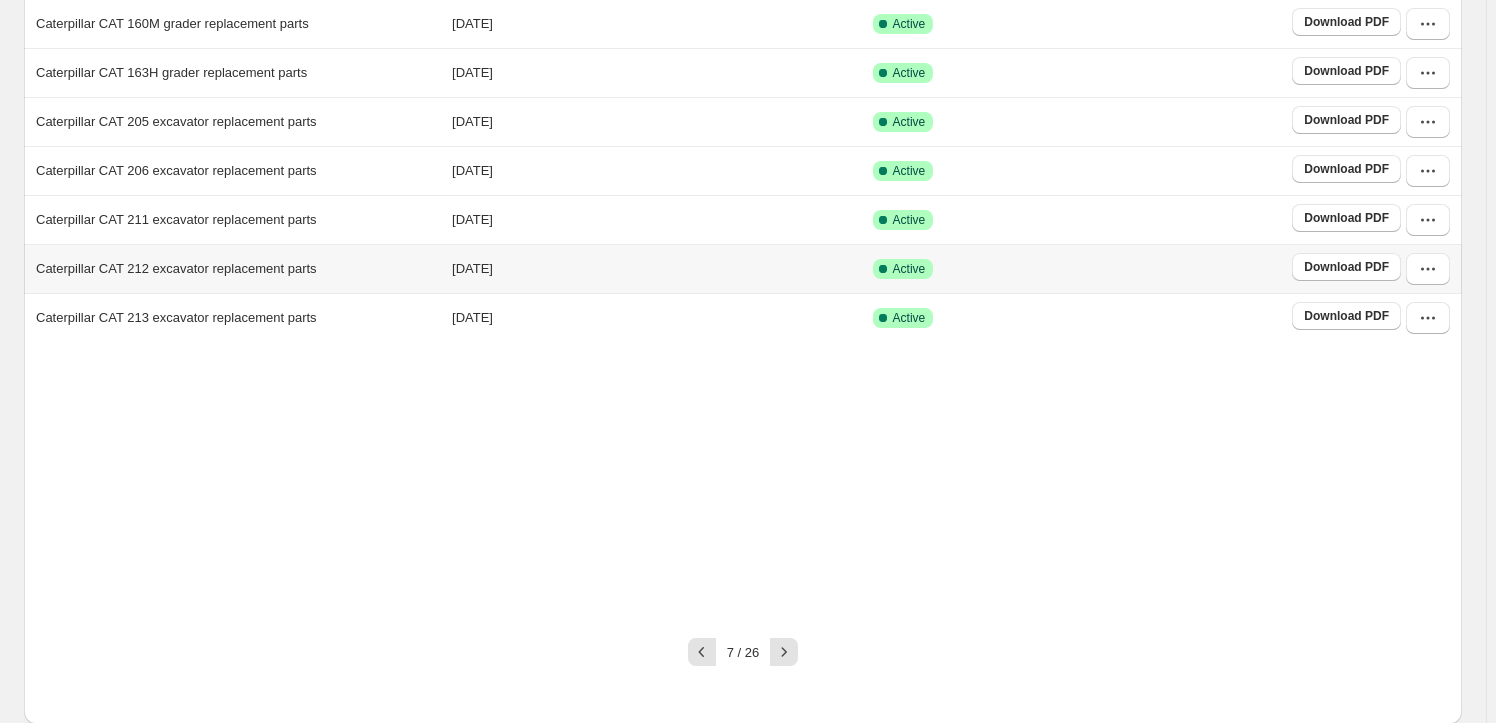 click 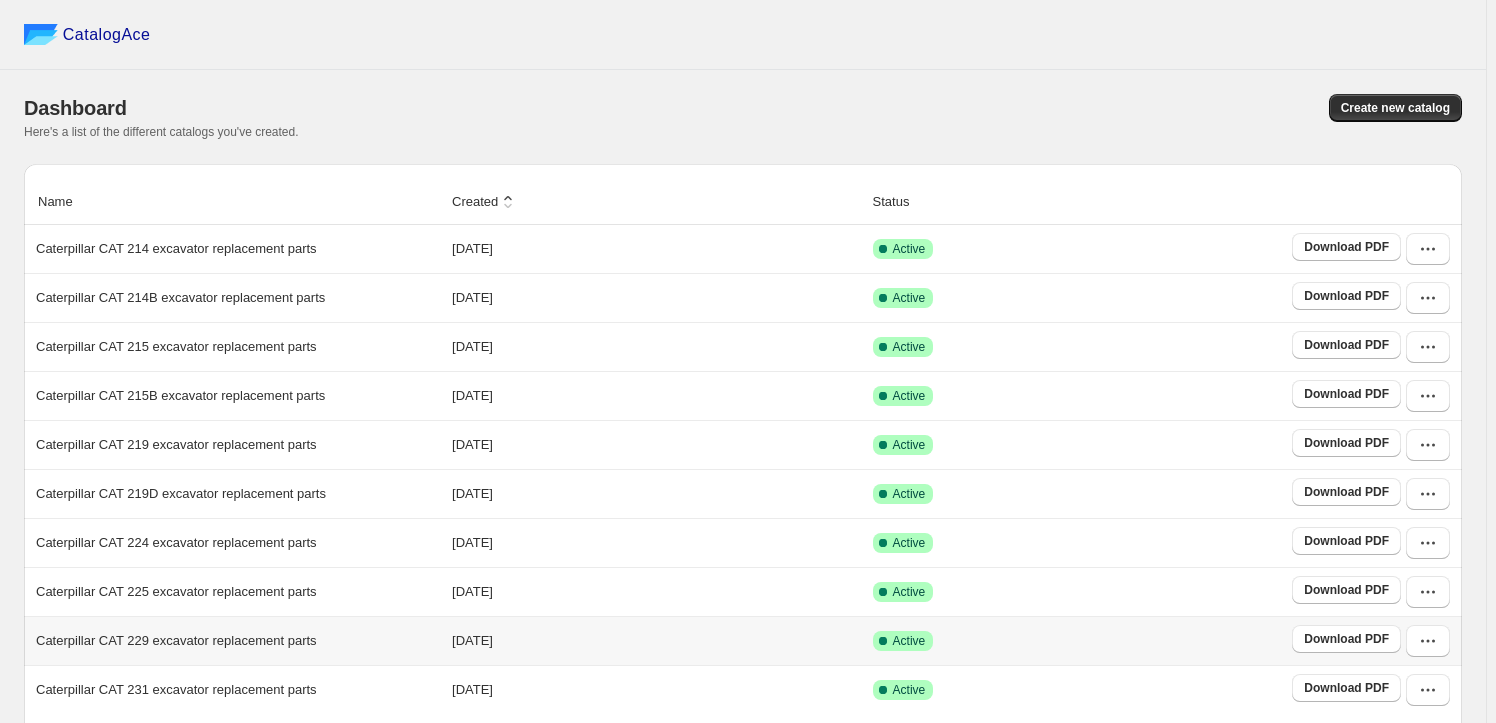 scroll, scrollTop: 372, scrollLeft: 0, axis: vertical 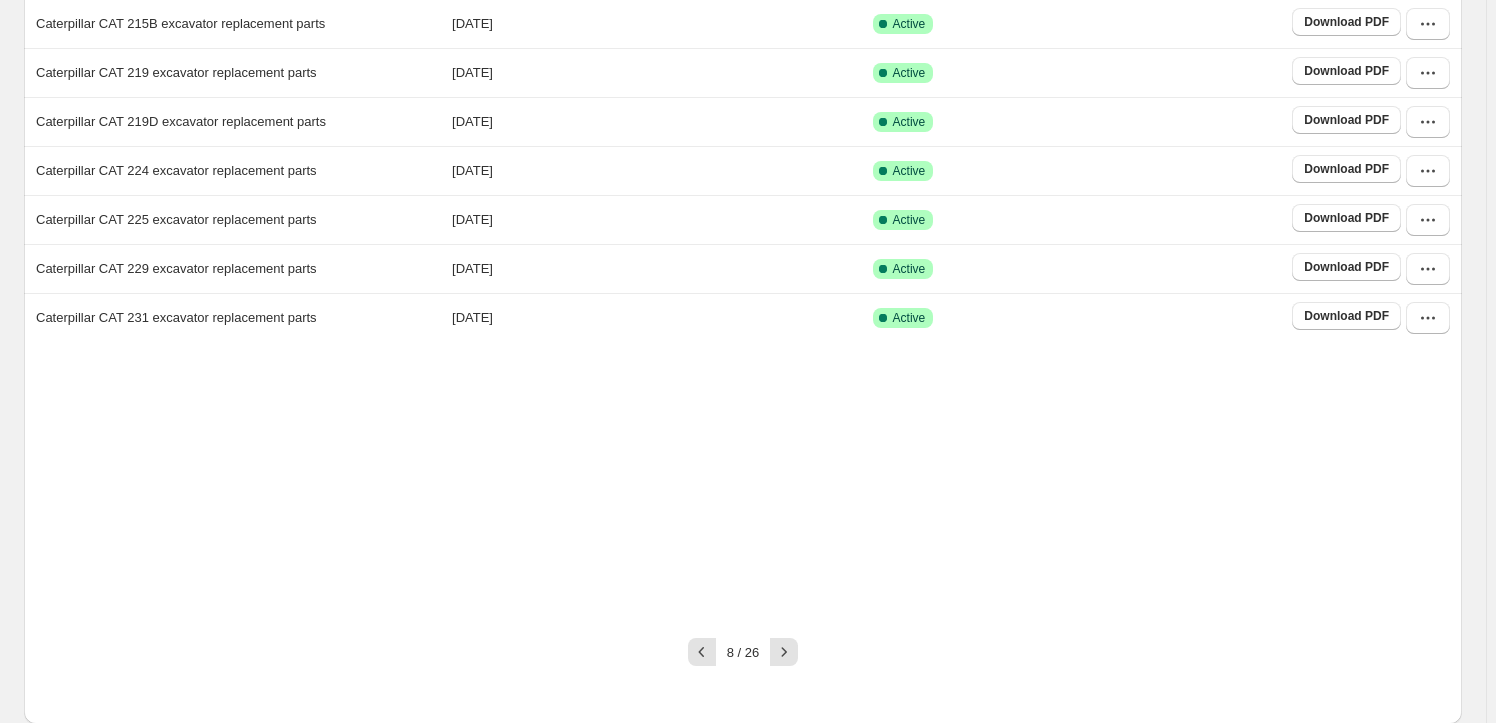 click 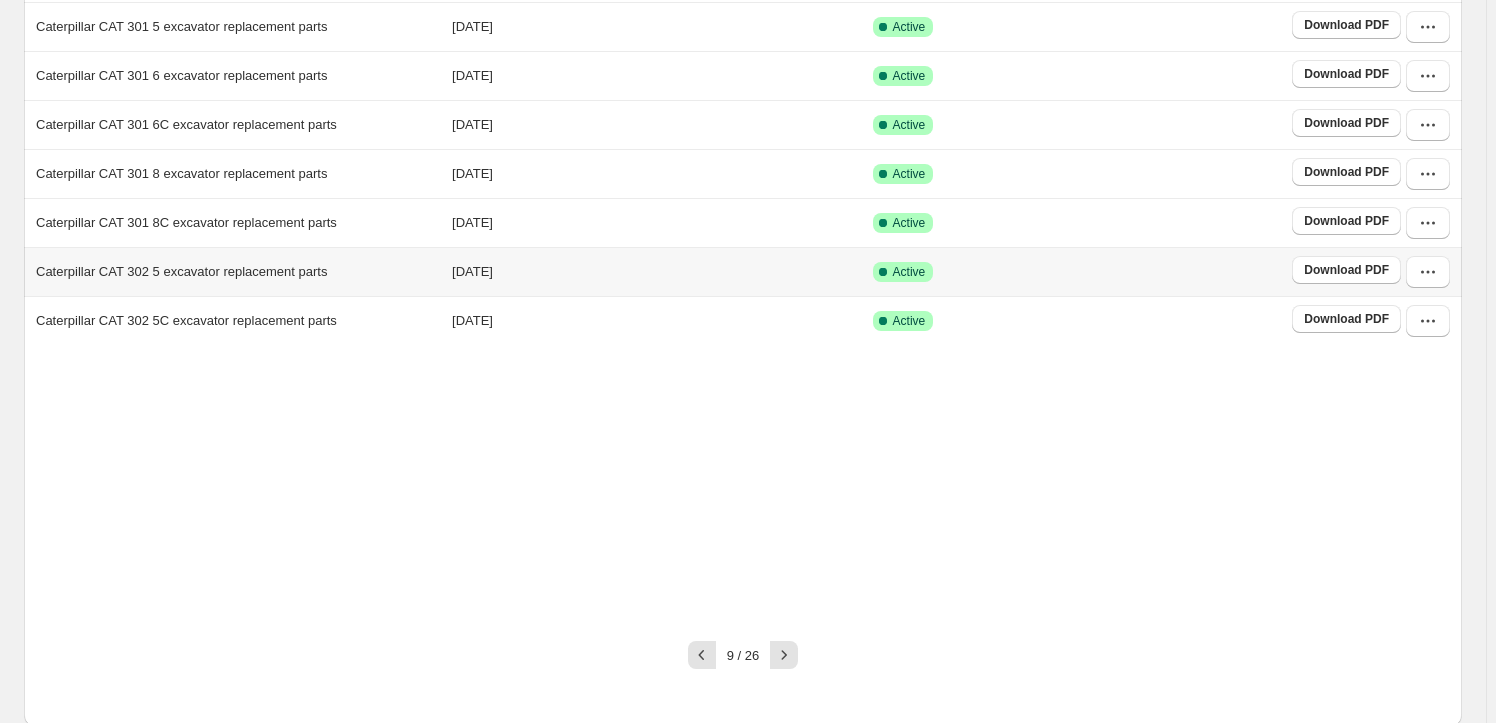 scroll, scrollTop: 372, scrollLeft: 0, axis: vertical 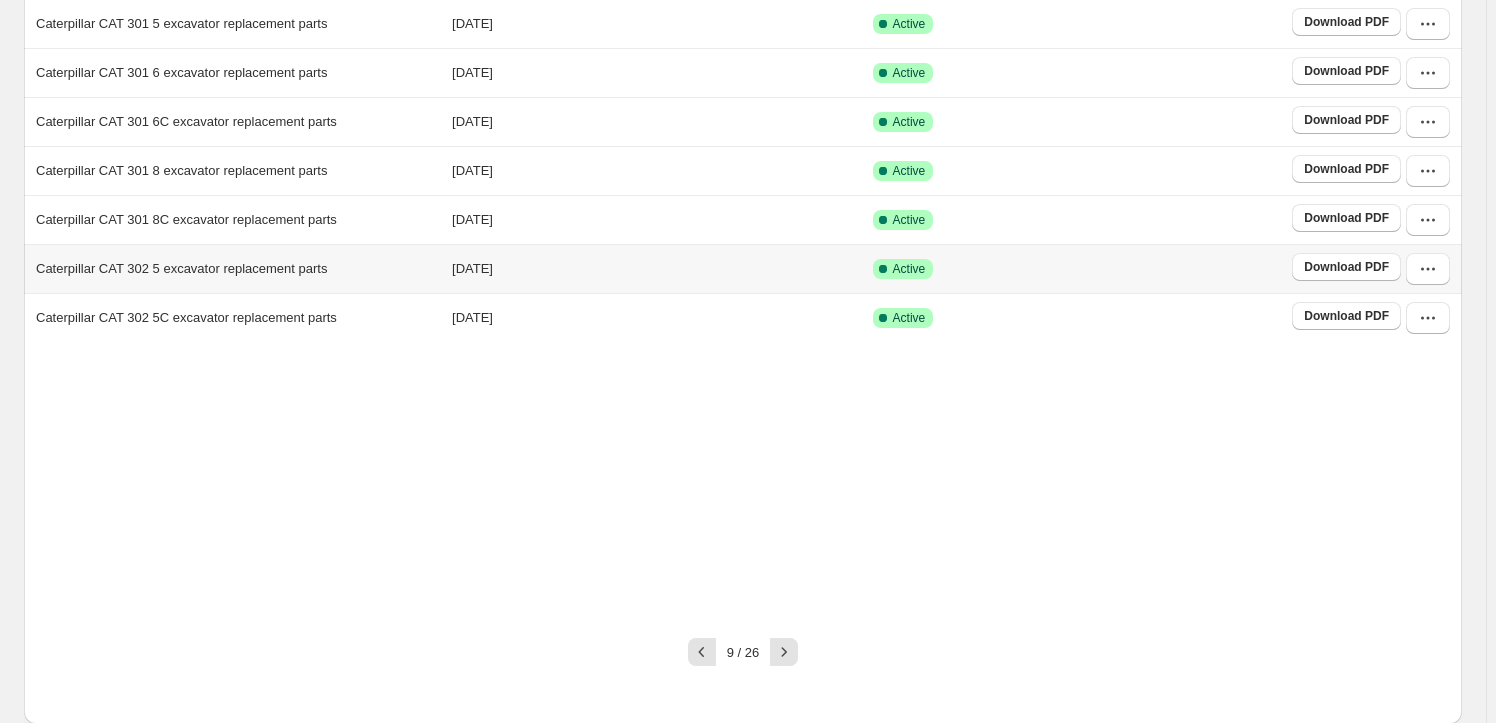 click 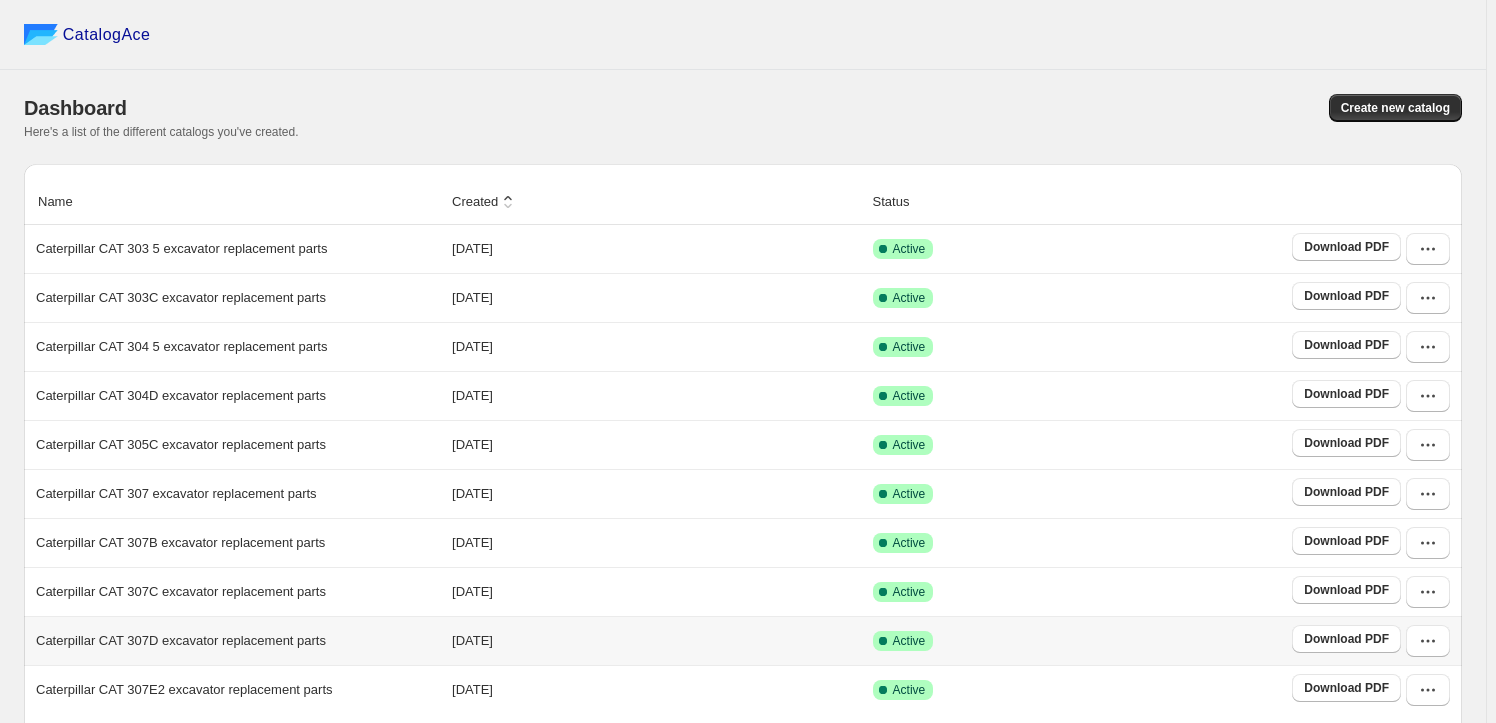 scroll, scrollTop: 372, scrollLeft: 0, axis: vertical 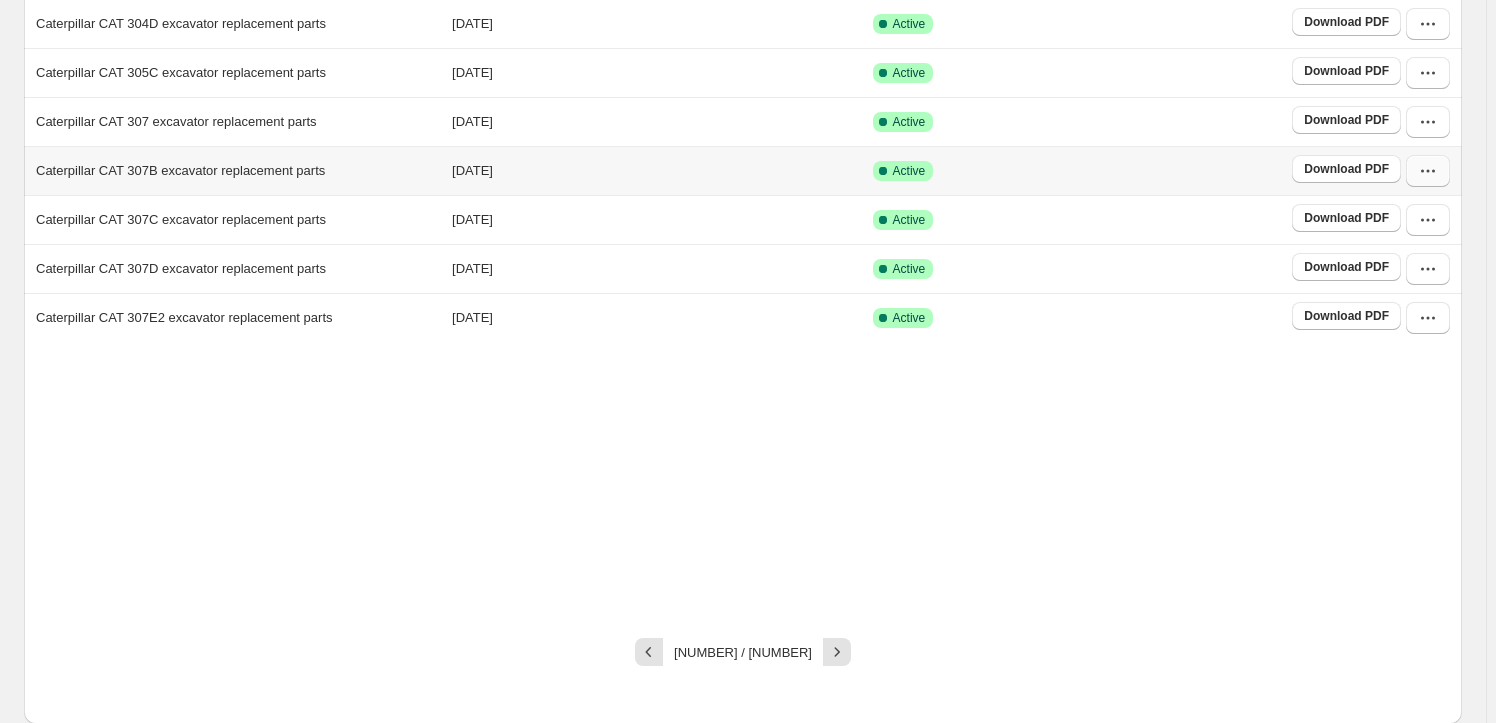 click 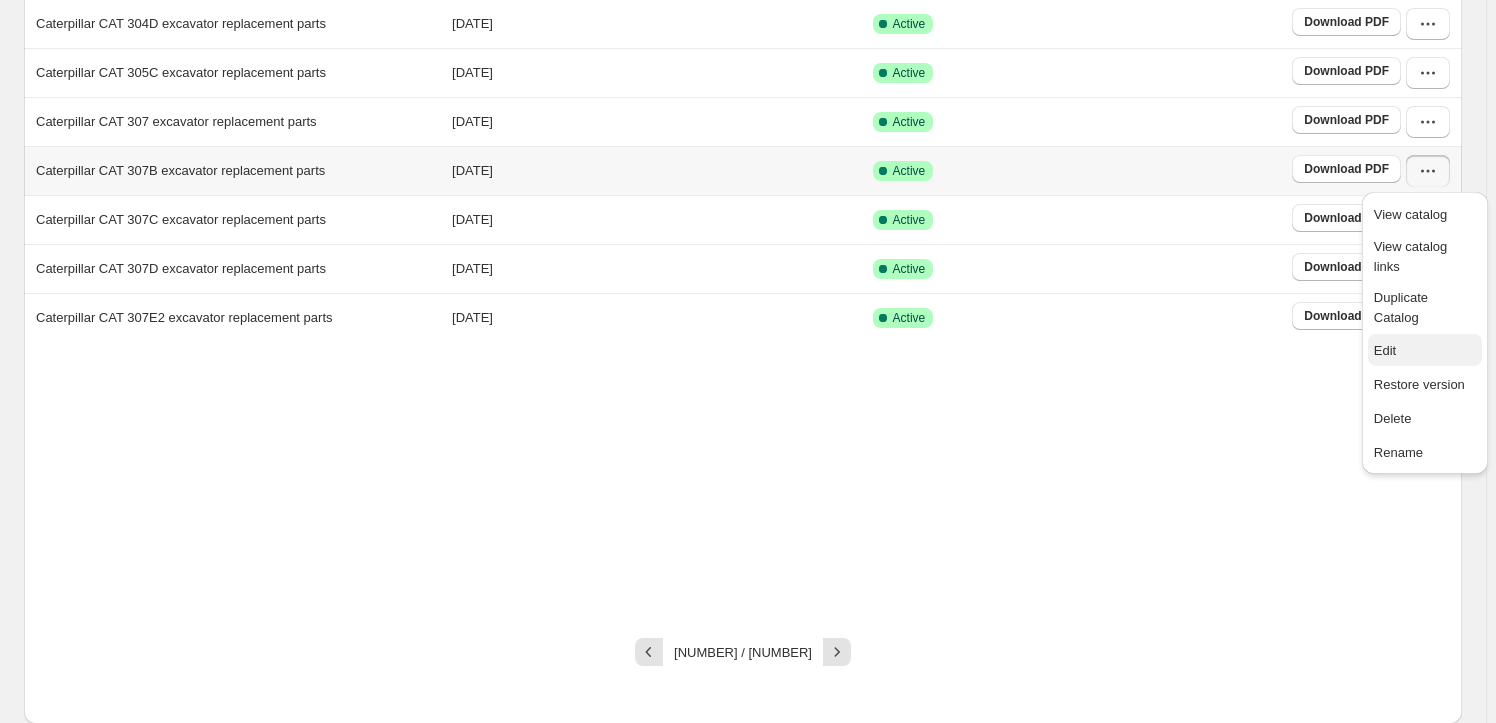 click on "Edit" at bounding box center (1425, 351) 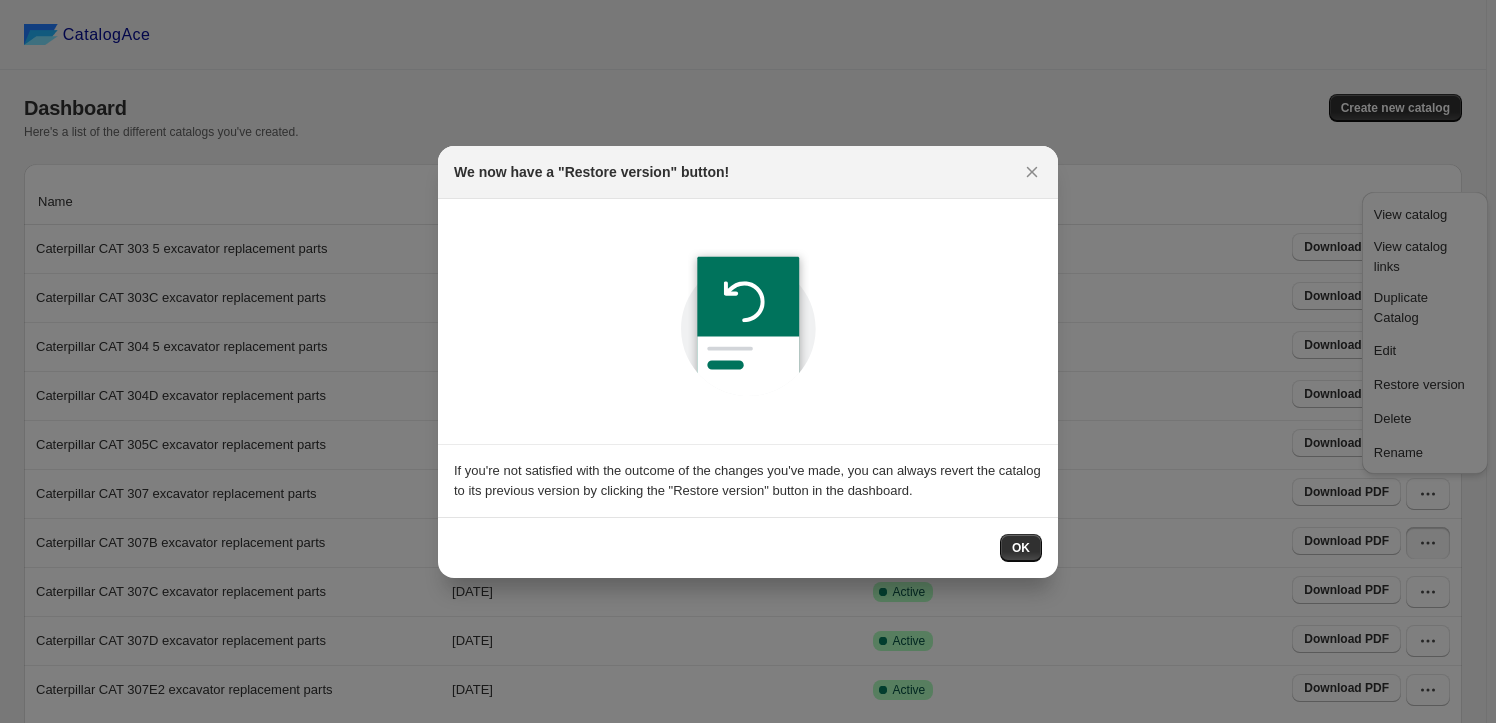 scroll, scrollTop: 0, scrollLeft: 0, axis: both 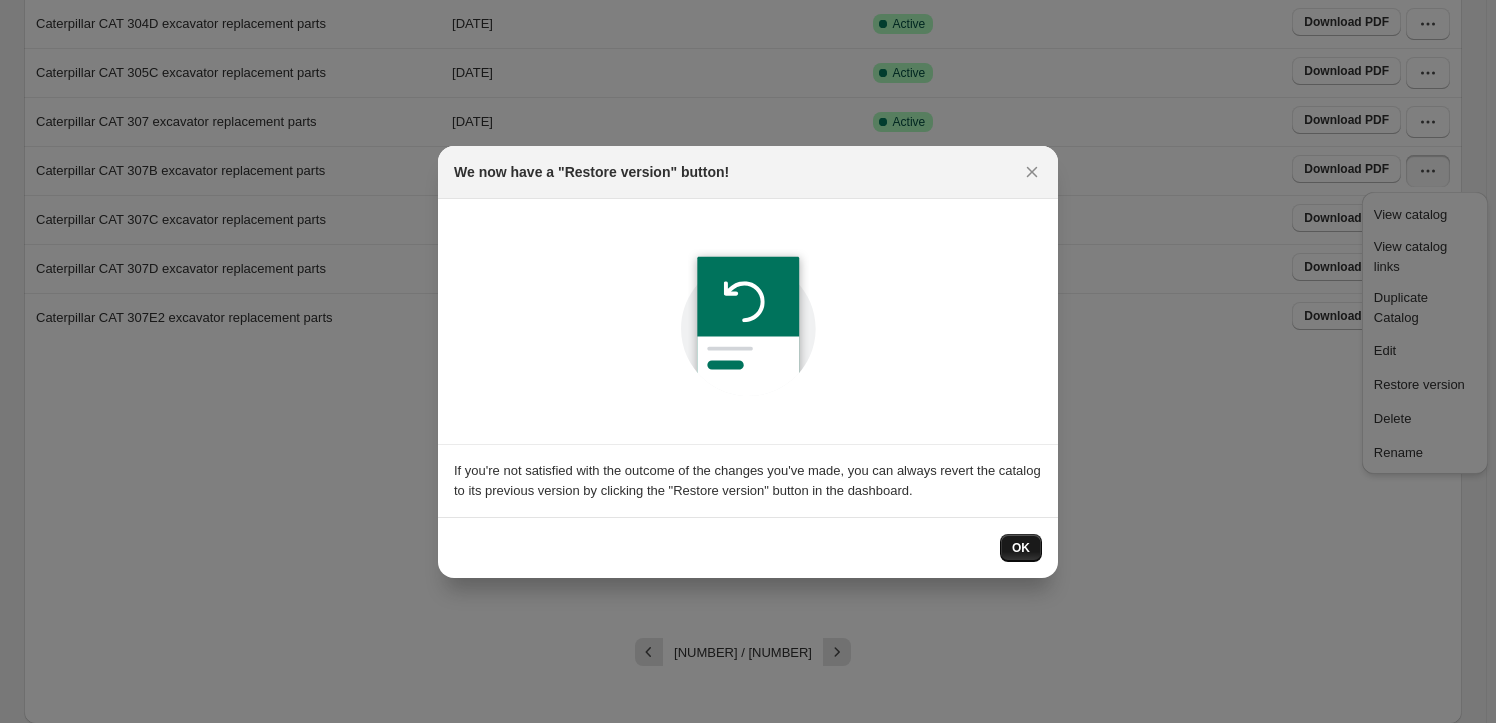 click on "OK" at bounding box center [1021, 548] 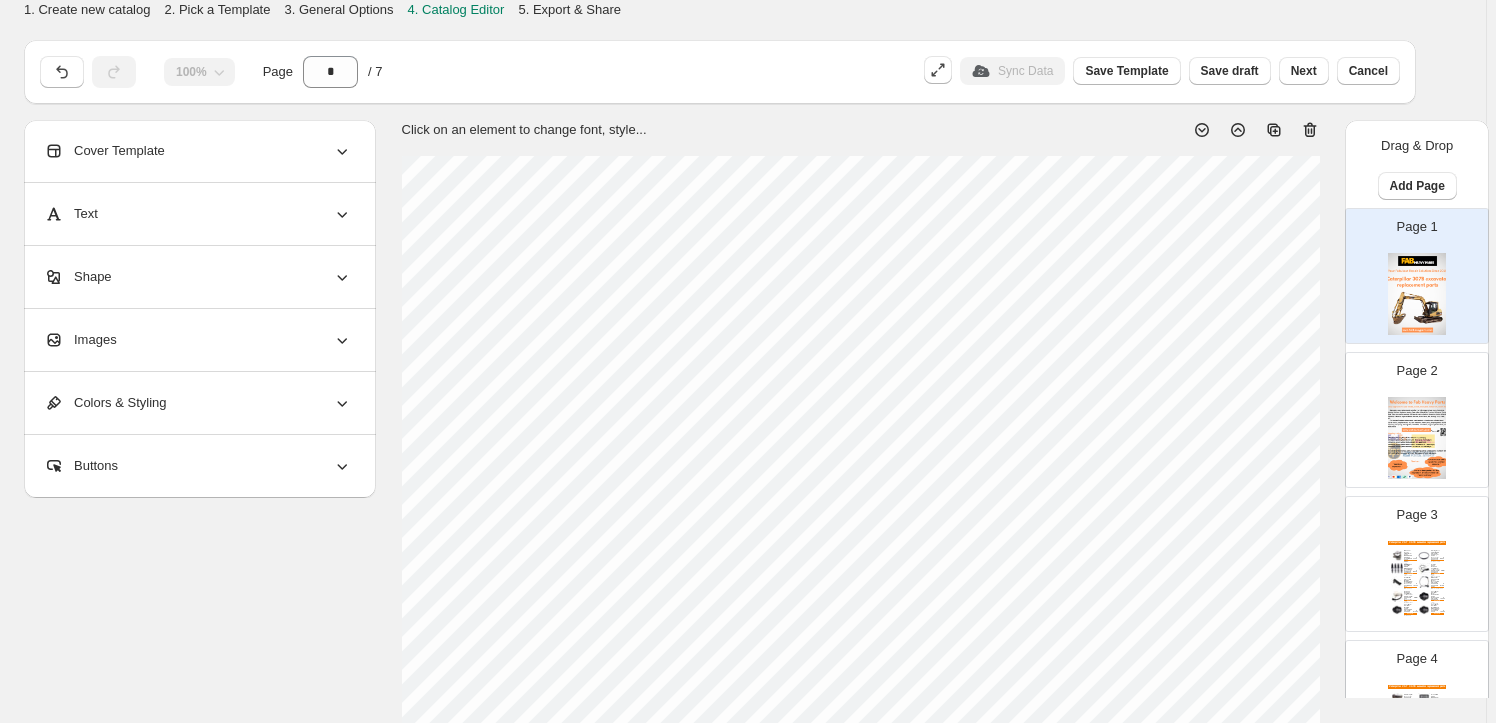click on "4 PCS Fuel Injector 151-6586 1516586 Fits for Caterpillar CAT Excavator 305.5 306 307B 307..." at bounding box center [1408, 569] 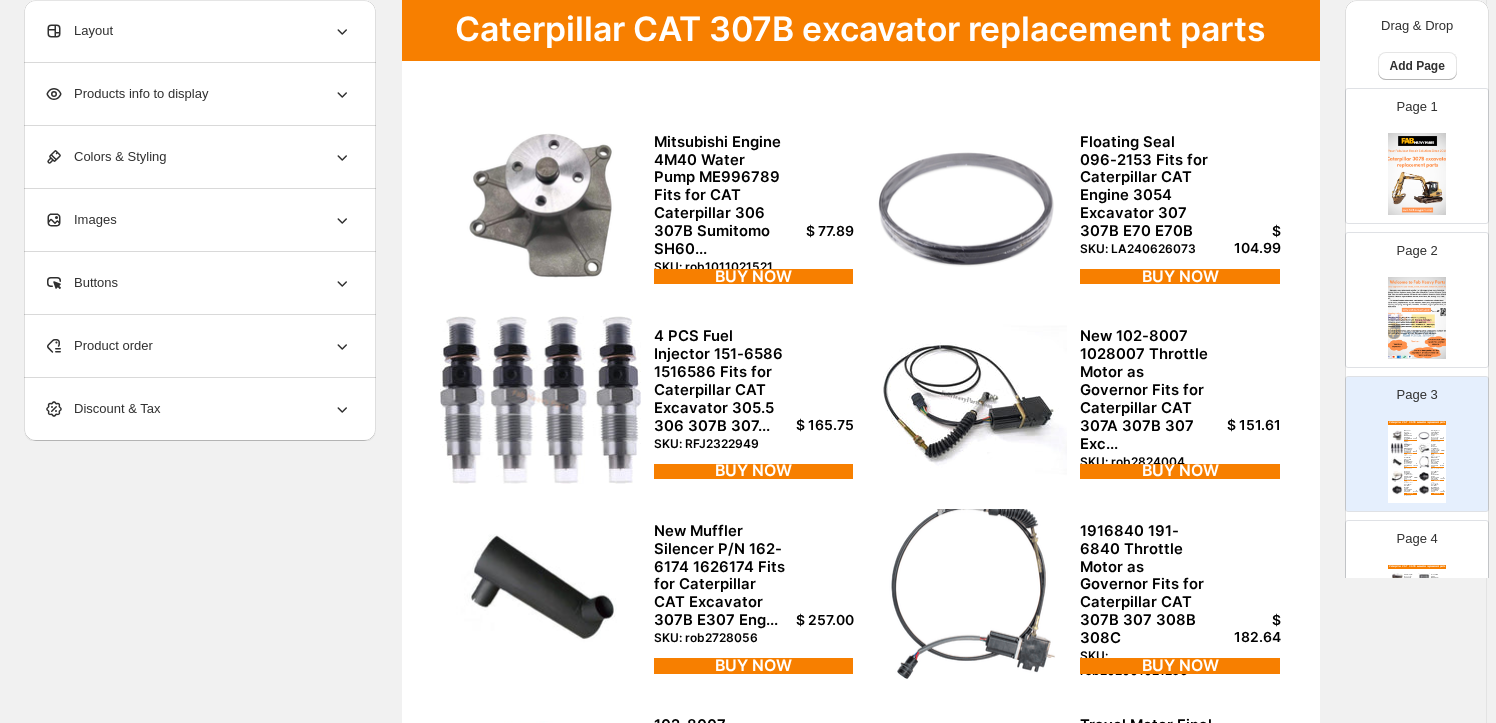 scroll, scrollTop: 0, scrollLeft: 0, axis: both 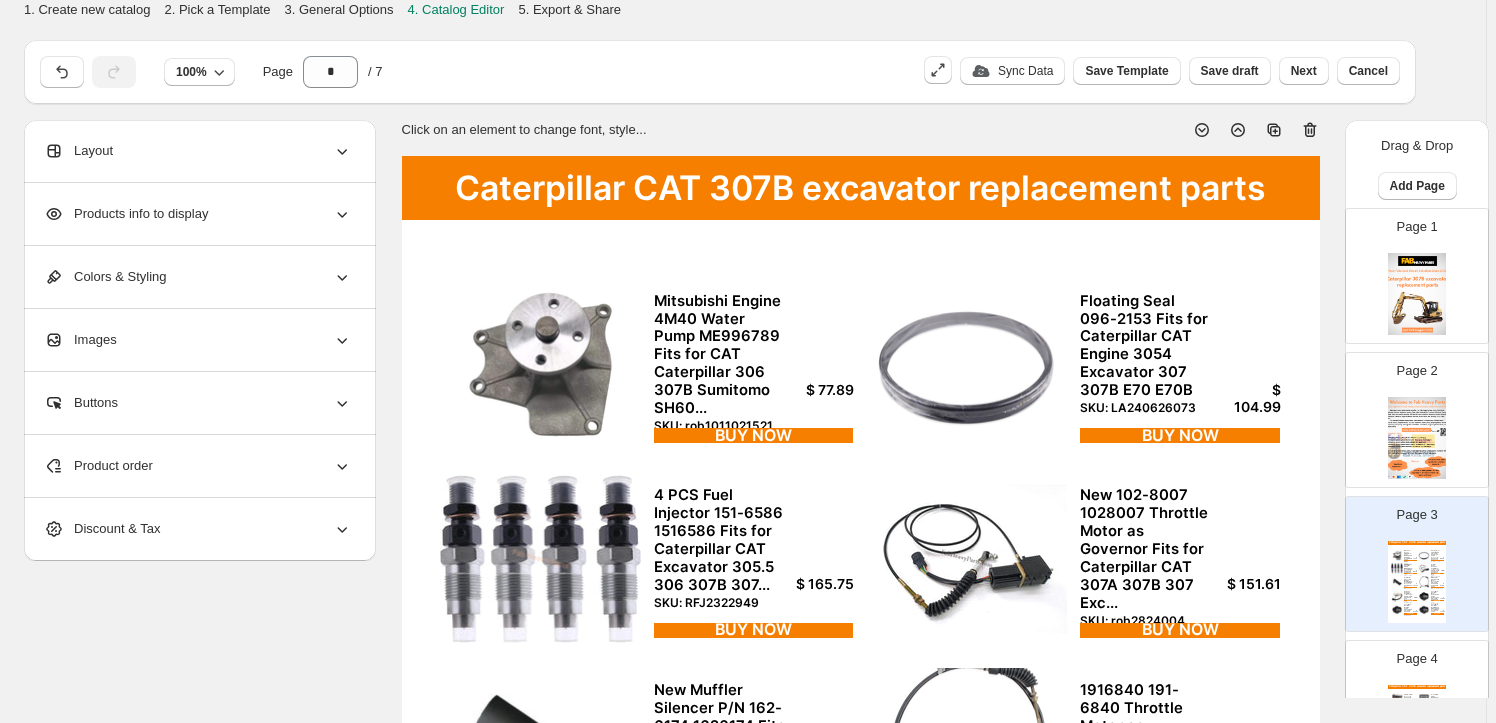click on "$ 104.99" at bounding box center (1252, 399) 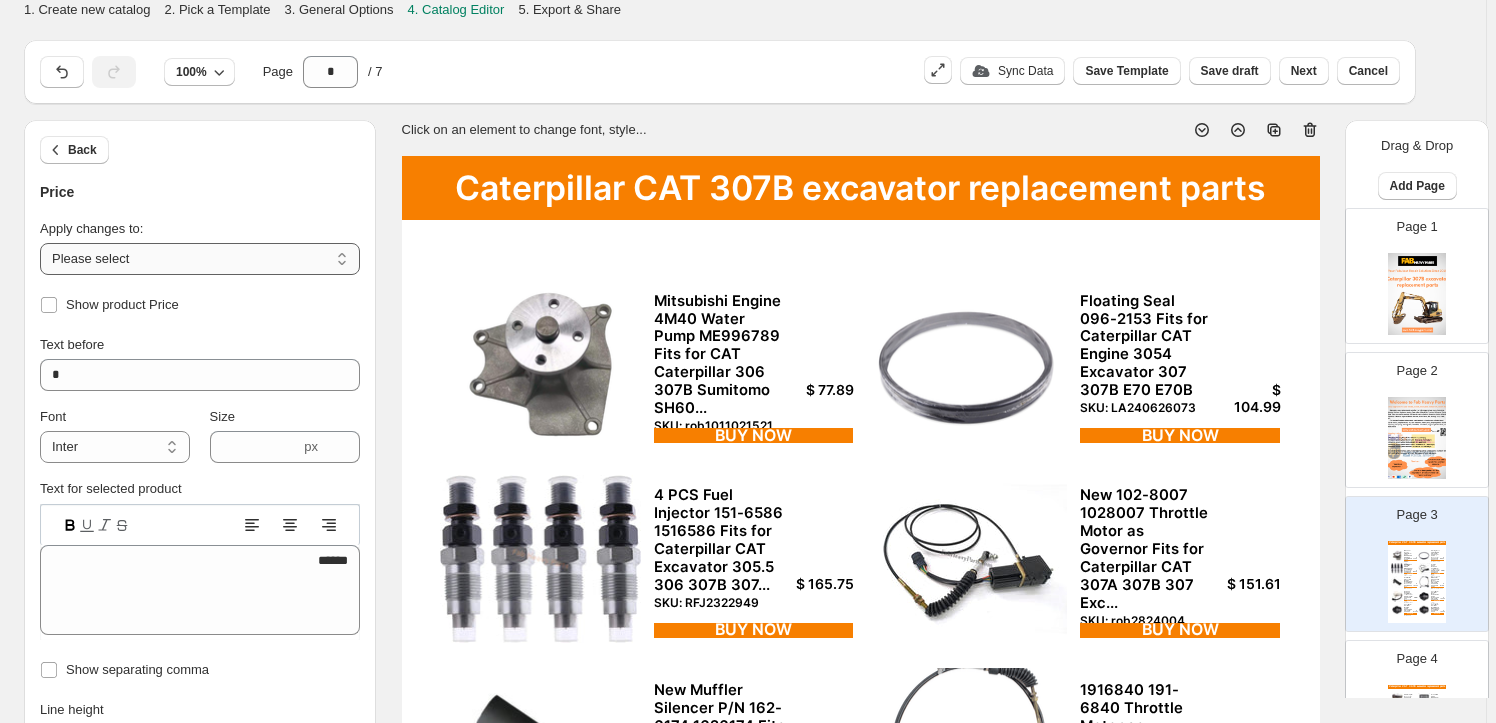 click on "**********" at bounding box center [200, 259] 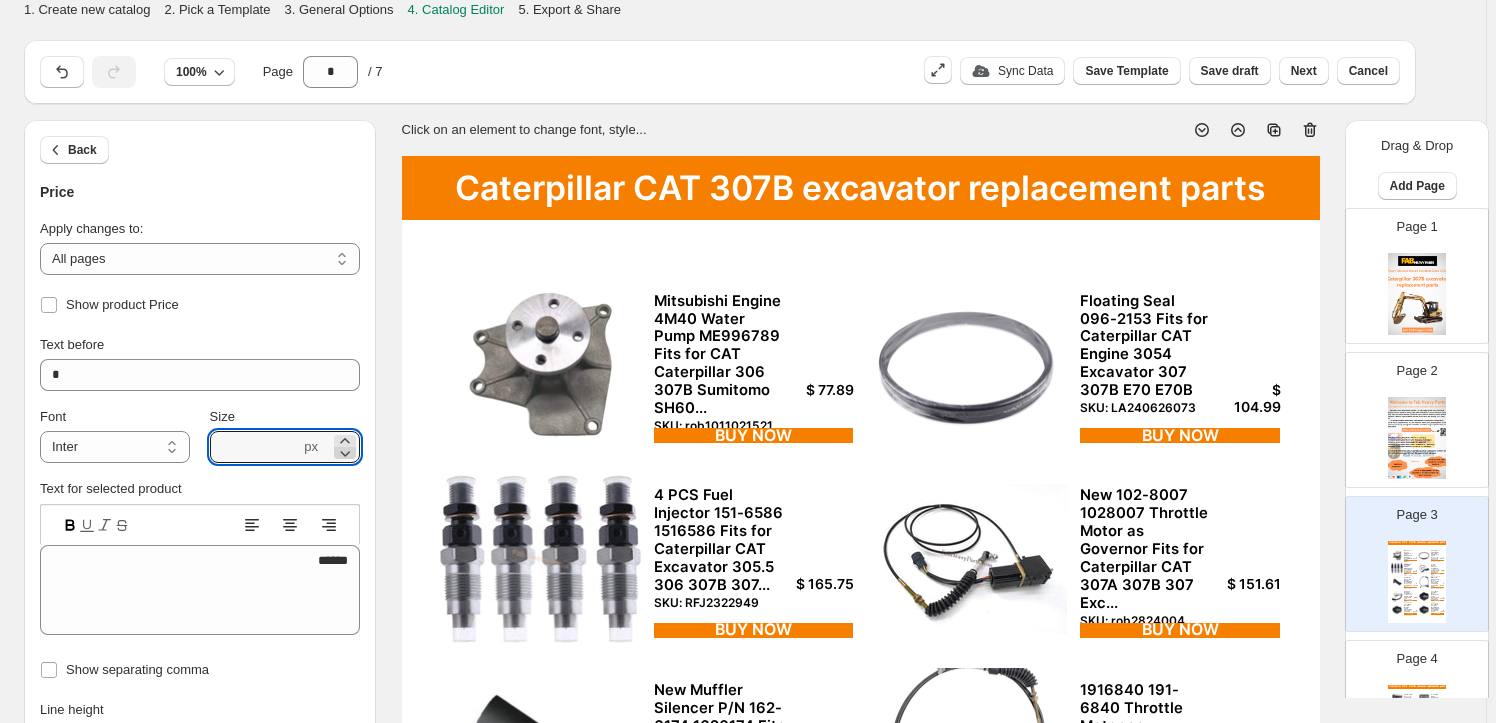 click 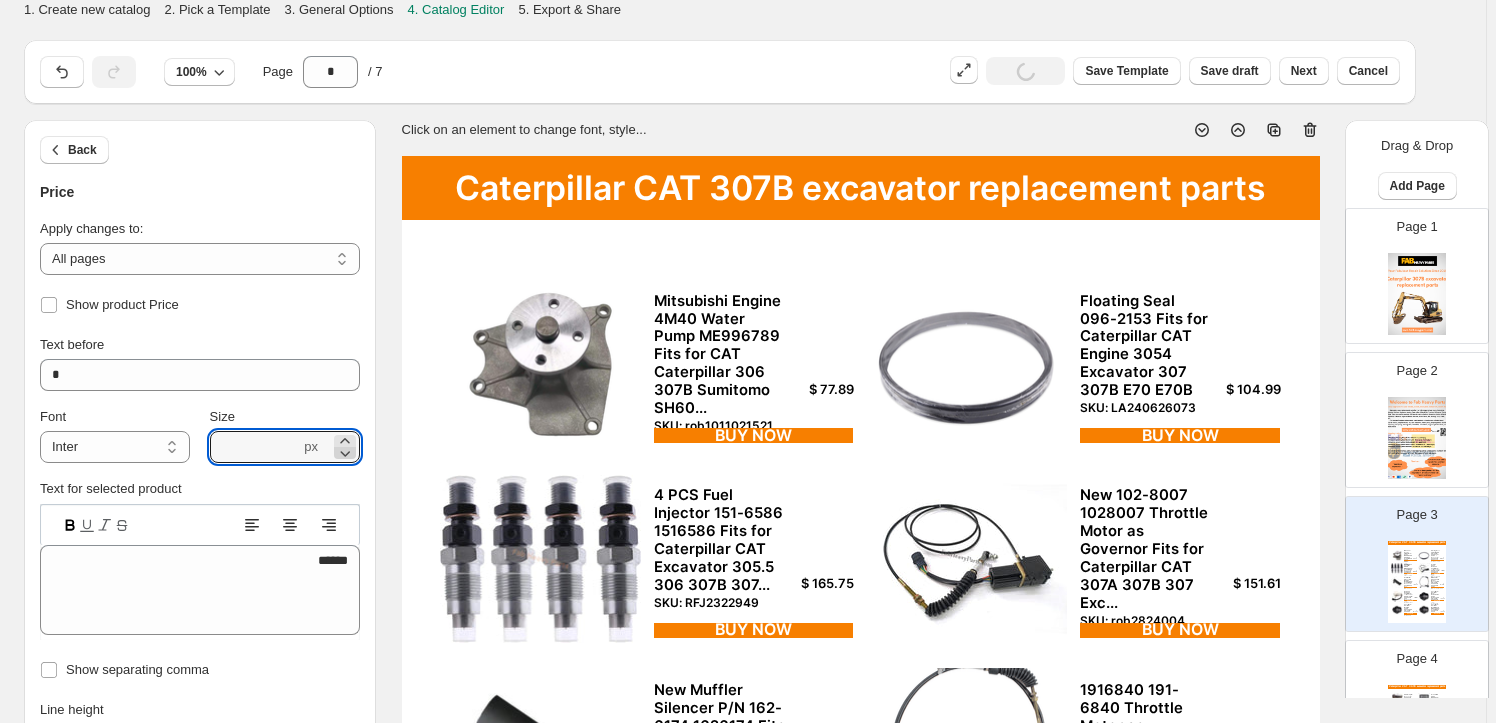type on "****" 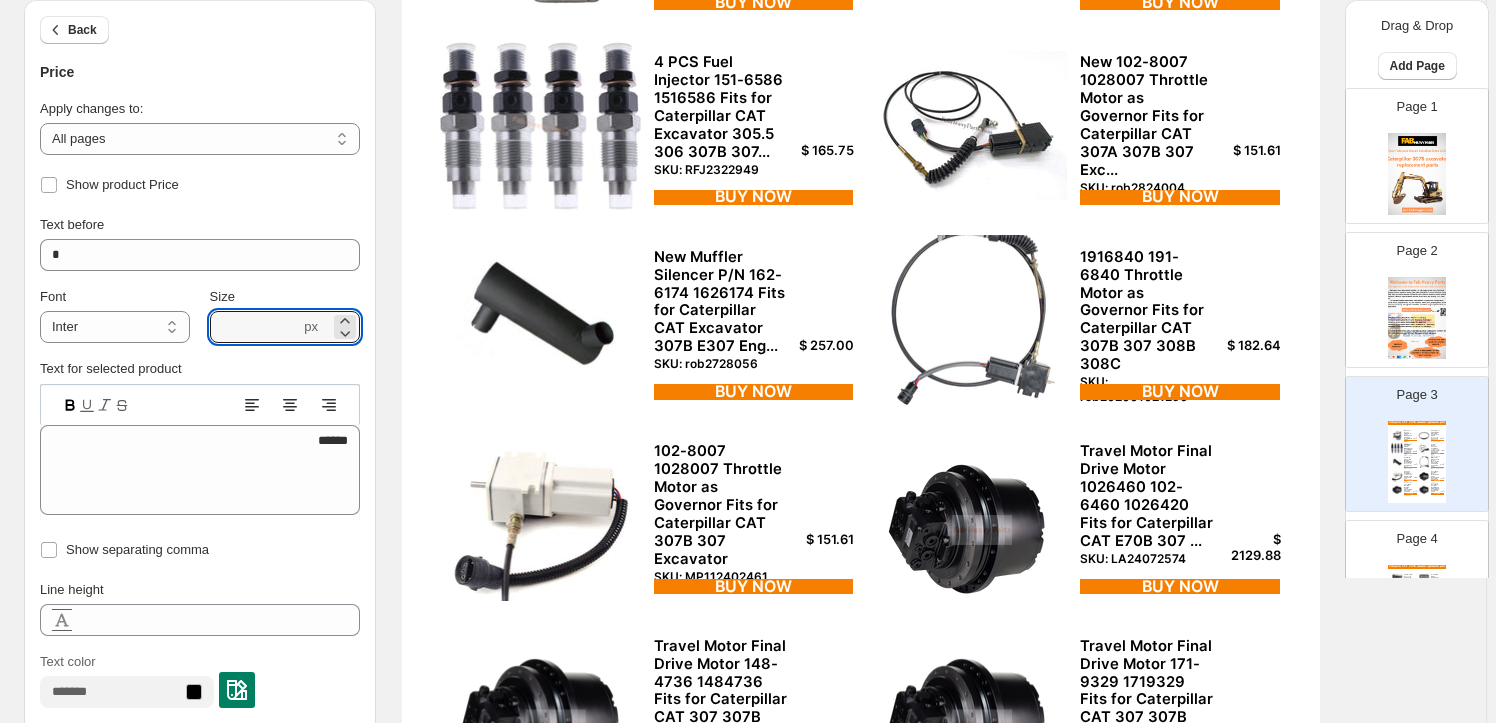 scroll, scrollTop: 454, scrollLeft: 0, axis: vertical 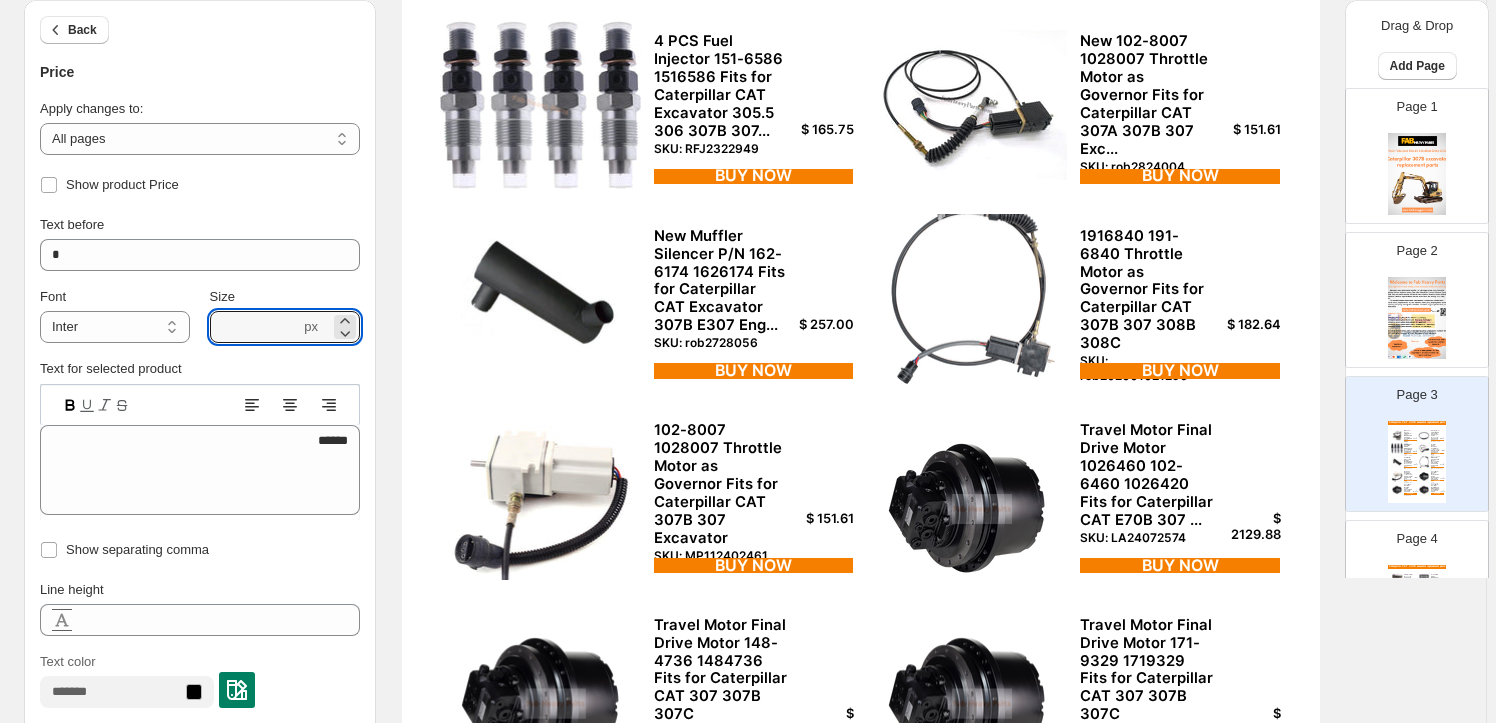 click on "SKU:  rob202001021296" at bounding box center (1148, 368) 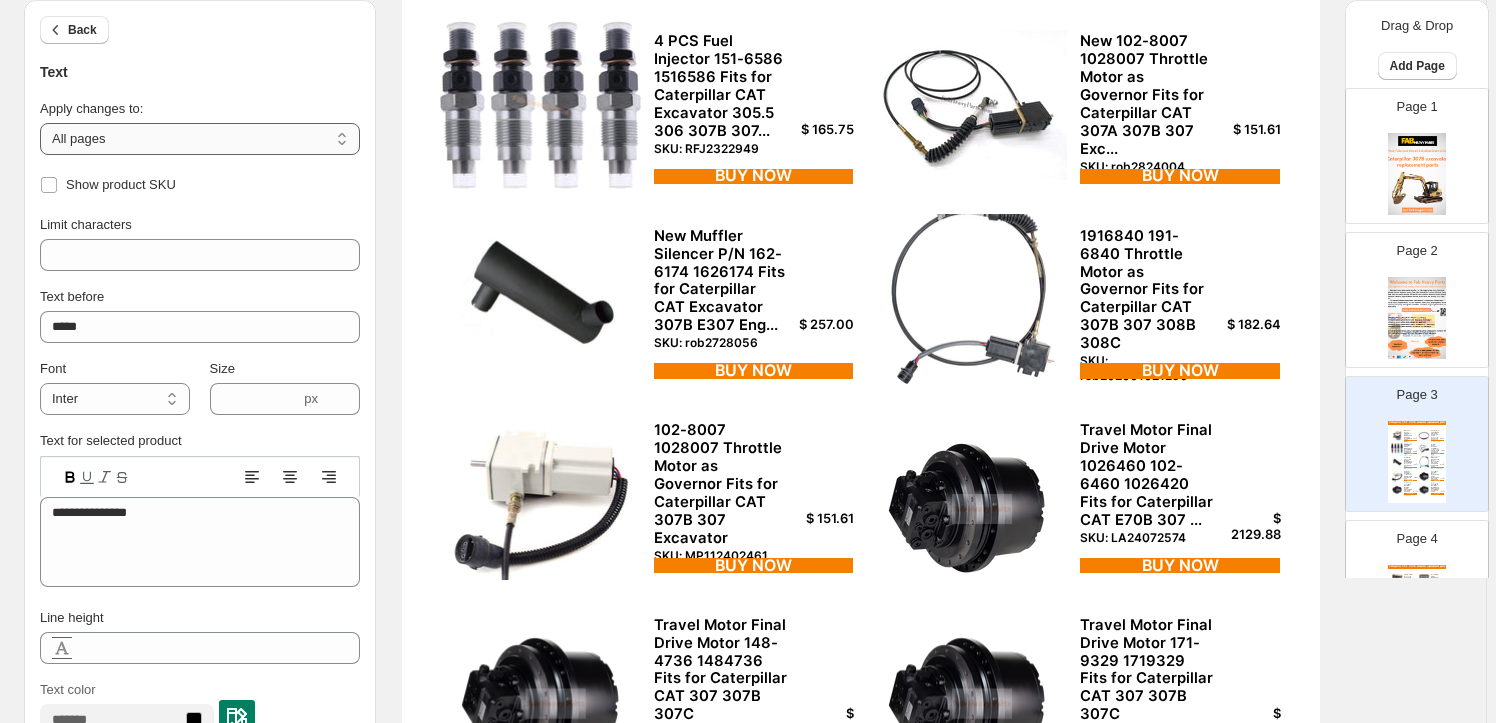 drag, startPoint x: 98, startPoint y: 145, endPoint x: 109, endPoint y: 150, distance: 12.083046 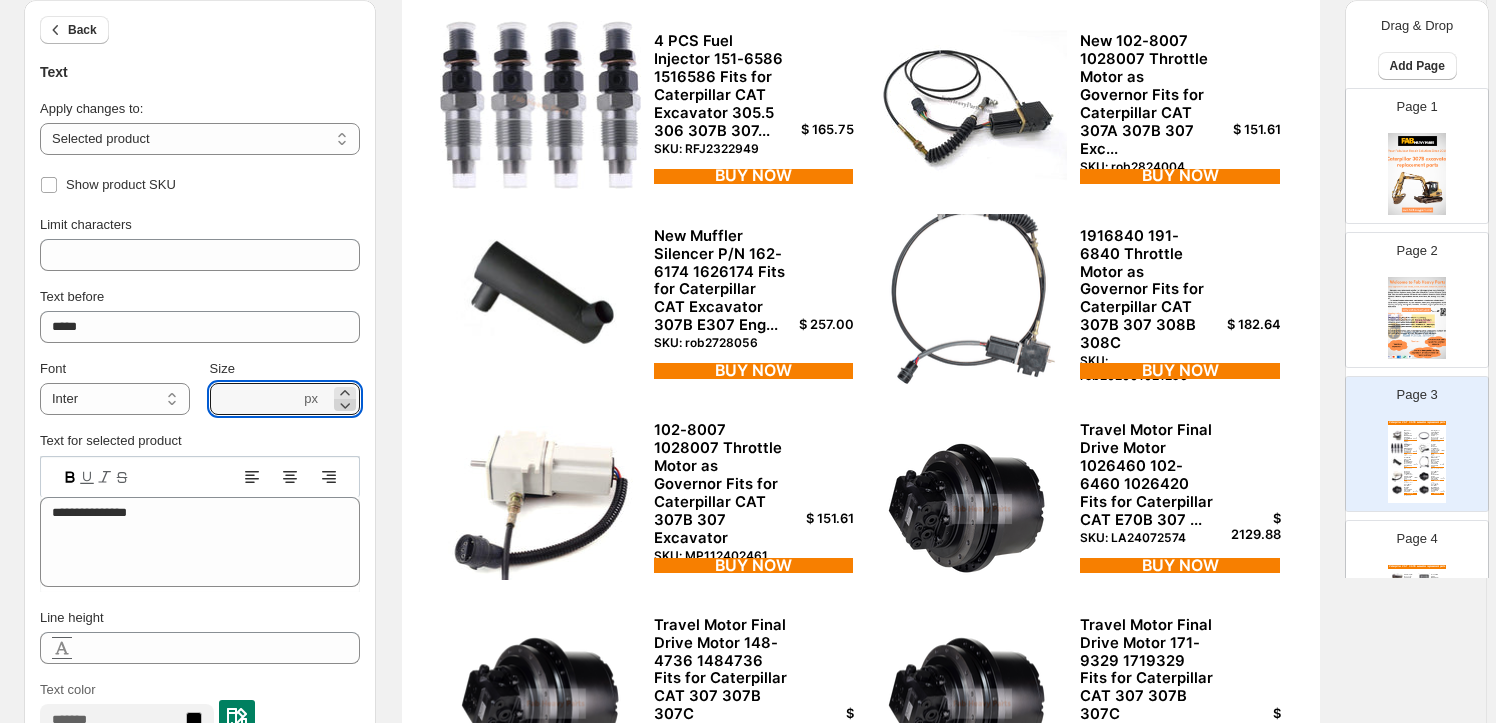 click 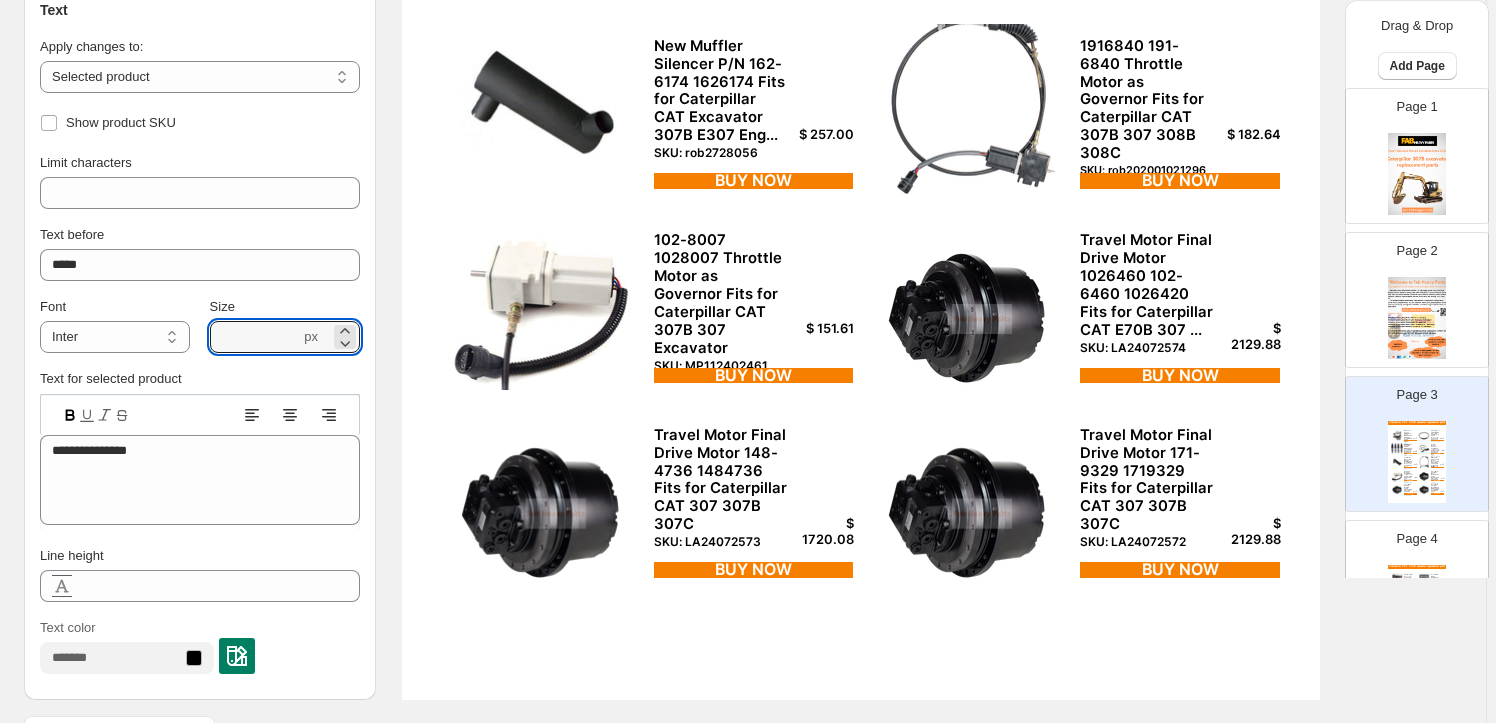 scroll, scrollTop: 611, scrollLeft: 0, axis: vertical 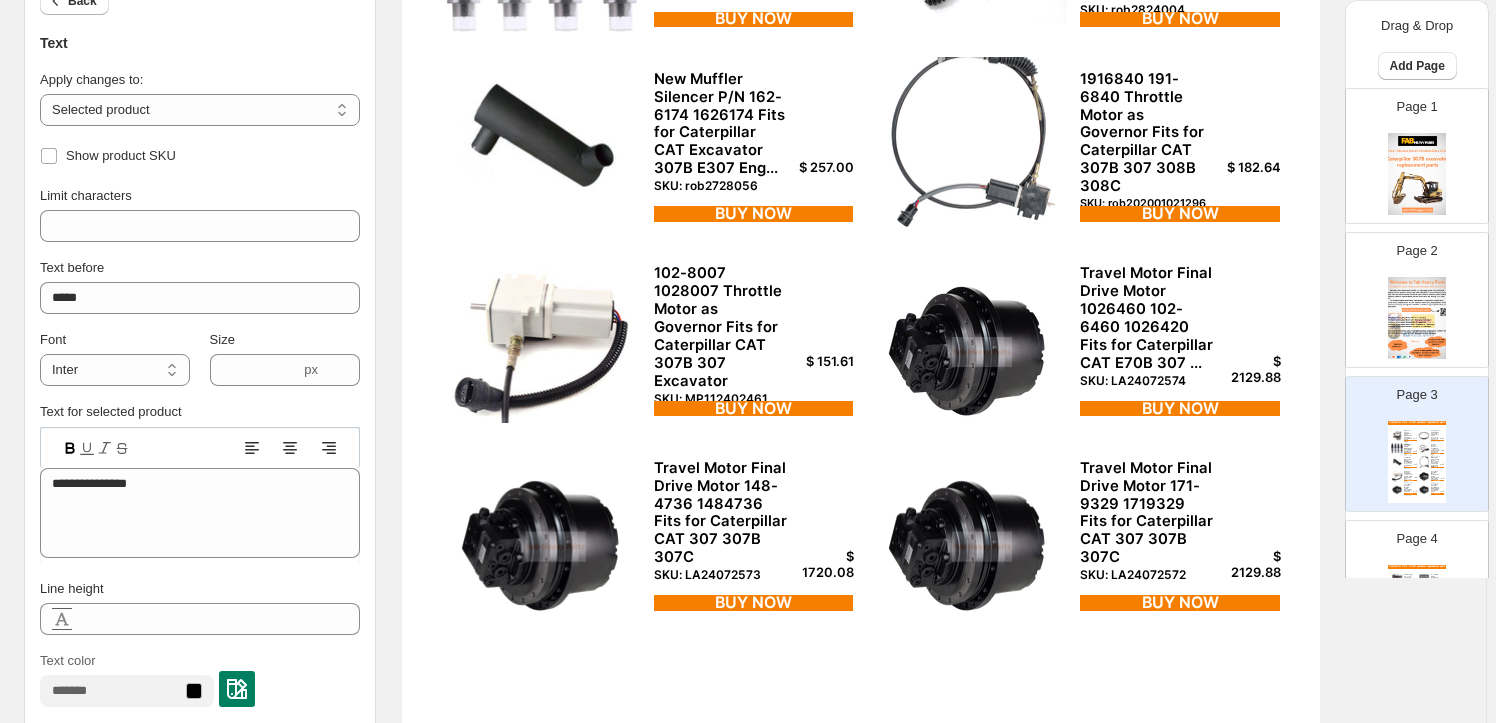 click on "$ 2129.88" at bounding box center [1252, 369] 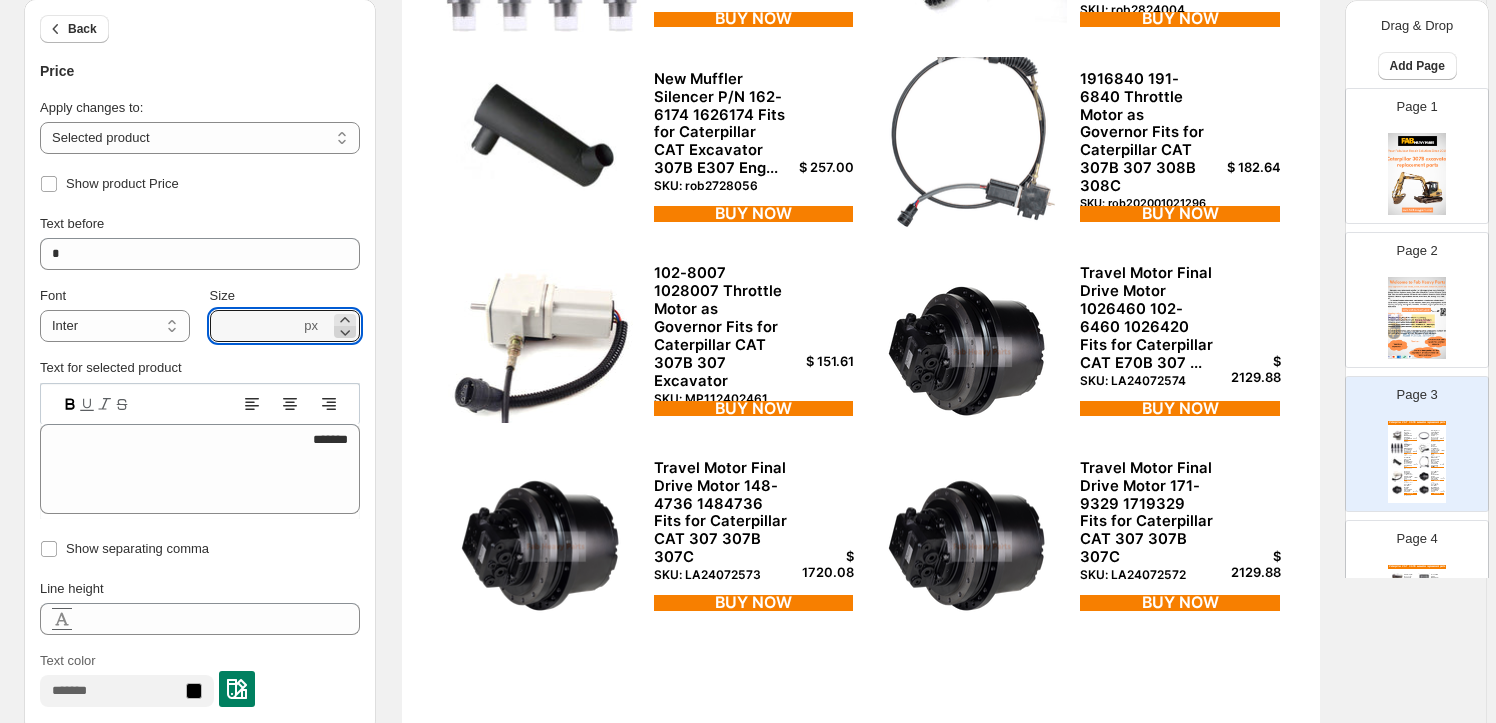 click 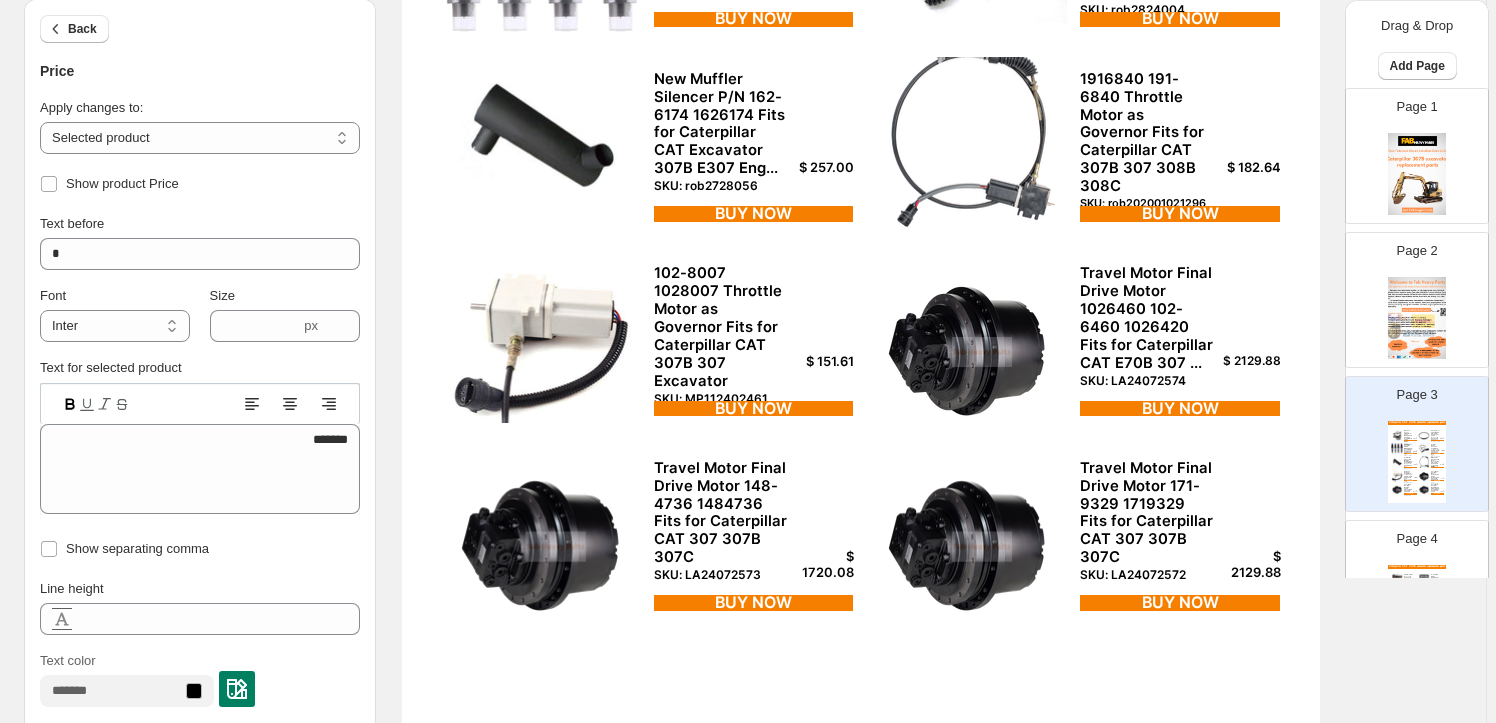 click on "$ 1720.08" at bounding box center (825, 564) 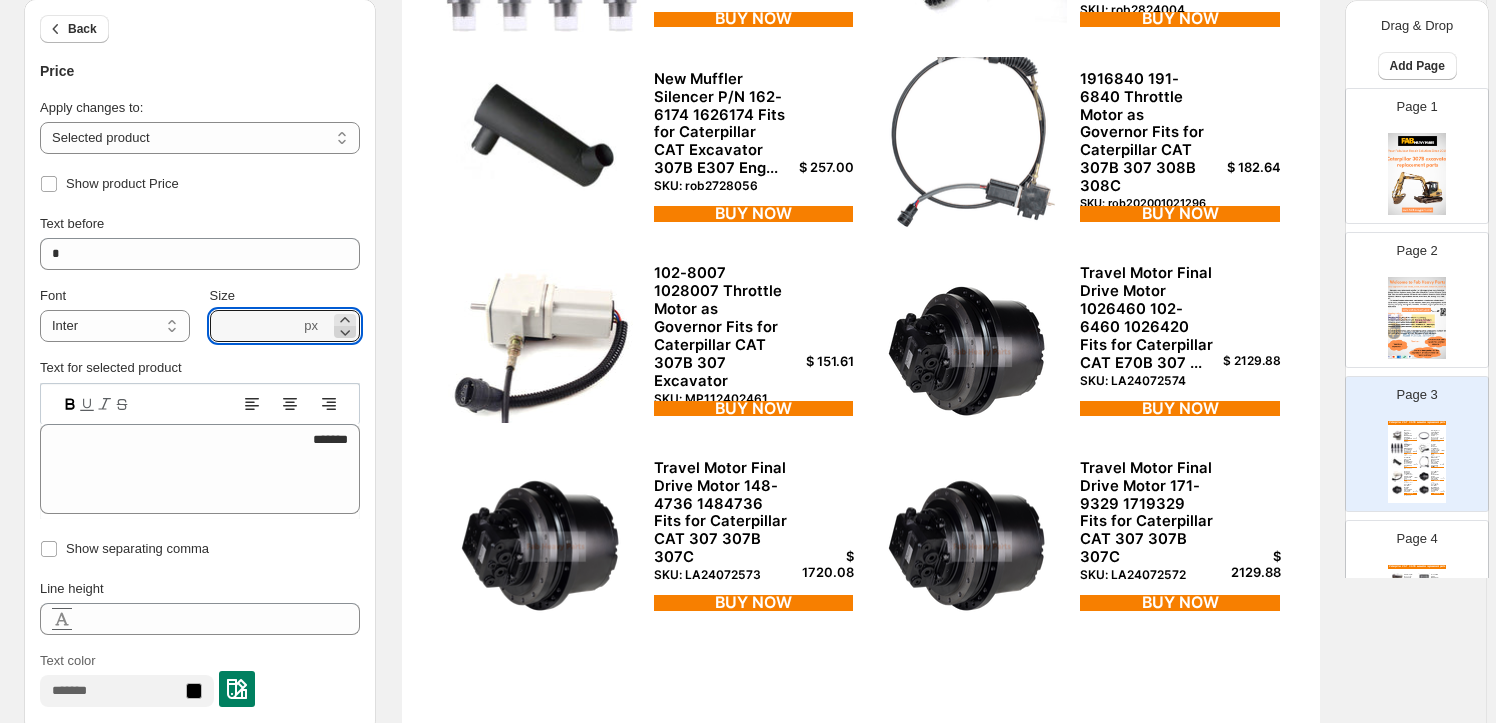 click 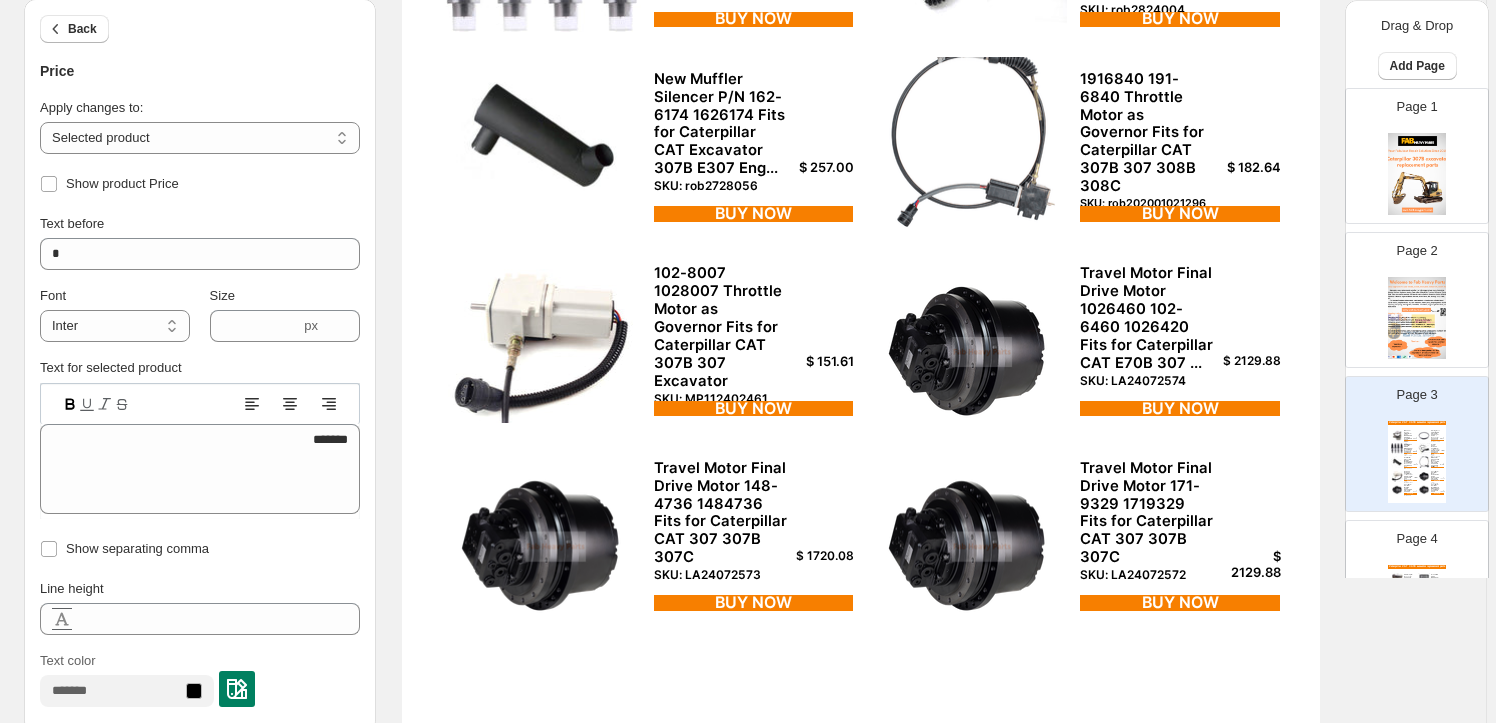 click on "$ 2129.88" at bounding box center (1252, 564) 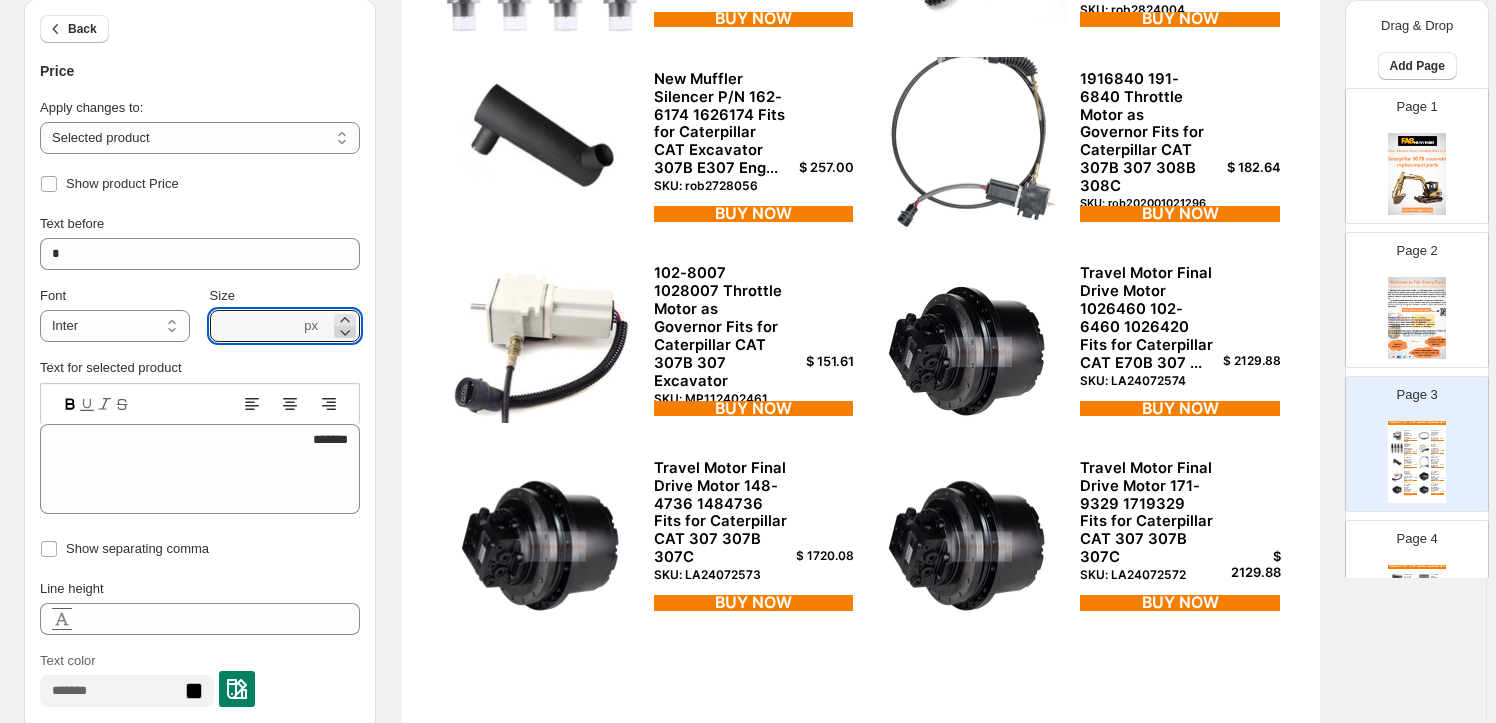 click 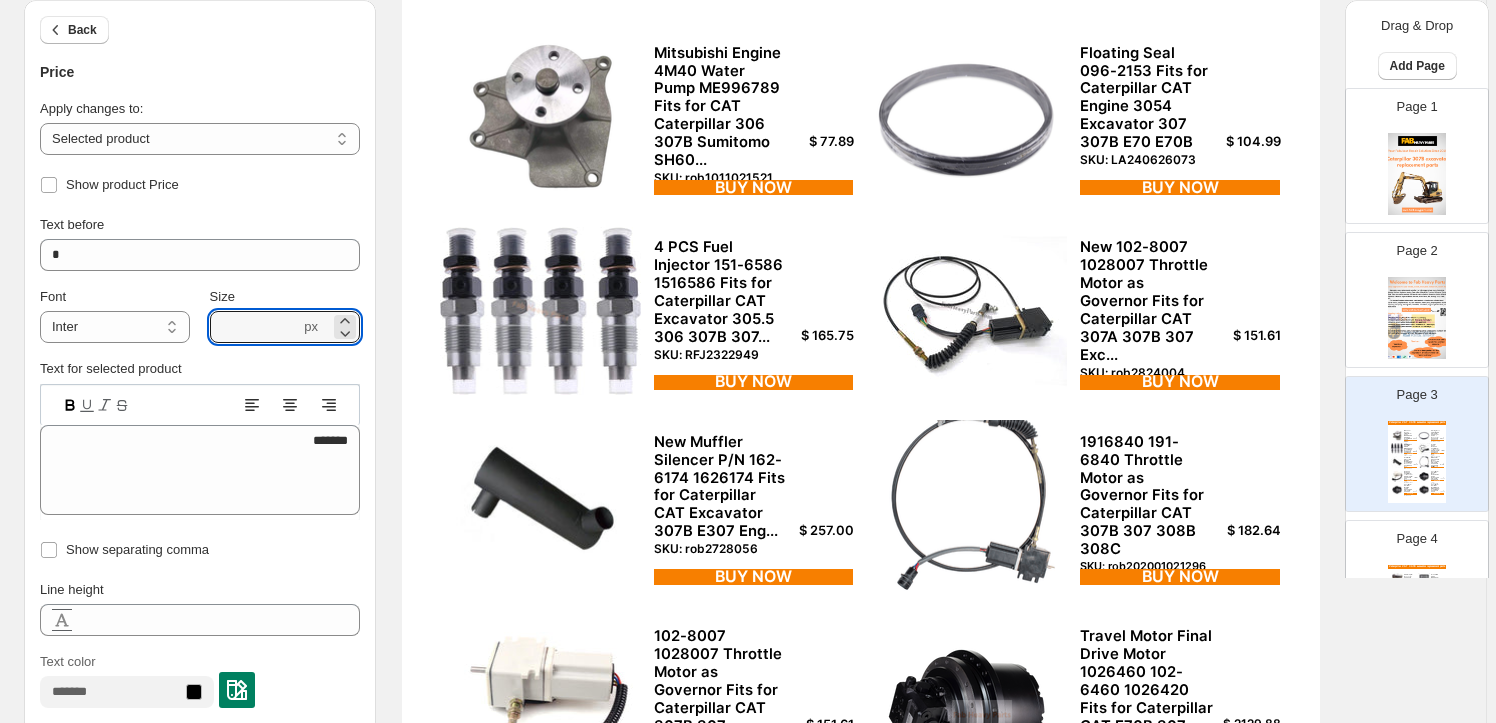 scroll, scrollTop: 0, scrollLeft: 0, axis: both 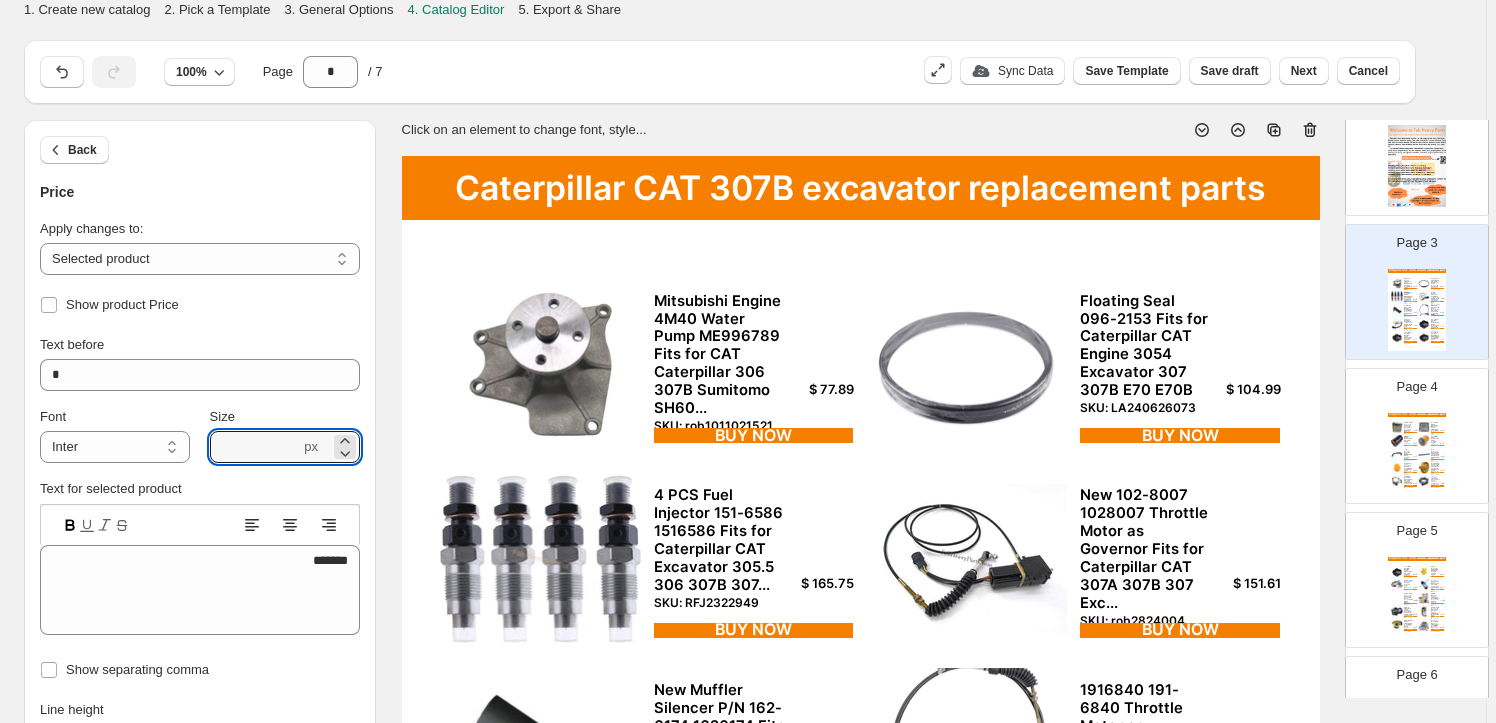 click on "Caterpillar CAT 307B excavator replacement parts" at bounding box center [1417, 415] 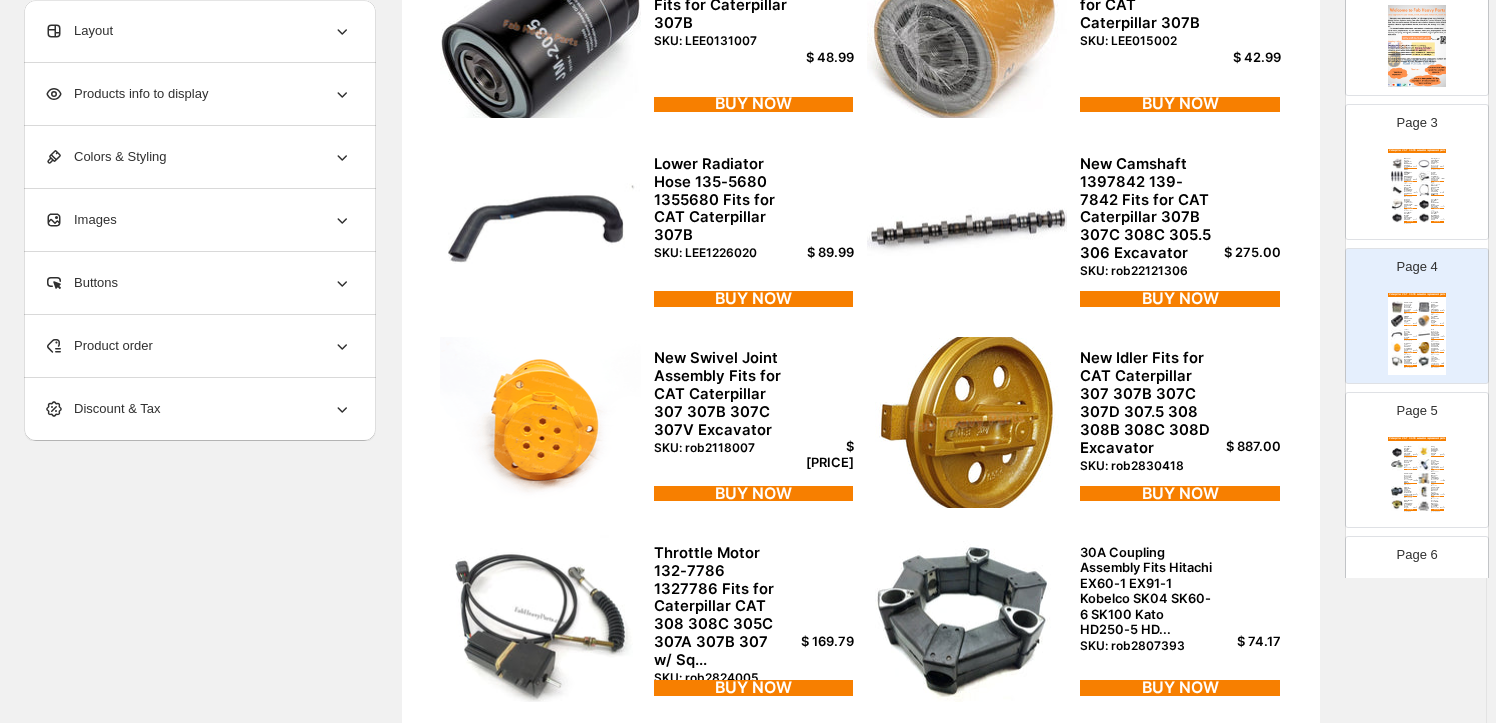 scroll, scrollTop: 702, scrollLeft: 0, axis: vertical 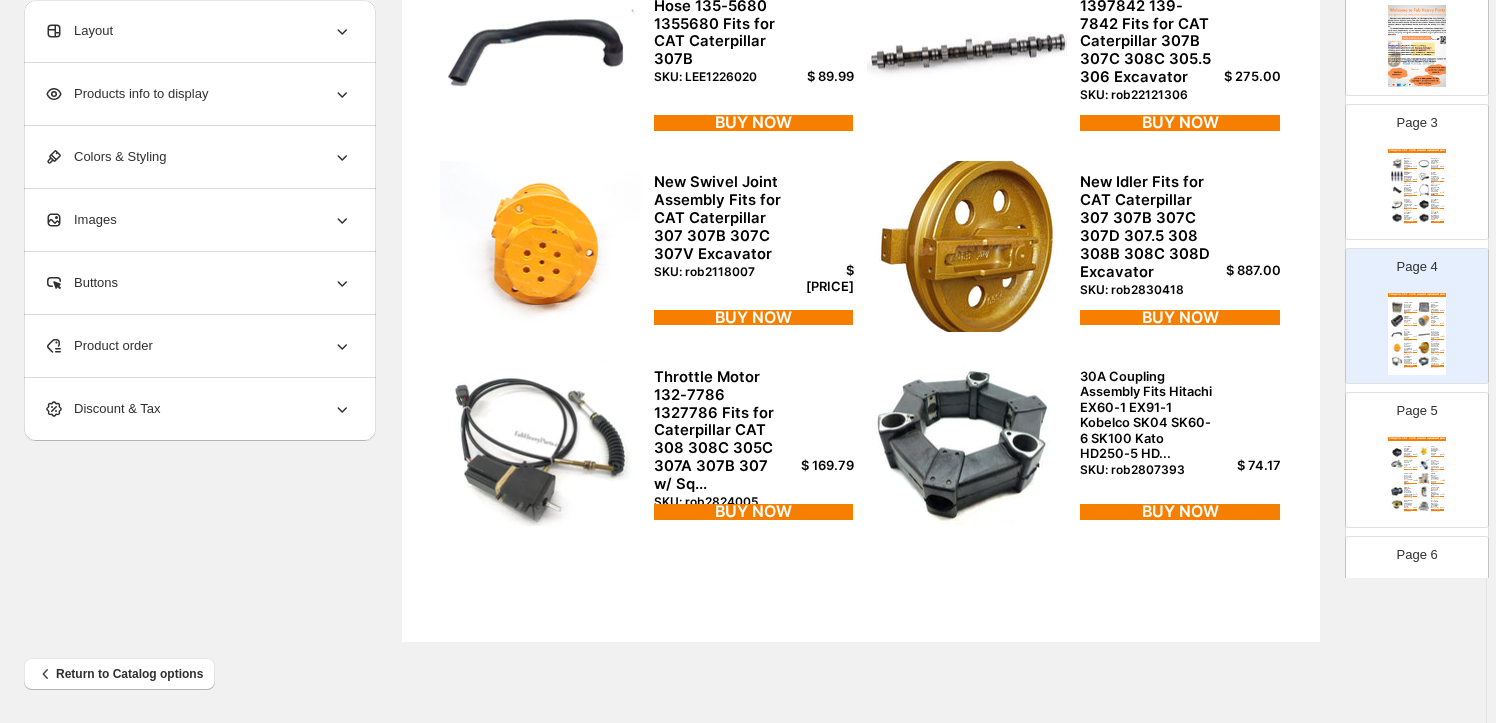 click on "$ [PRICE]" at bounding box center (825, 278) 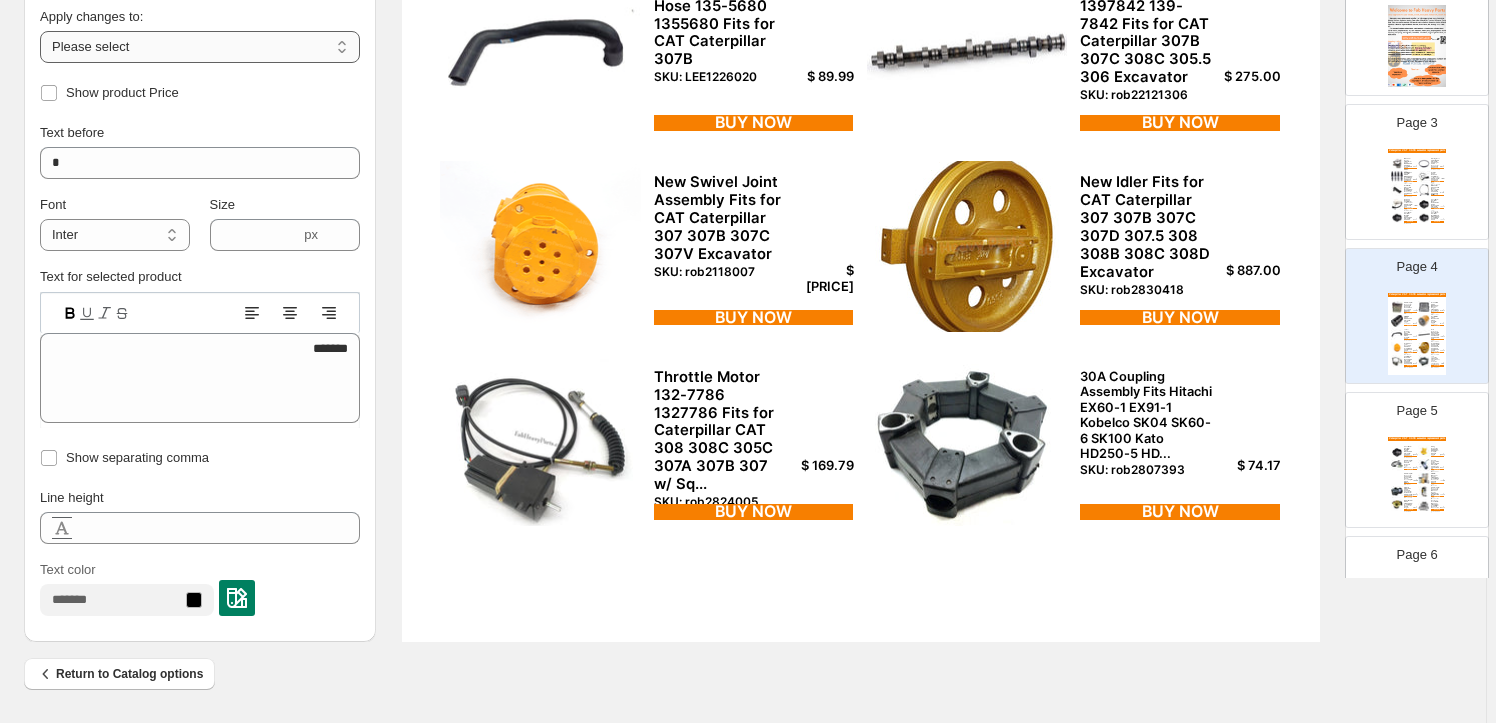click on "**********" at bounding box center (200, 47) 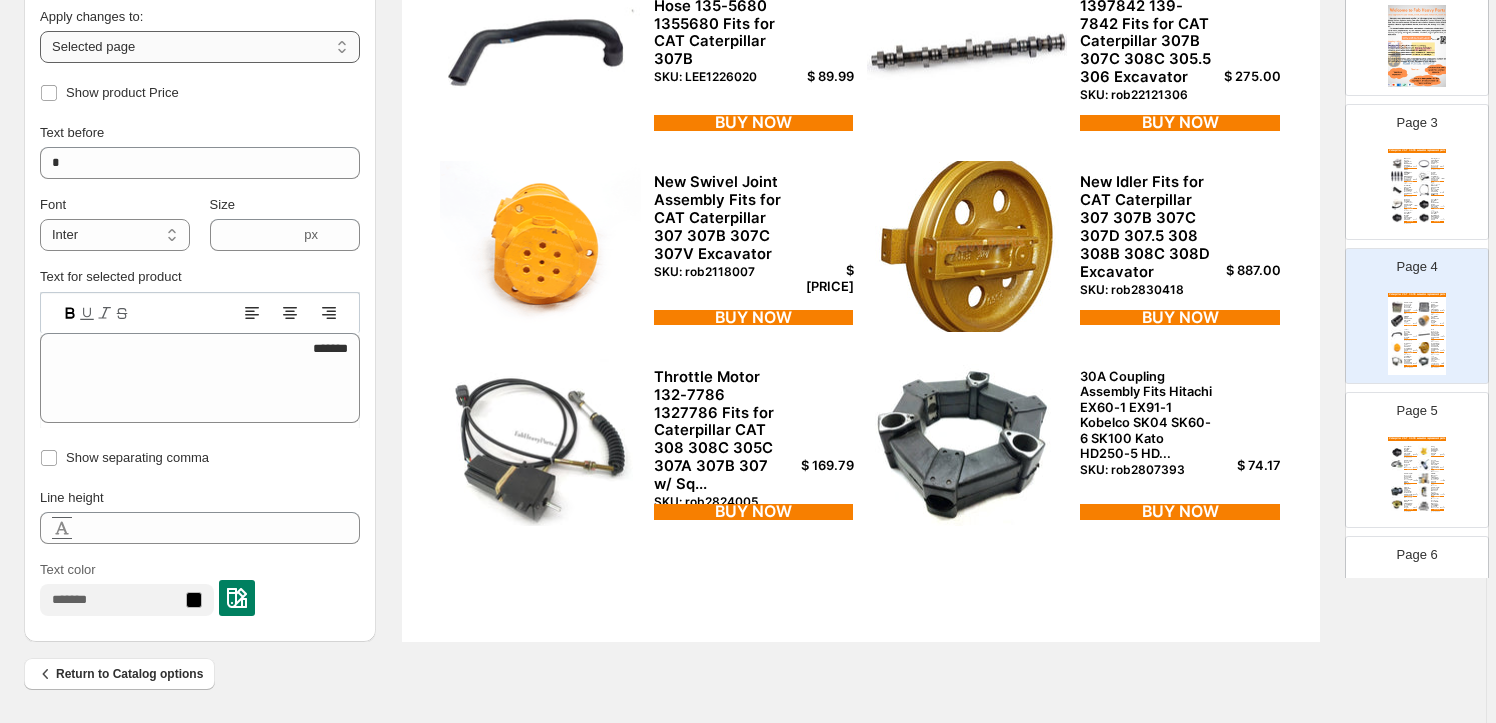 click on "**********" at bounding box center [200, 47] 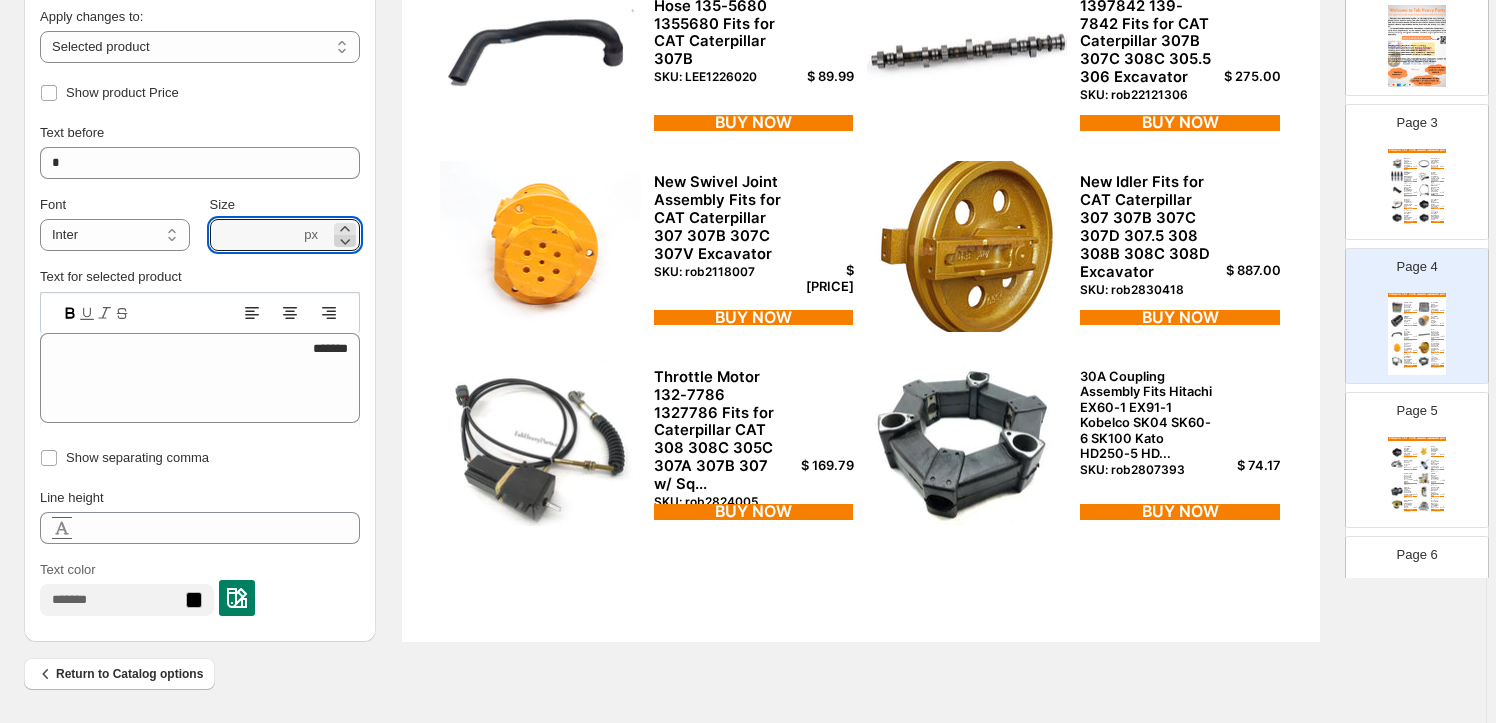 click 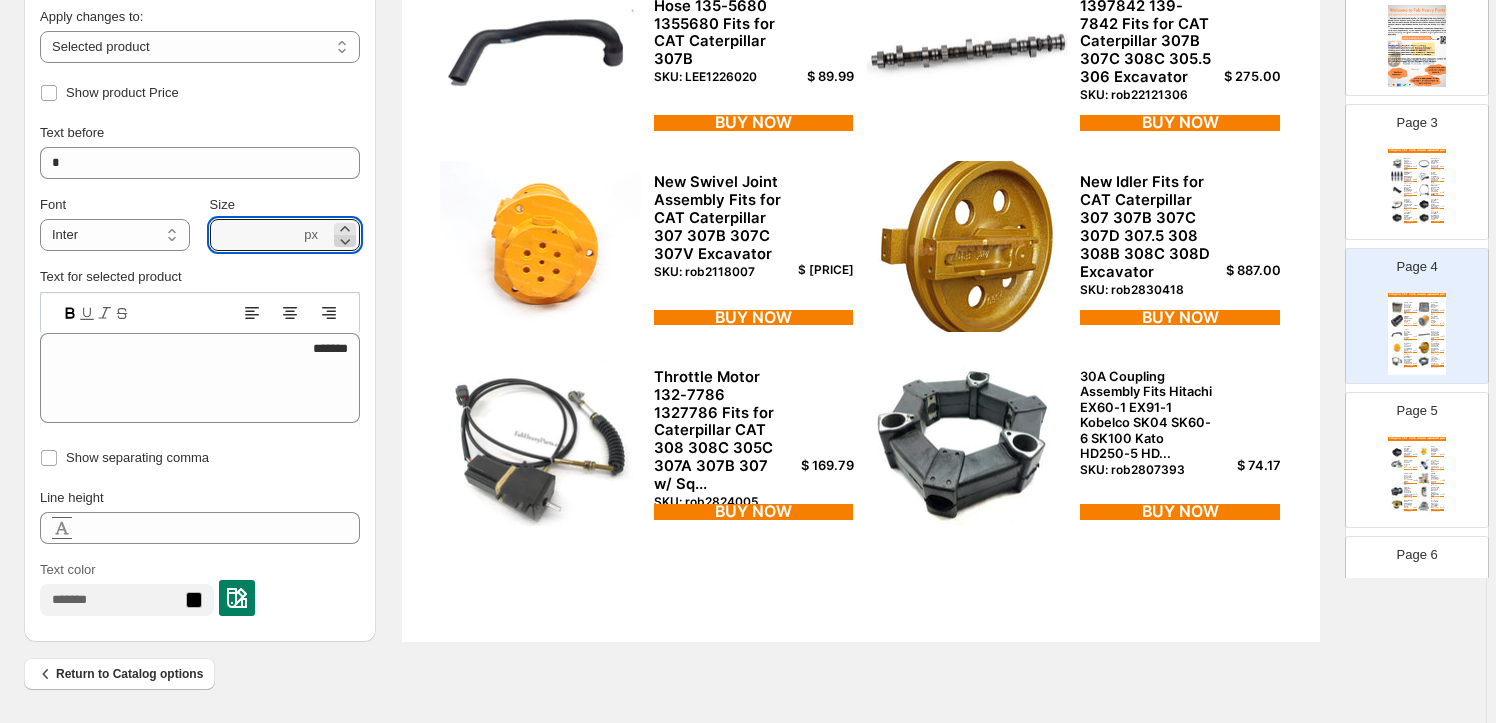 click 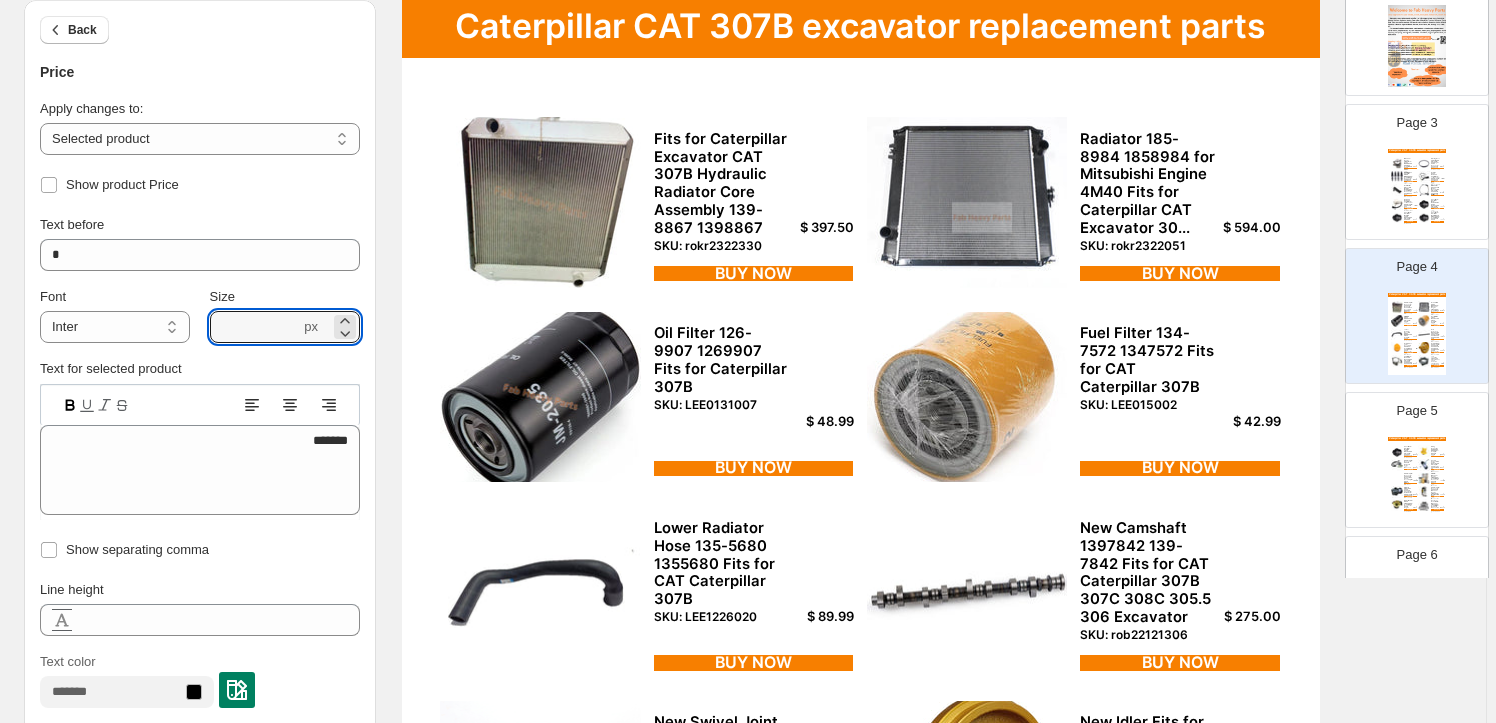 scroll, scrollTop: 0, scrollLeft: 0, axis: both 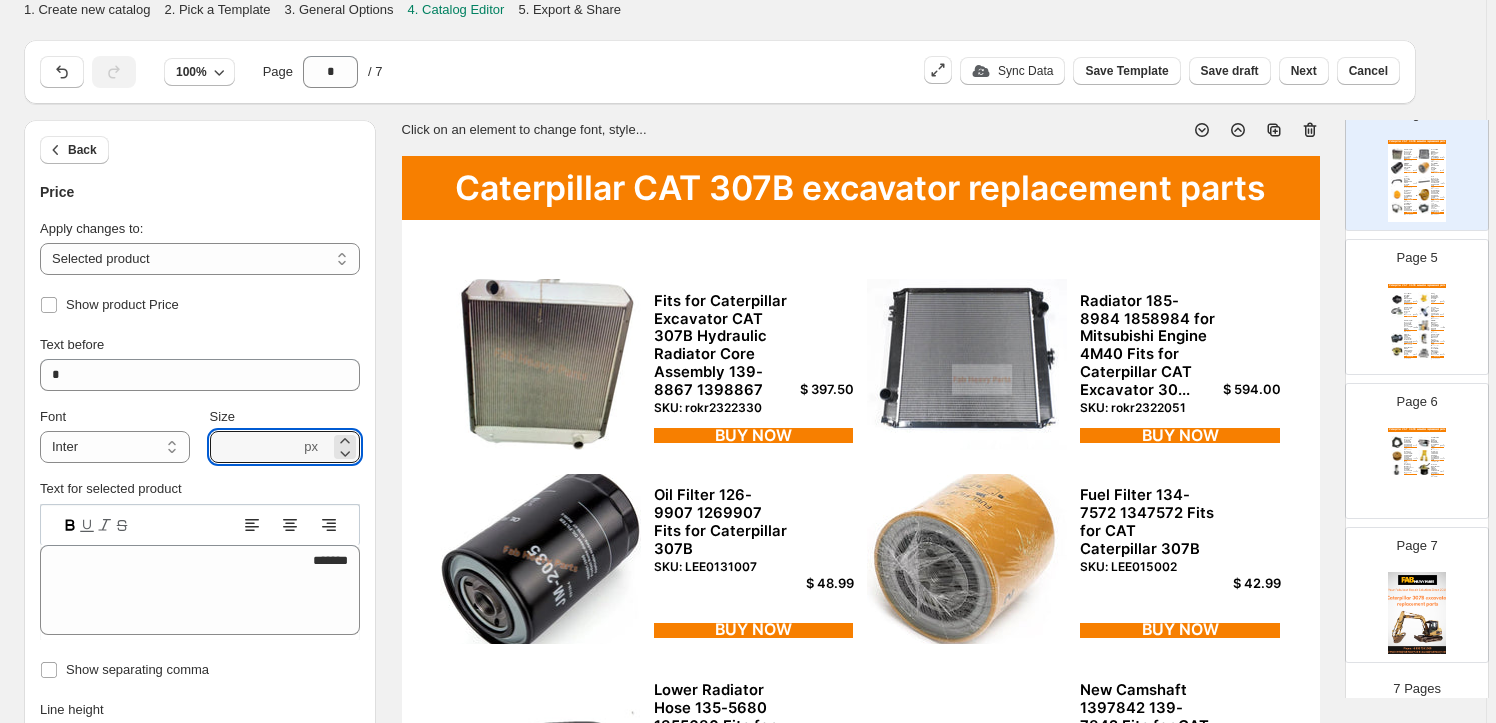 click on "Filter Kit for Mitsubishi Engine 4M40 Fits for Caterpillar CAT Excavator  E307B E307C 307C" at bounding box center (1435, 325) 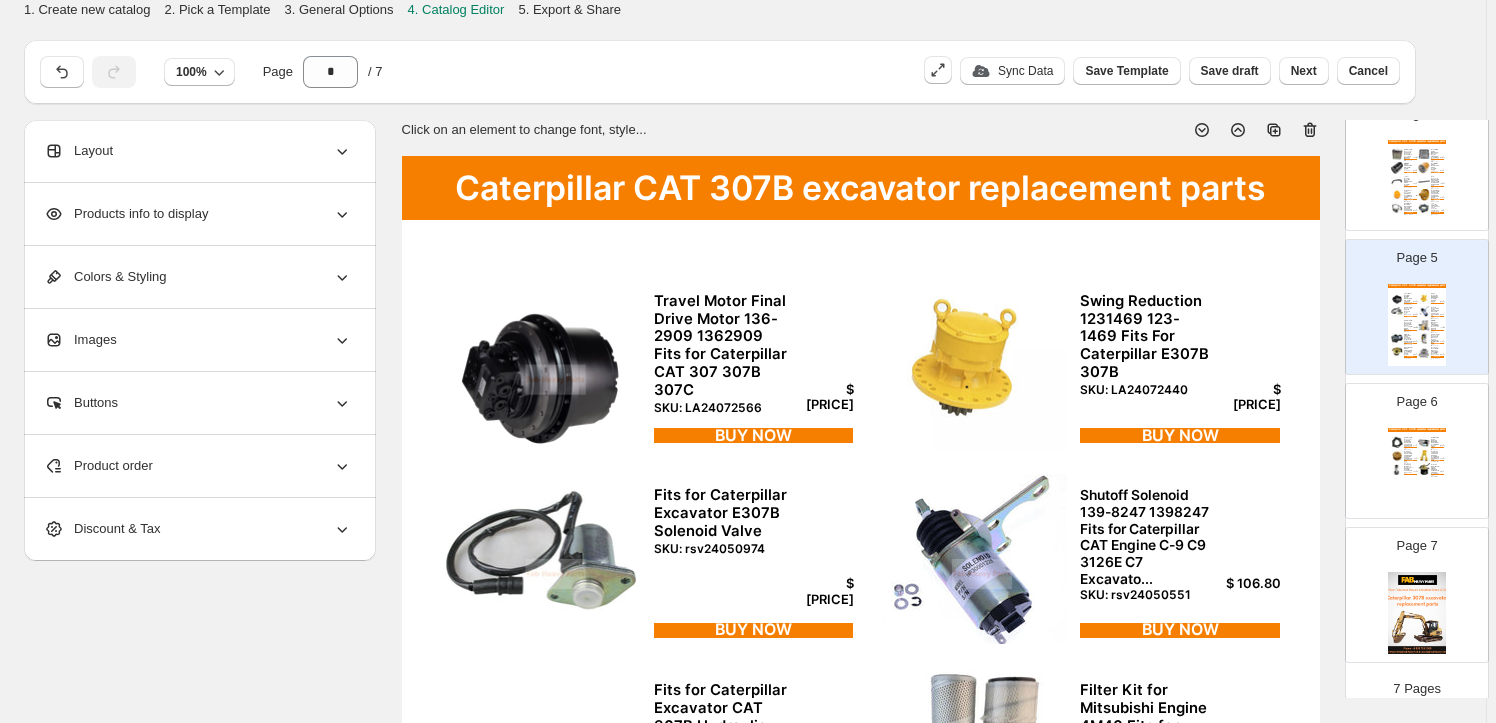 click on "$ [PRICE]" at bounding box center [825, 397] 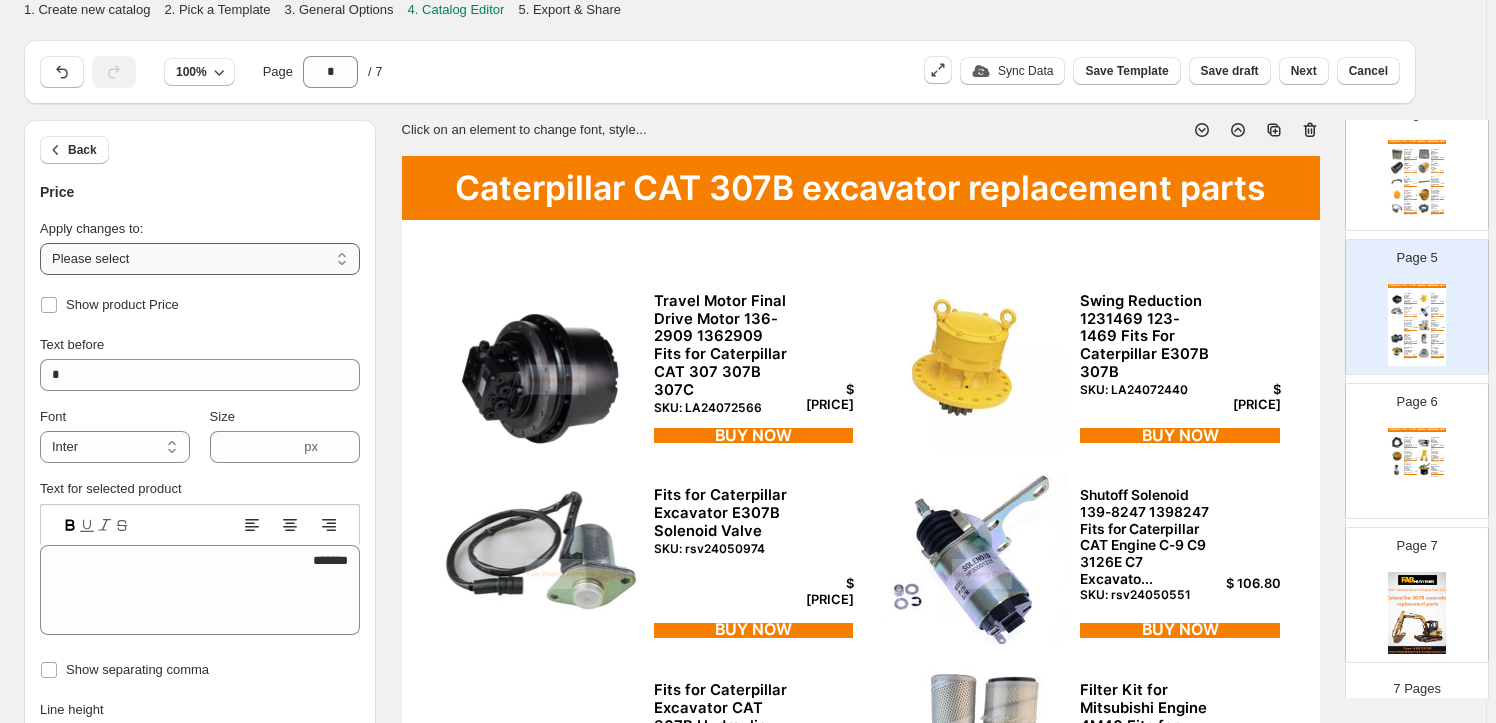 click on "**********" at bounding box center (200, 259) 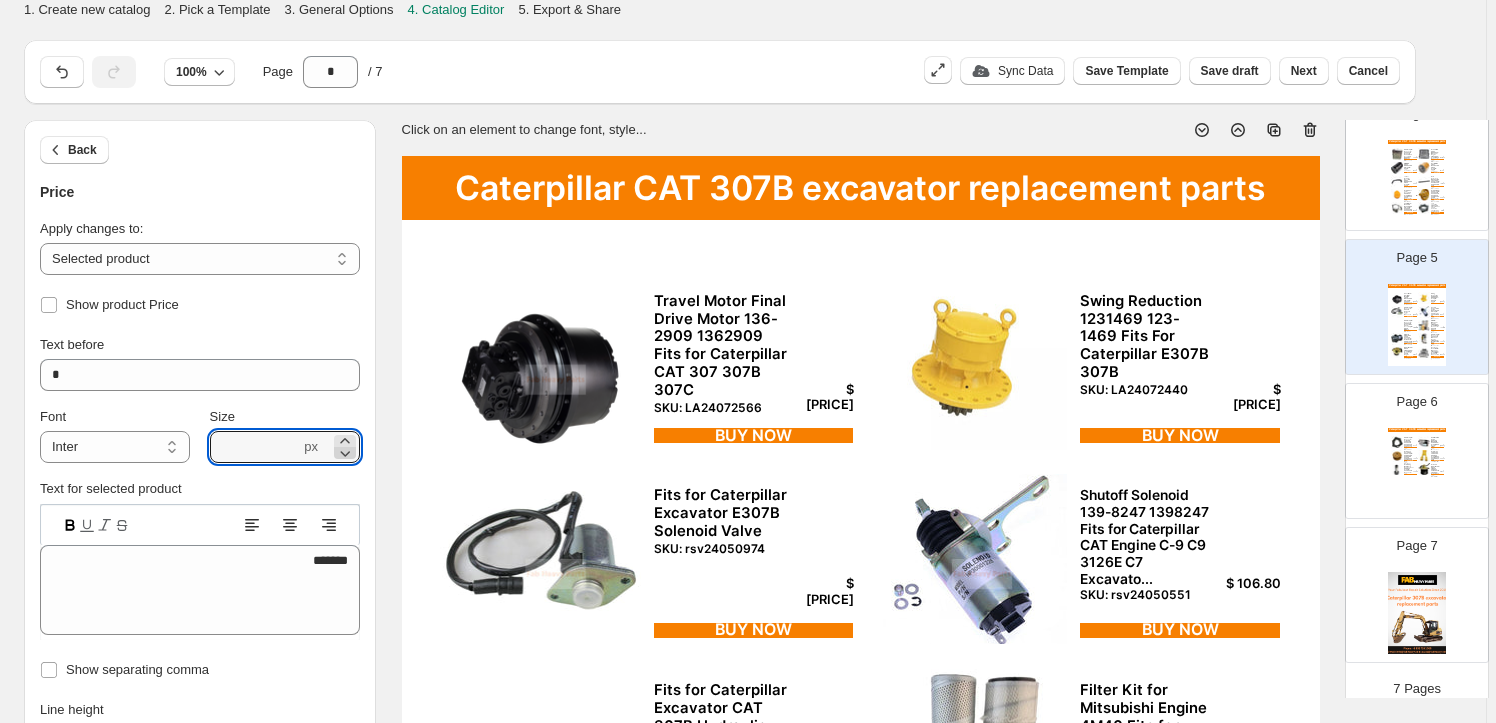 click 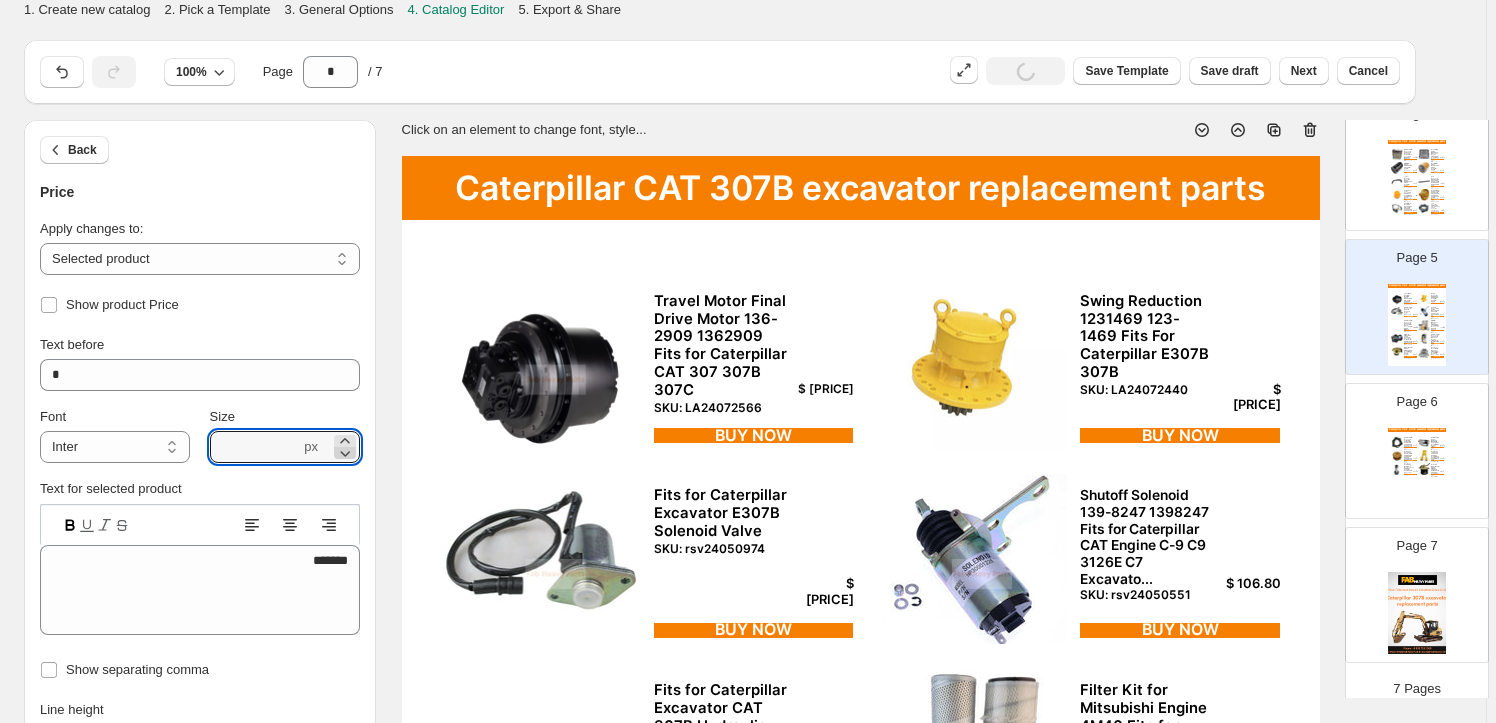 click 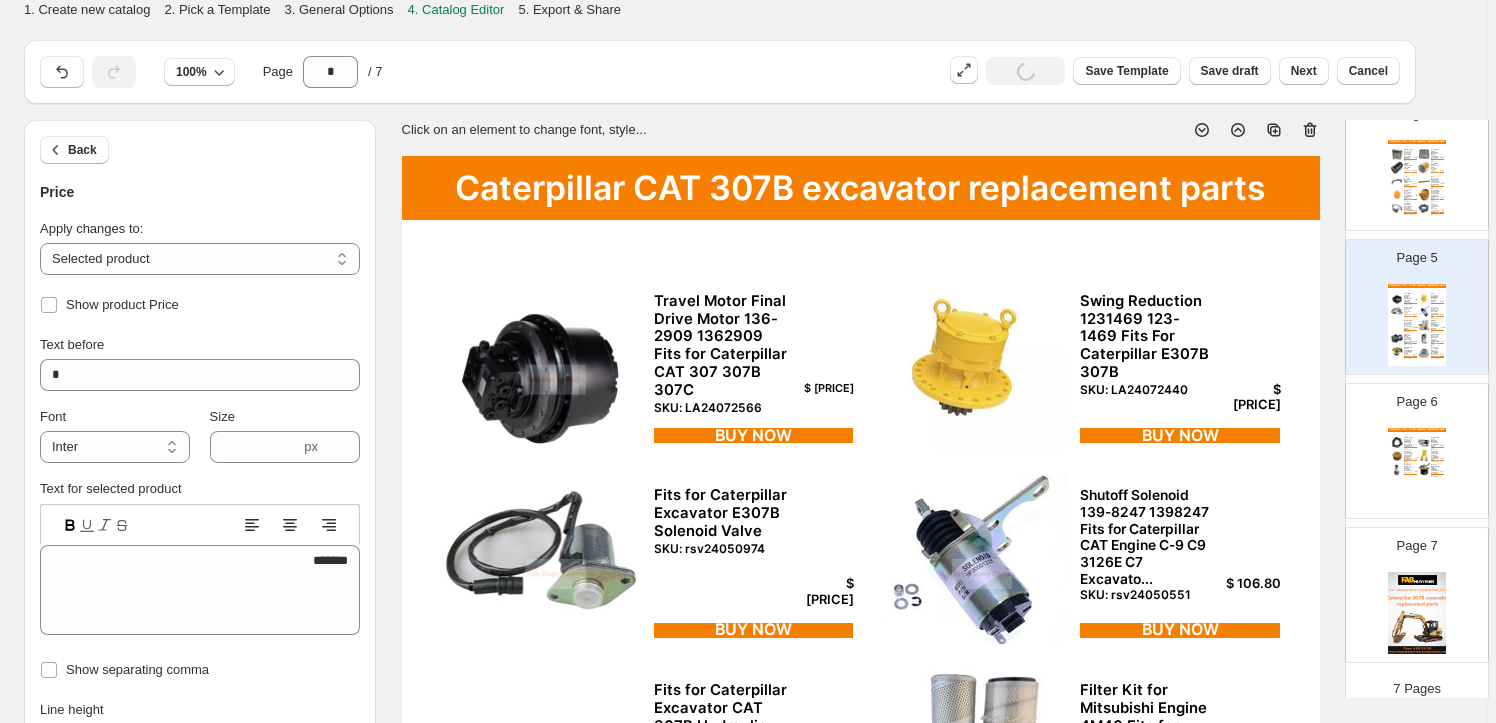 click on "$ [PRICE]" at bounding box center [1252, 397] 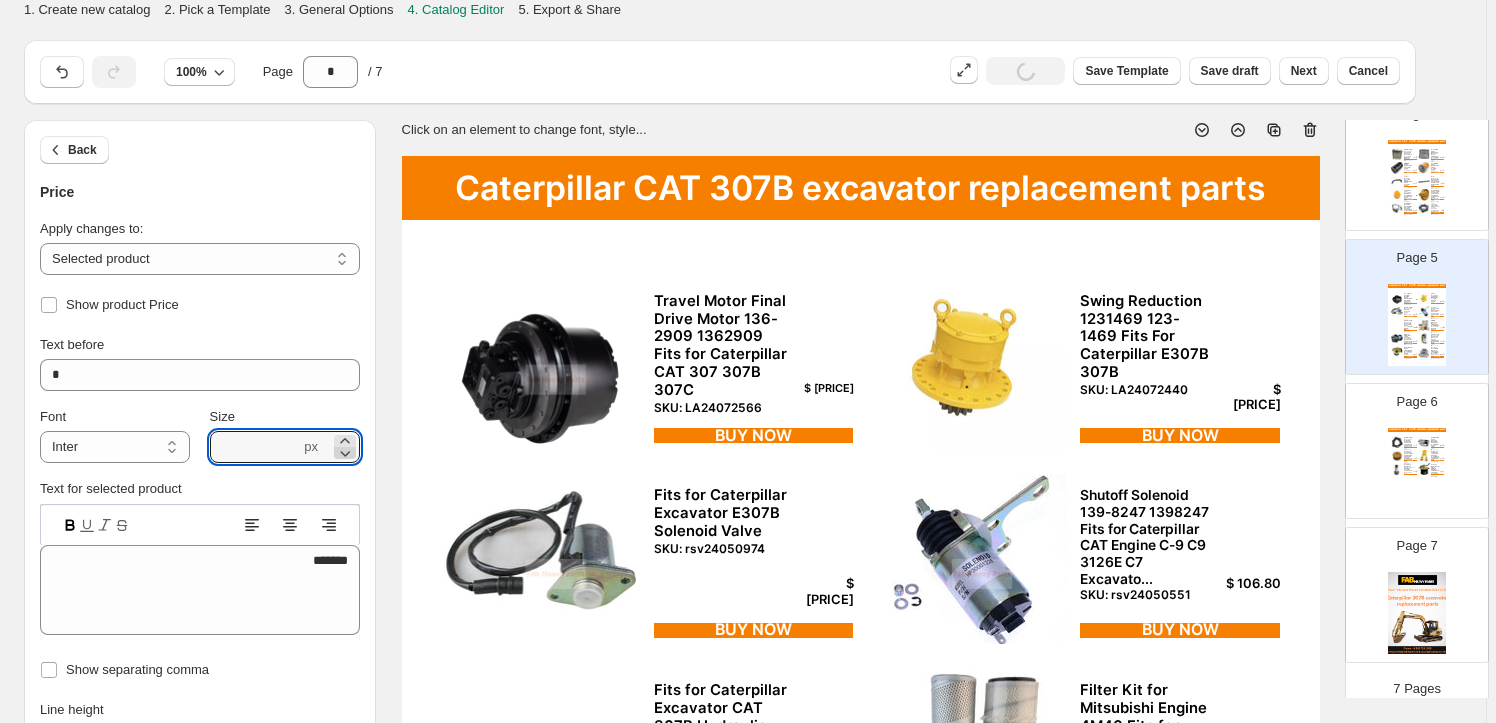 click 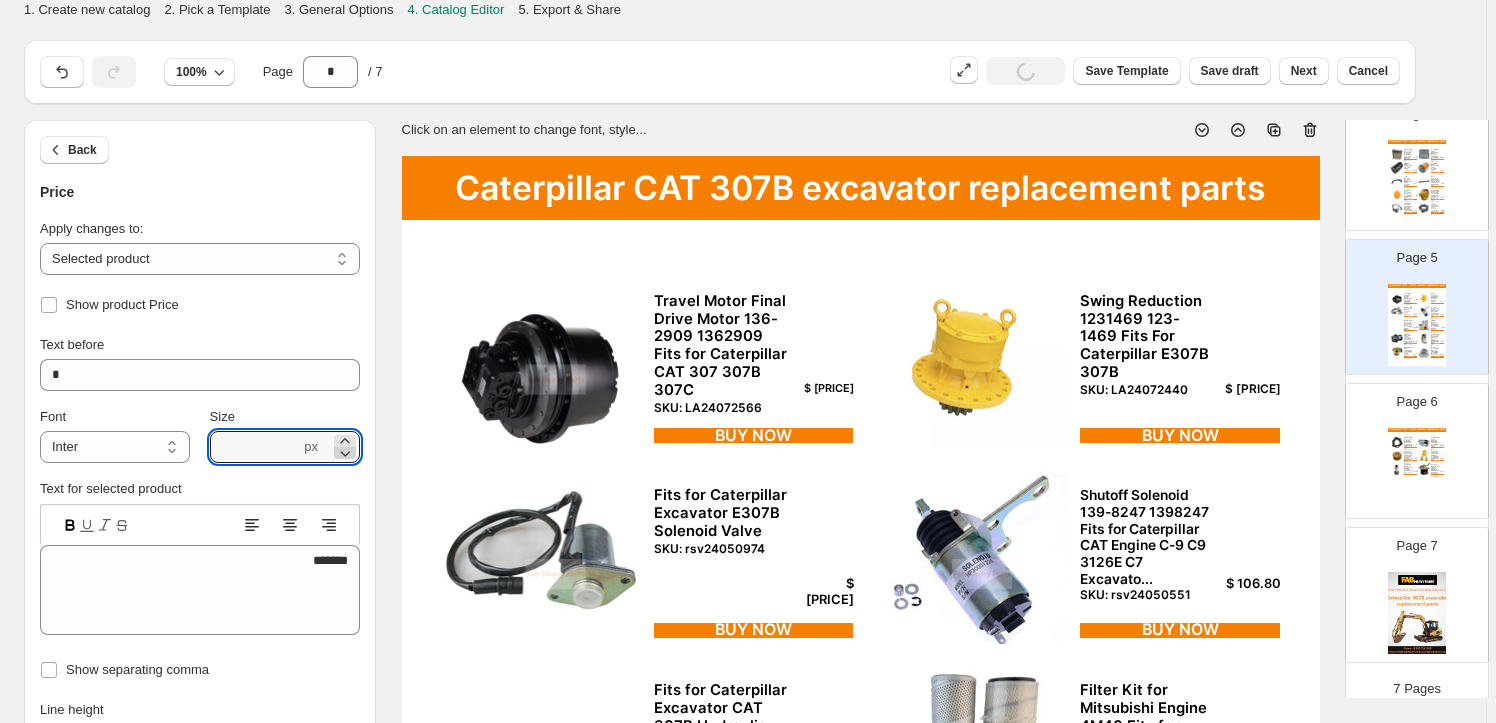 click 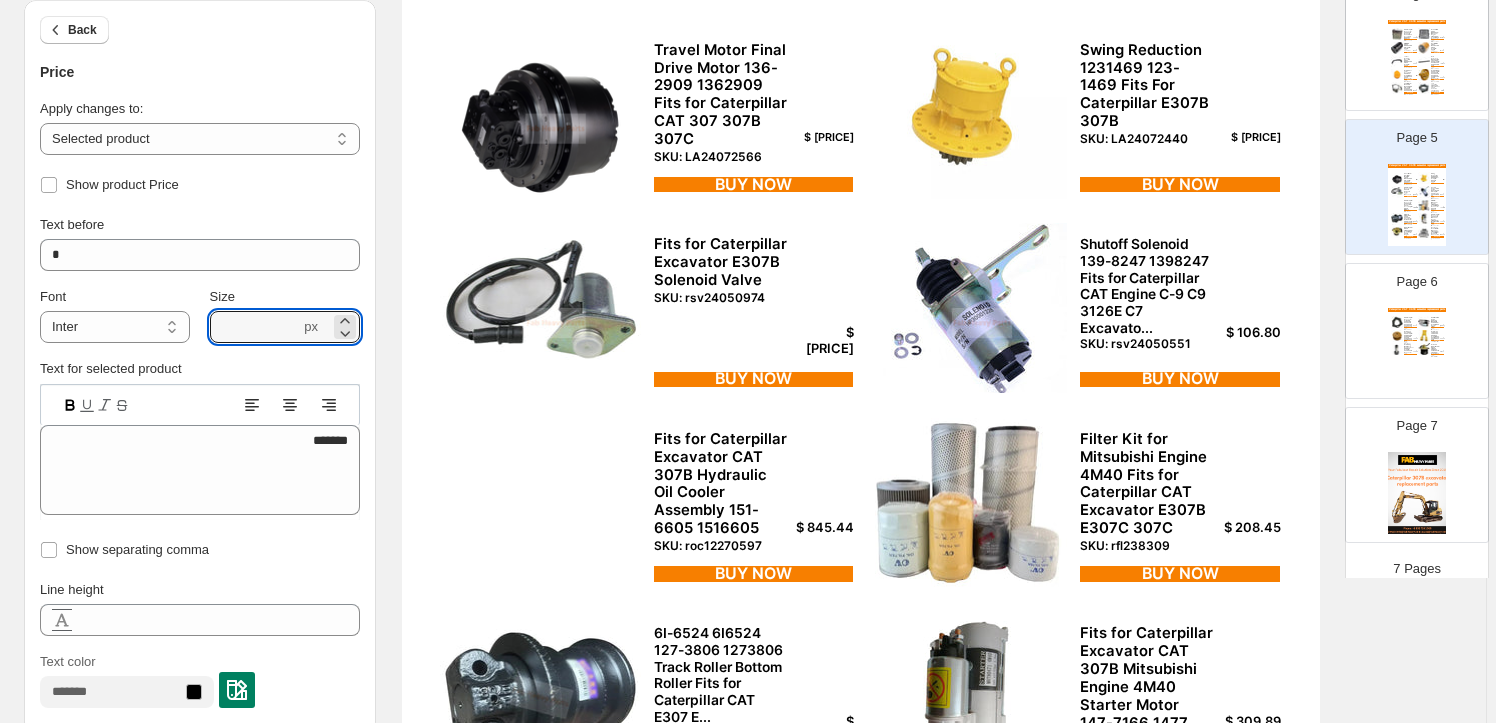 scroll, scrollTop: 0, scrollLeft: 0, axis: both 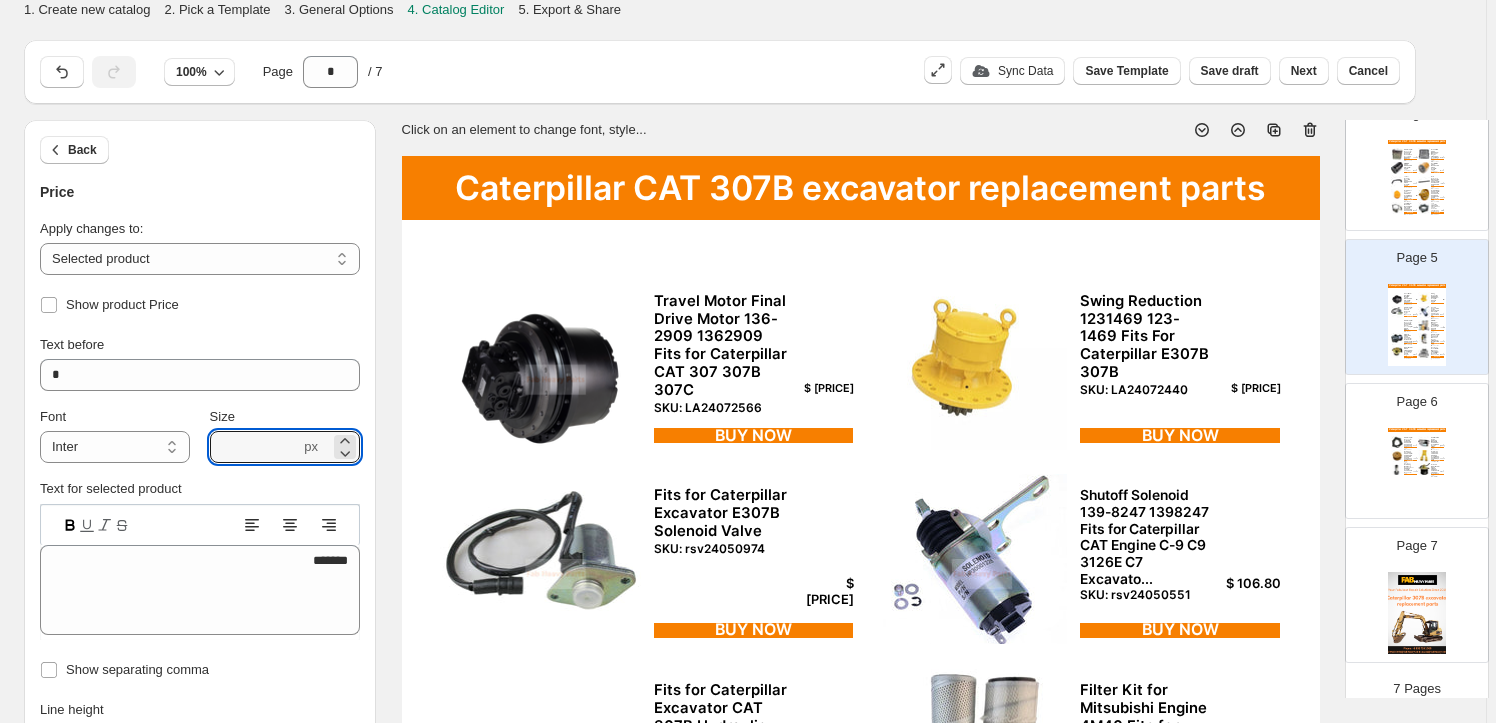 click on "Caterpillar CAT 307B excavator replacement parts Fits for Caterpillar Excavator Cat 305.5 306 306E 307 307B 307C 307D 307E 308C 308D E70B C... SKU:  rob2807252 $ 63.38 BUY NOW Starter Motor 103-5287 1035287 1109458 110-9458 Fits for Caterpillar CAT Engine 4M40 Excav... SKU:  rsm2352921 $ 304.89 BUY NOW New Track Chain Fits for CAT Caterpillar 306D 306E 305 305.5 304CR 305CR 307 307B 307C Exc... SKU:  rob2718551 $ 2090.00 BUY NOW New H-Link 235-3793, 2353793 Fits for CAT Caterpillar 307, 307B, 307C, 307SSR, 70, 70B SKU:  rob27171121 $ 898.00 BUY NOW New Swing Motor Shaft Replacement Fits for CAT Caterpillar 307A 307B Excavator SKU:  rob10262156 $ 309.69 BUY NOW New 24V Blower Motor 7I-6603 7I6603 356500-40180 td3219-250 Fits for Caterpillar CAT 307B ... SKU:  rob2101161743 $ 124.00 BUY NOW" at bounding box center (1417, 469) 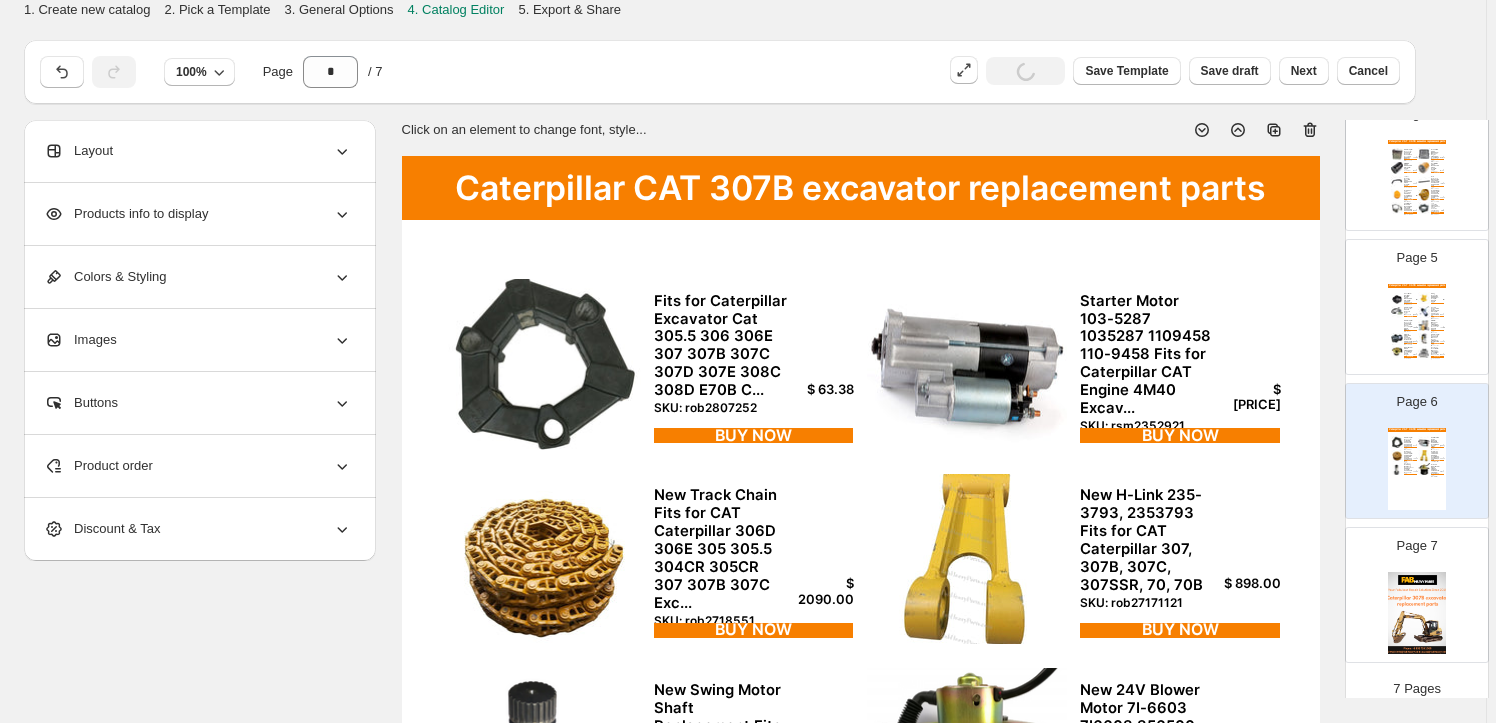 type on "*" 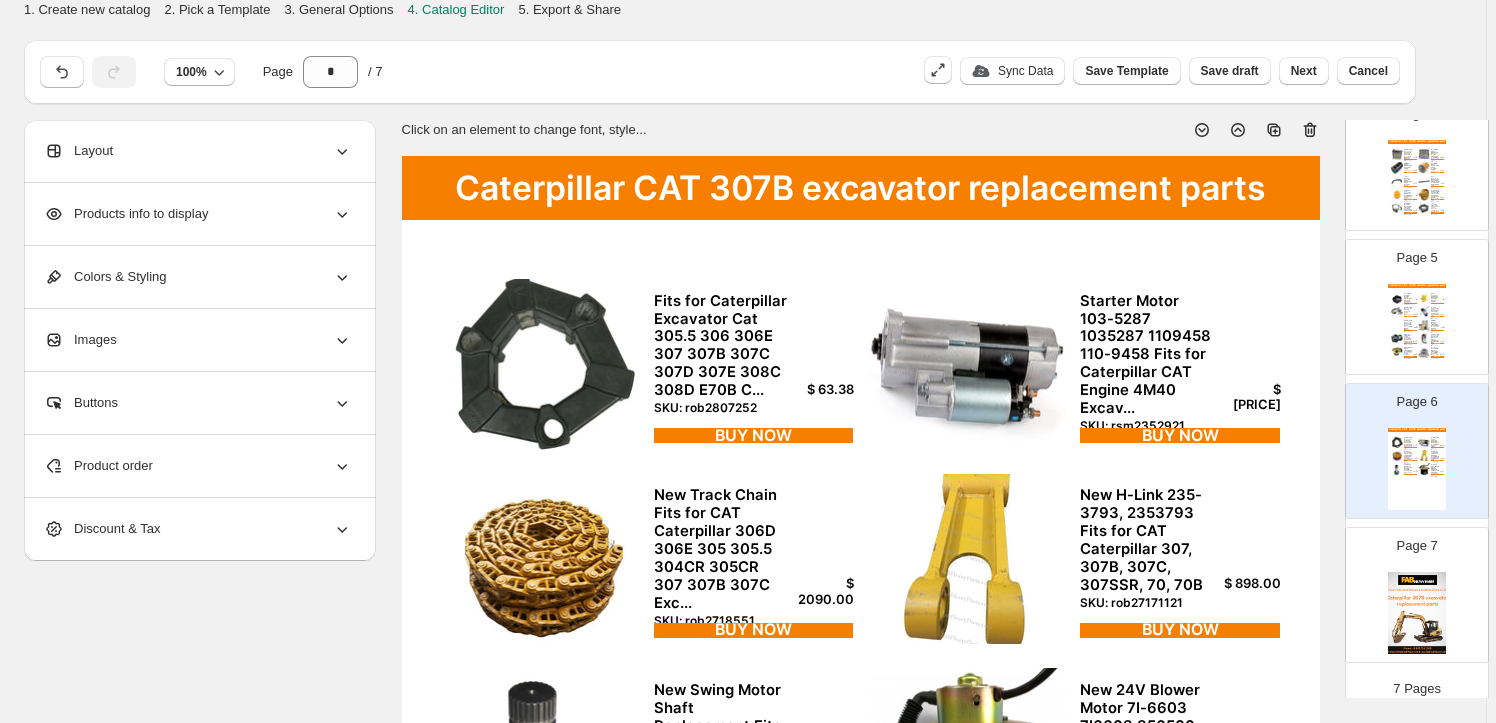 click on "$ 2090.00" at bounding box center (825, 591) 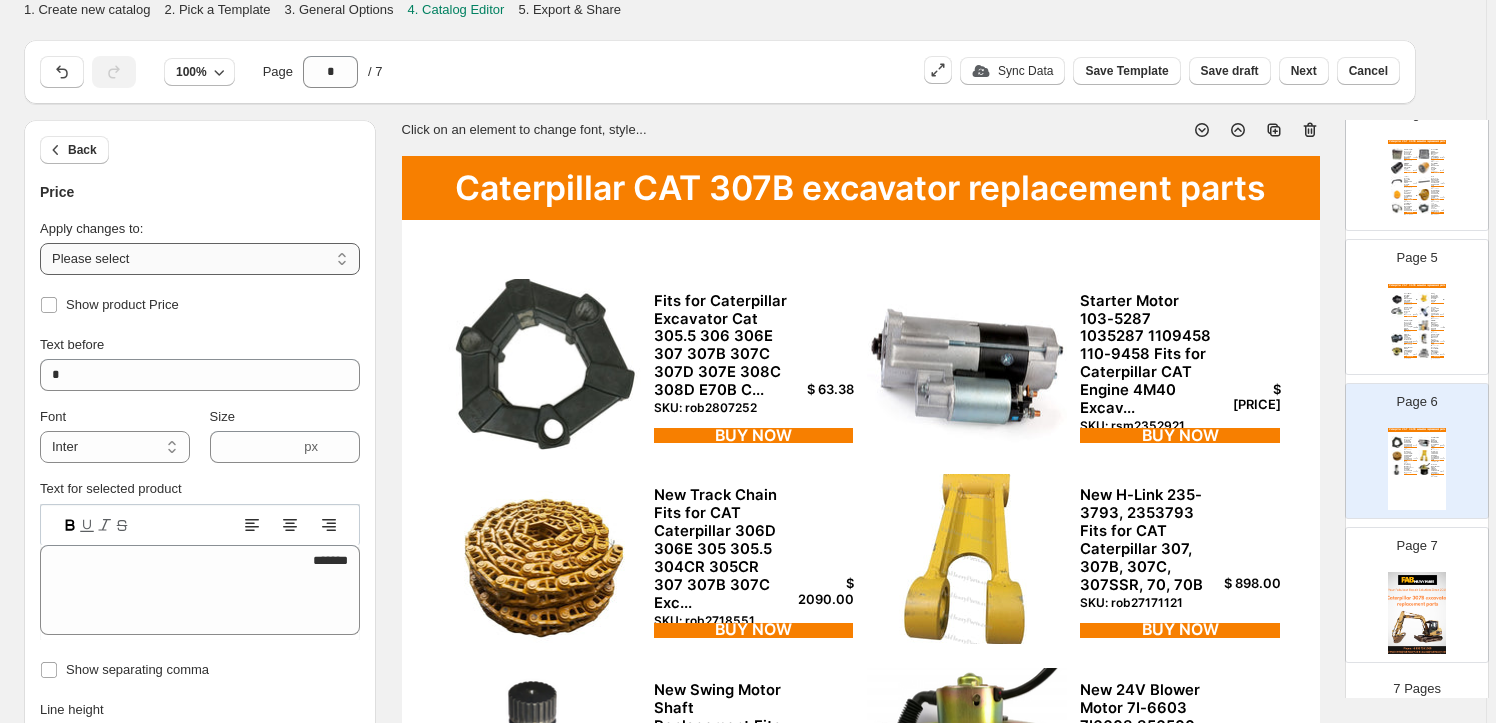 click on "**********" at bounding box center (200, 259) 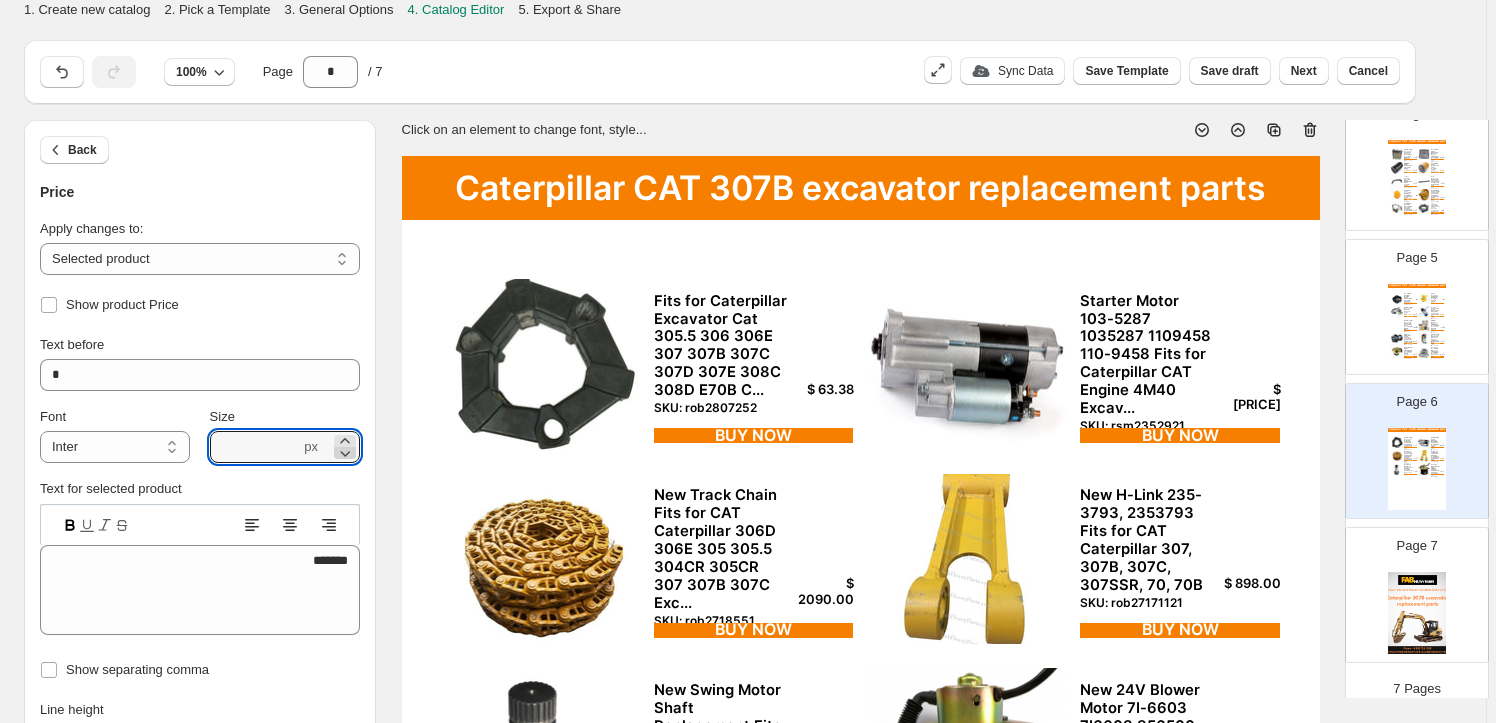 click 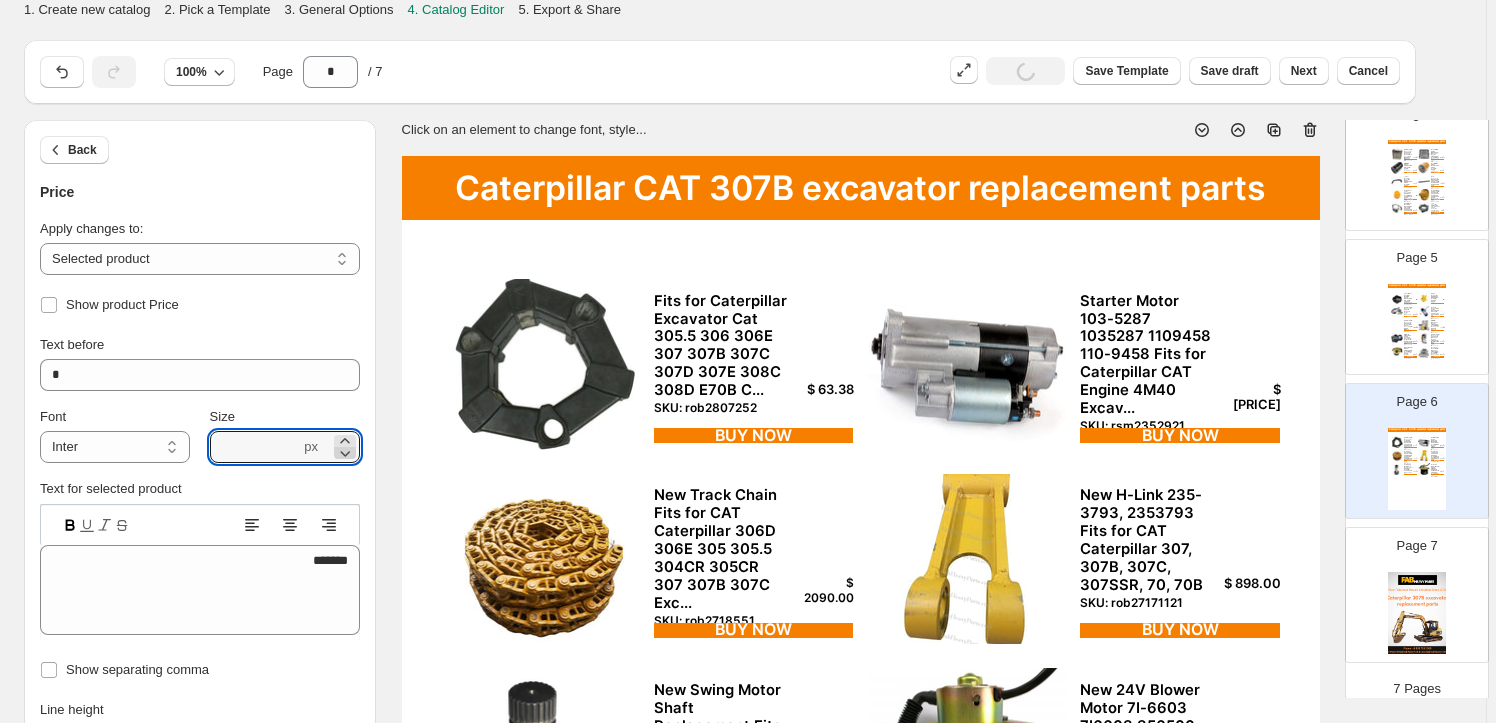 click 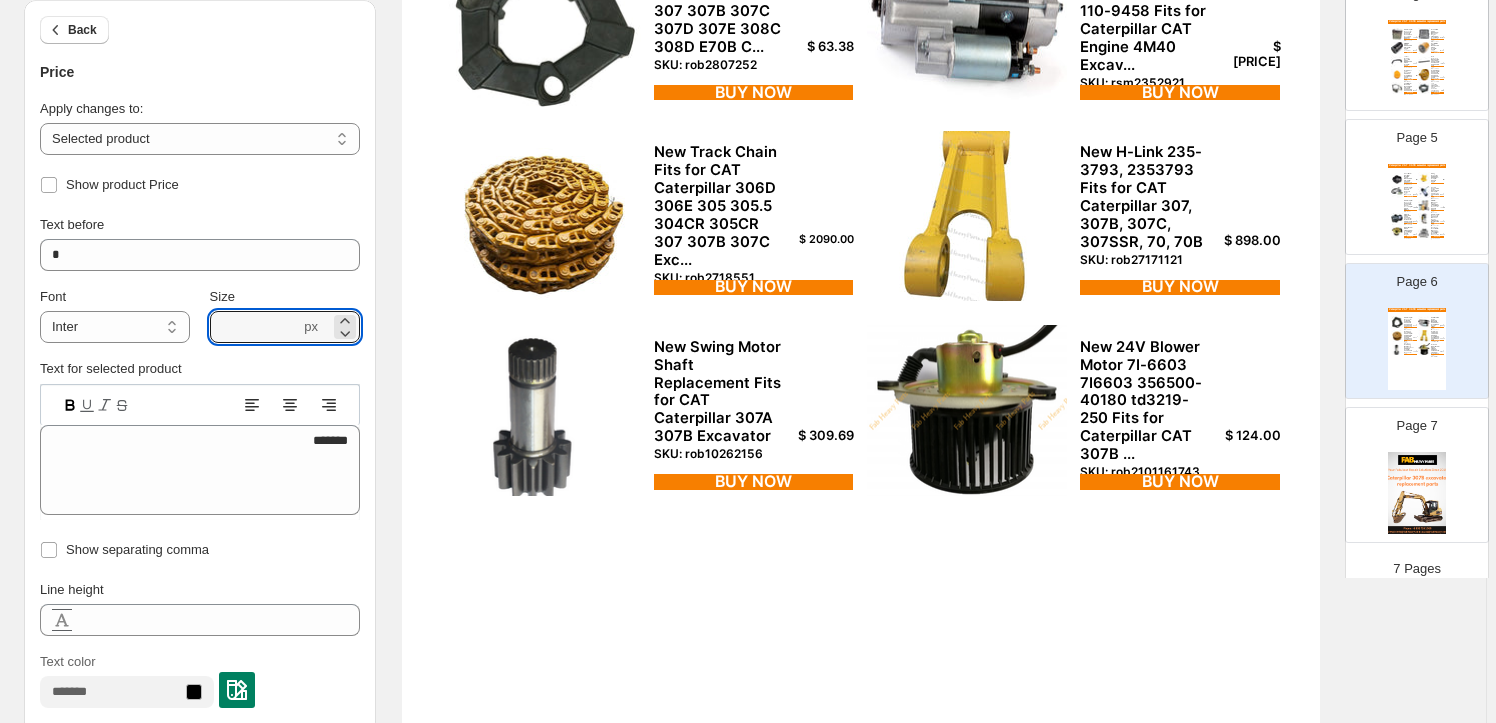 scroll, scrollTop: 363, scrollLeft: 0, axis: vertical 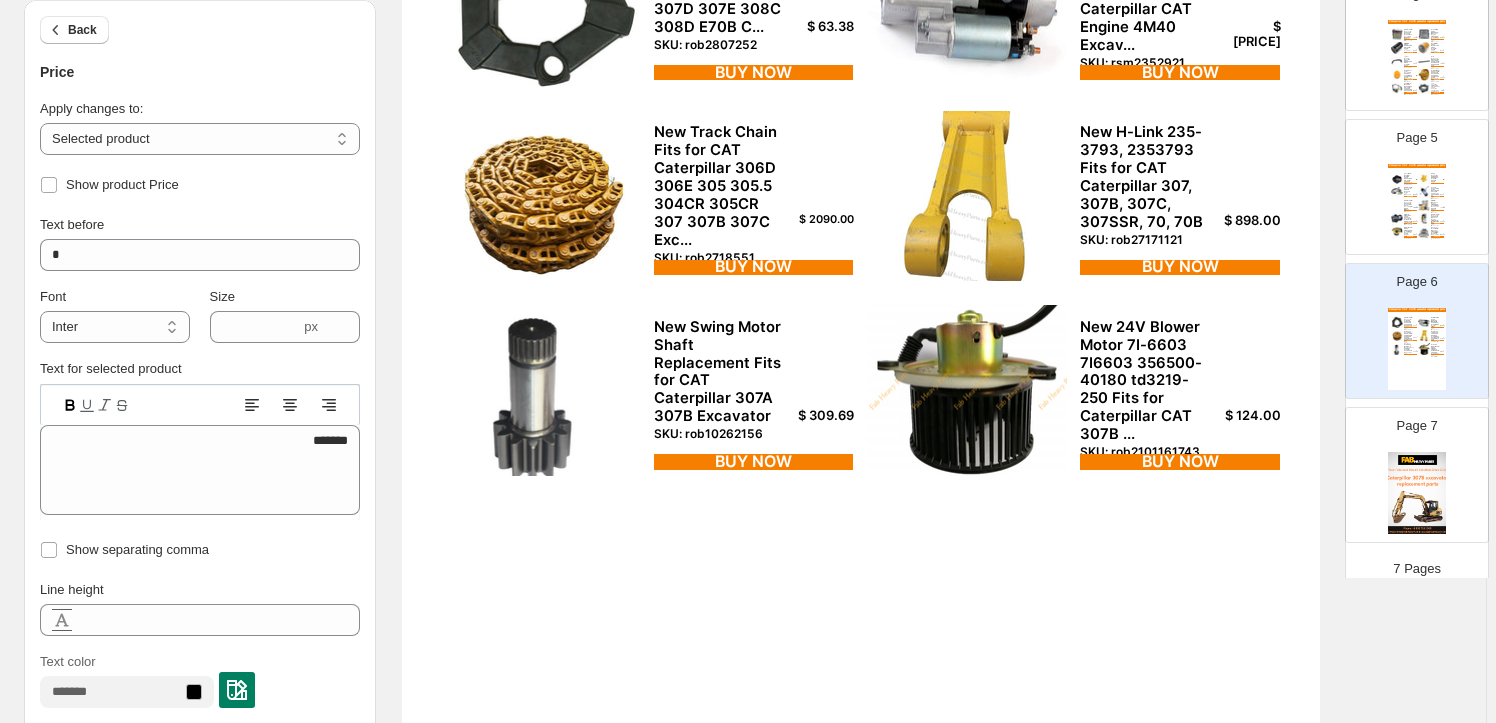 click on "$ 124.00" at bounding box center (1252, 416) 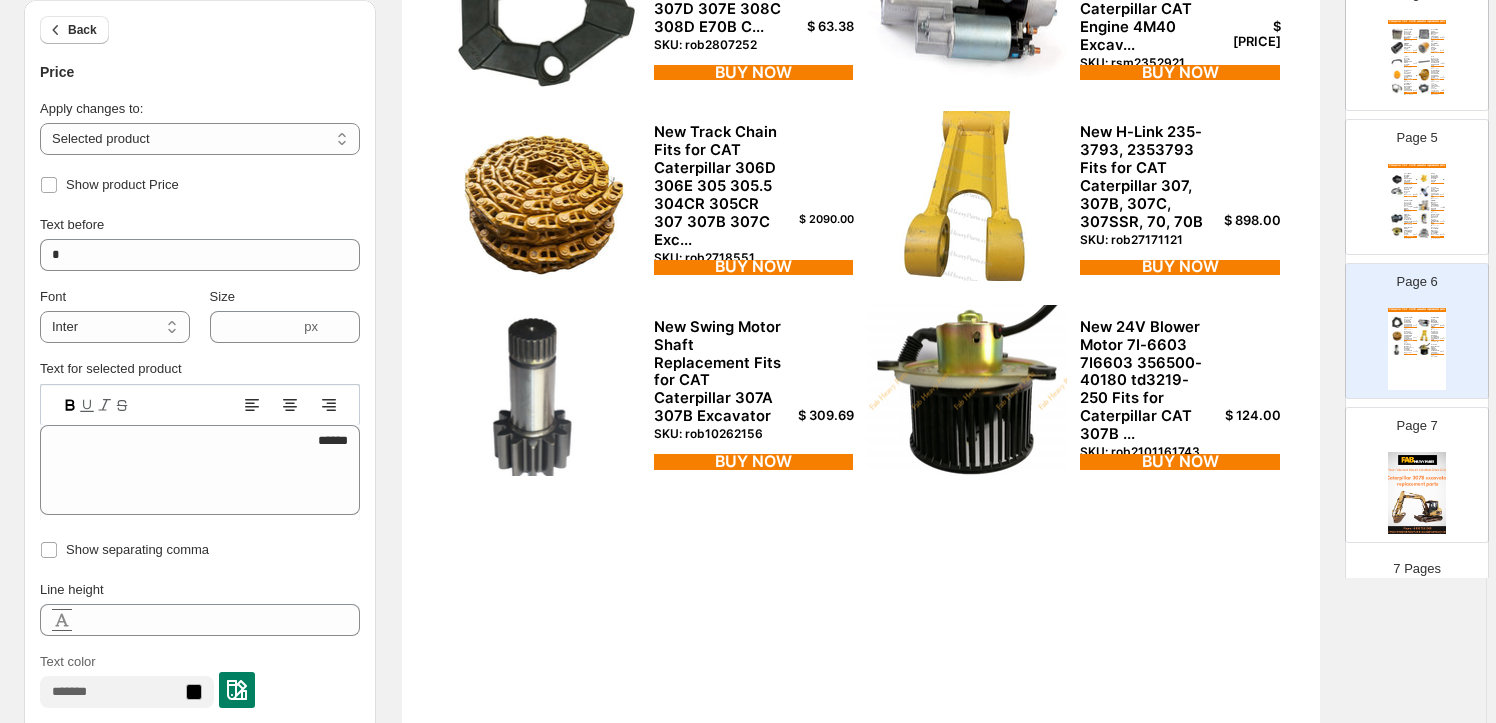 click on "$ 309.69" at bounding box center [825, 416] 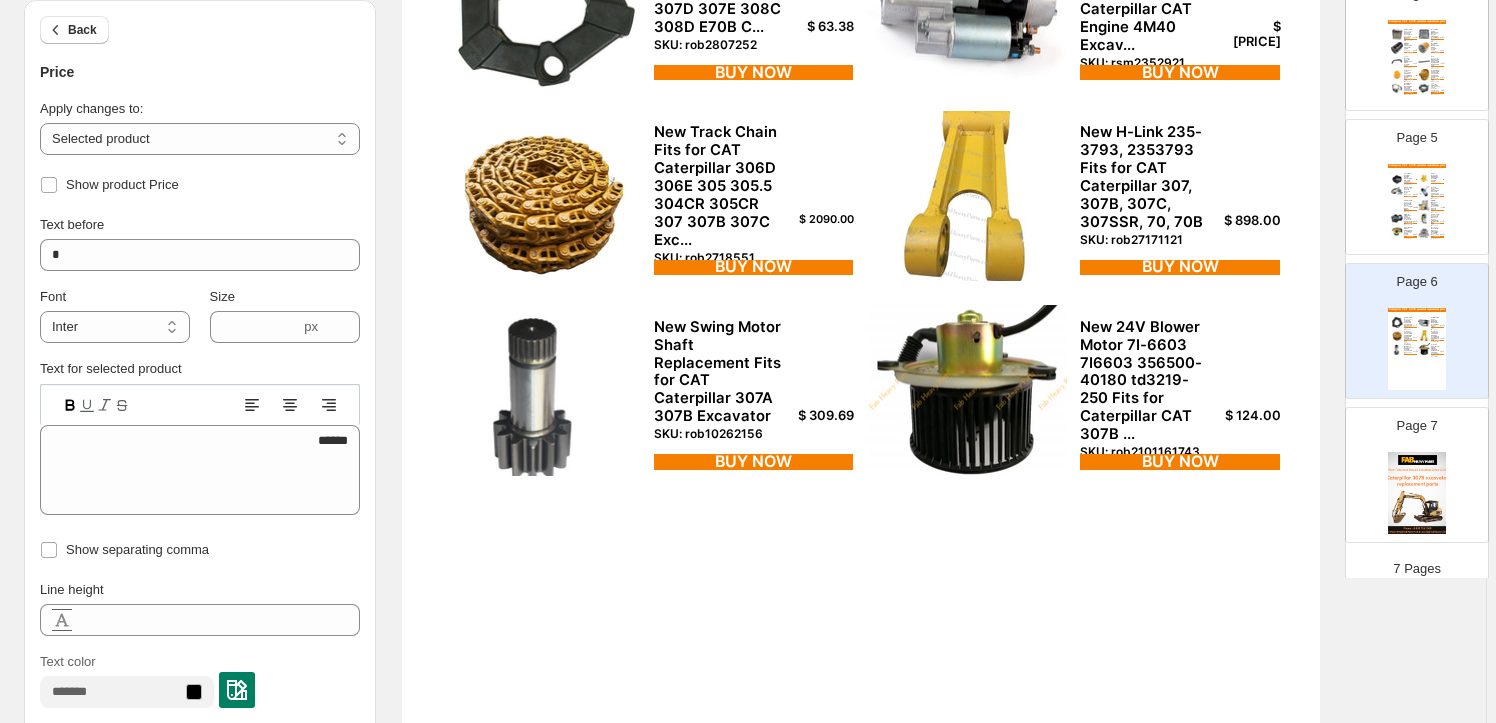 click on "New Track Chain Fits for CAT Caterpillar 306D 306E 305 305.5 304CR 305CR 307 307B 307C Exc... SKU:  rob2718551" at bounding box center [754, 195] 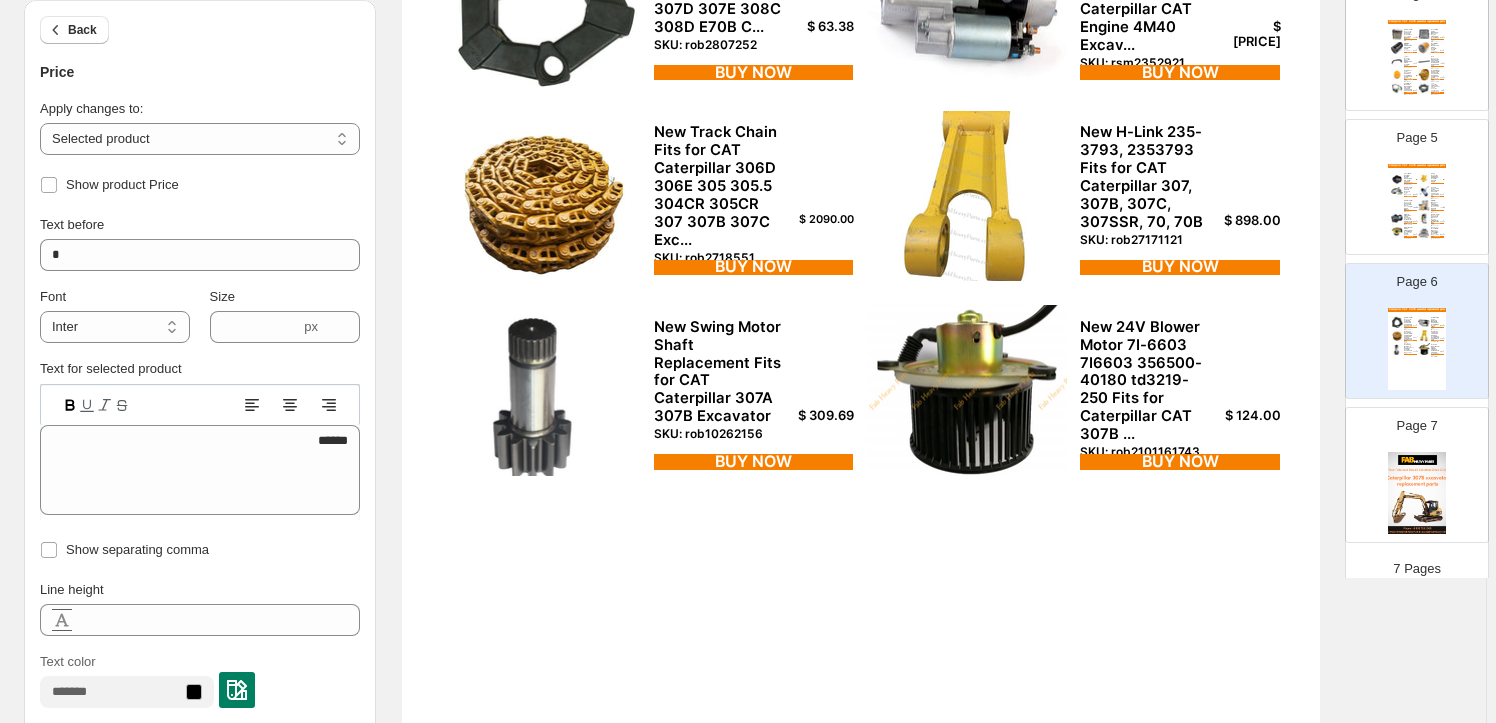 click on "$ 2090.00" at bounding box center [825, 219] 